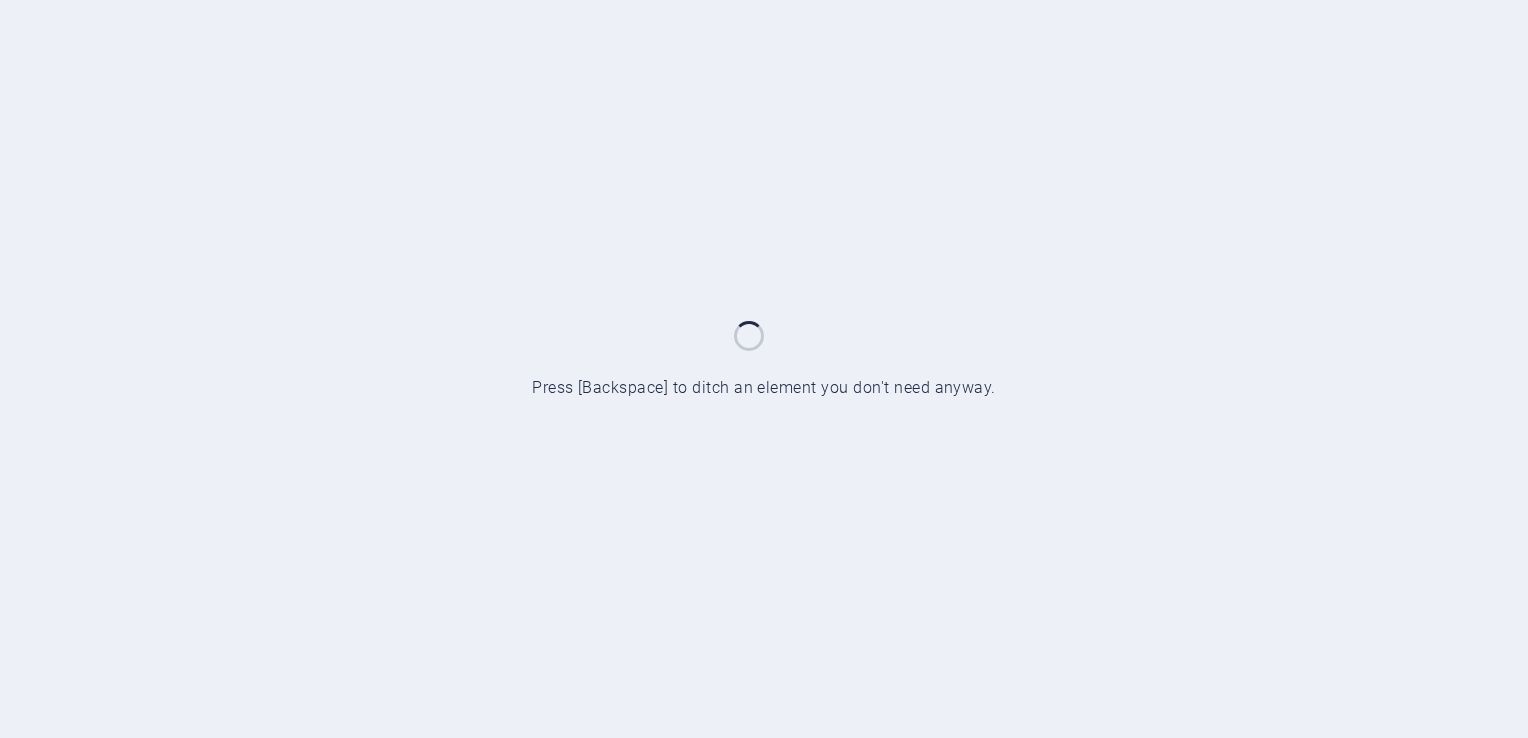 scroll, scrollTop: 0, scrollLeft: 0, axis: both 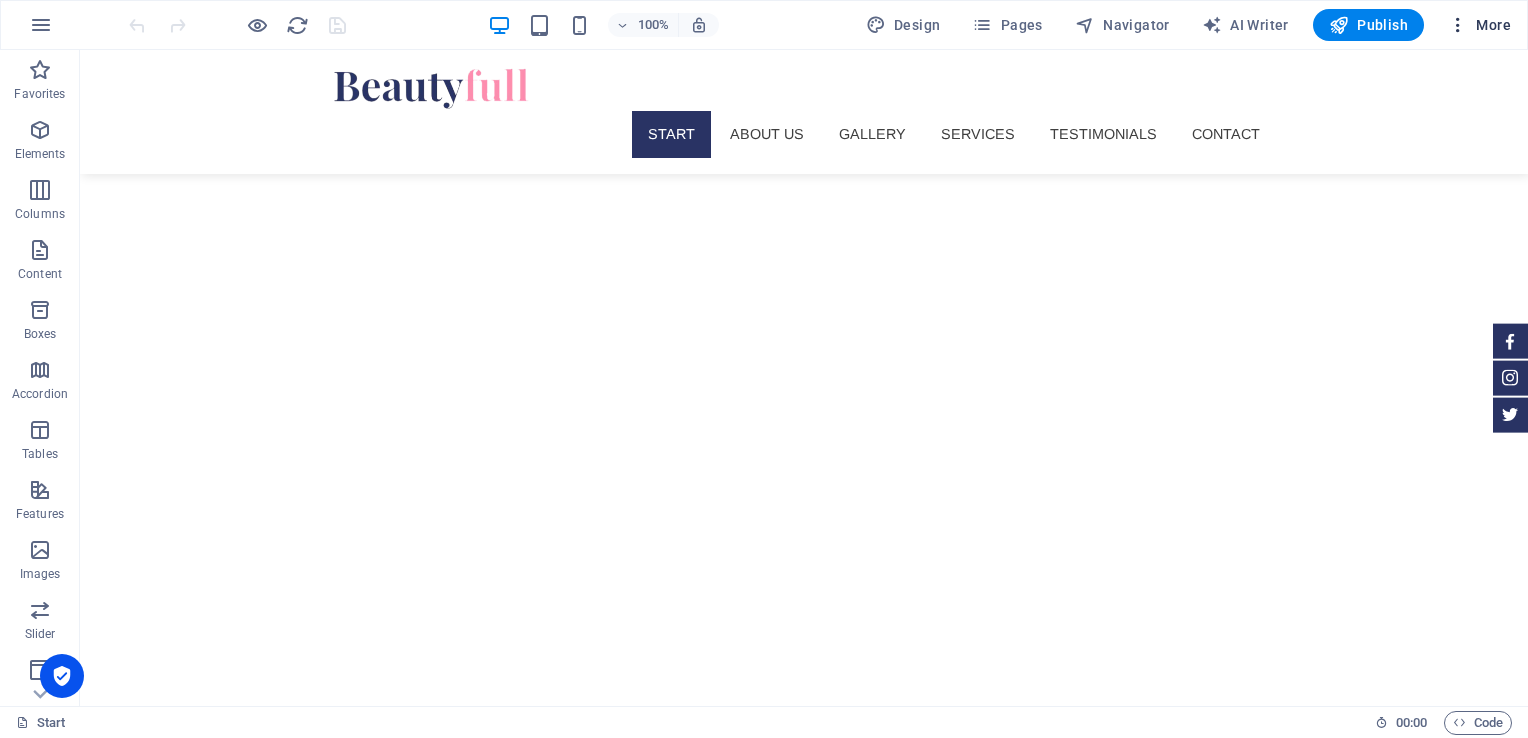 click on "More" at bounding box center (1479, 25) 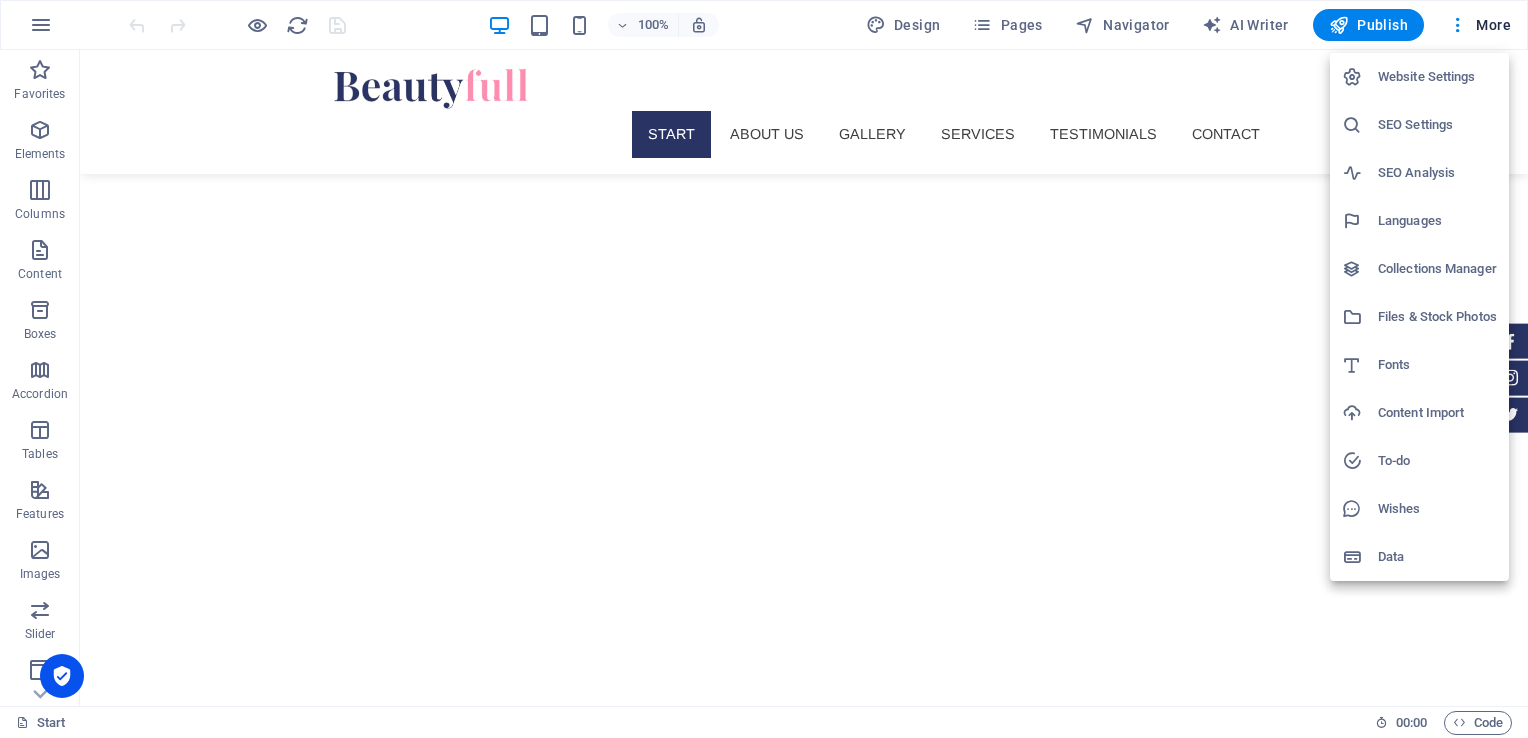 click at bounding box center (764, 369) 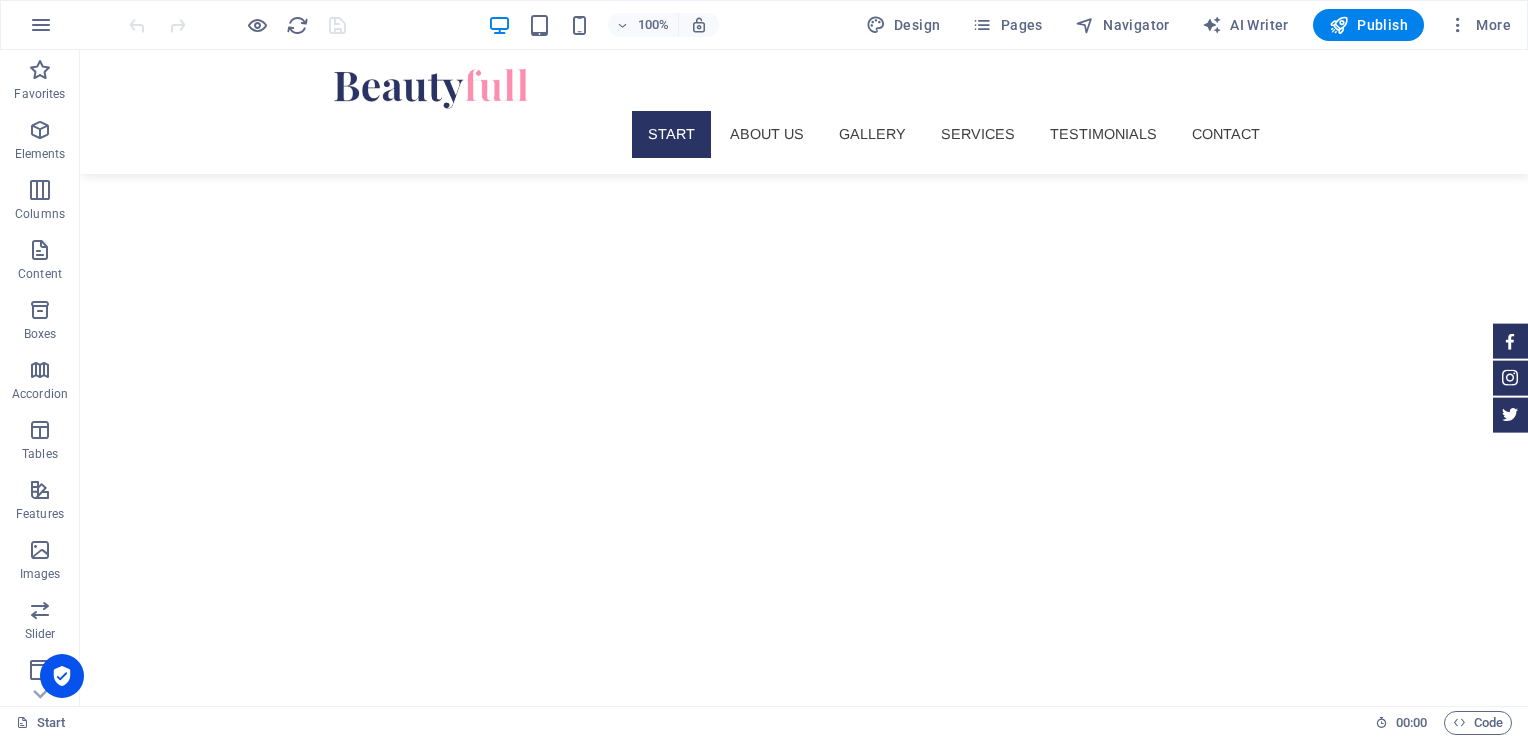 click on "Website Settings SEO Settings SEO Analysis Languages Collections Manager Files & Stock Photos Fonts Content Import To-do Wishes Data" at bounding box center (764, 375) 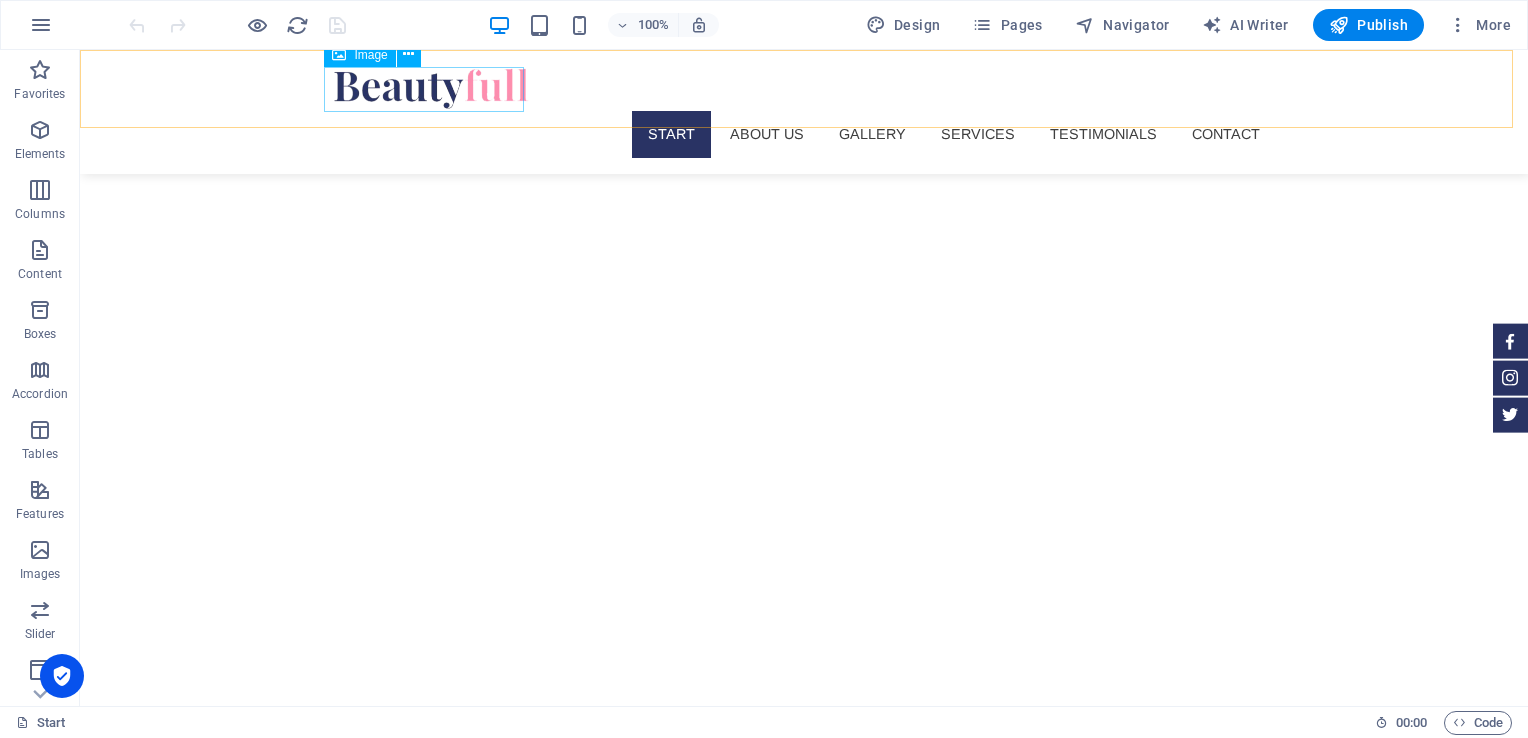 click at bounding box center (804, 88) 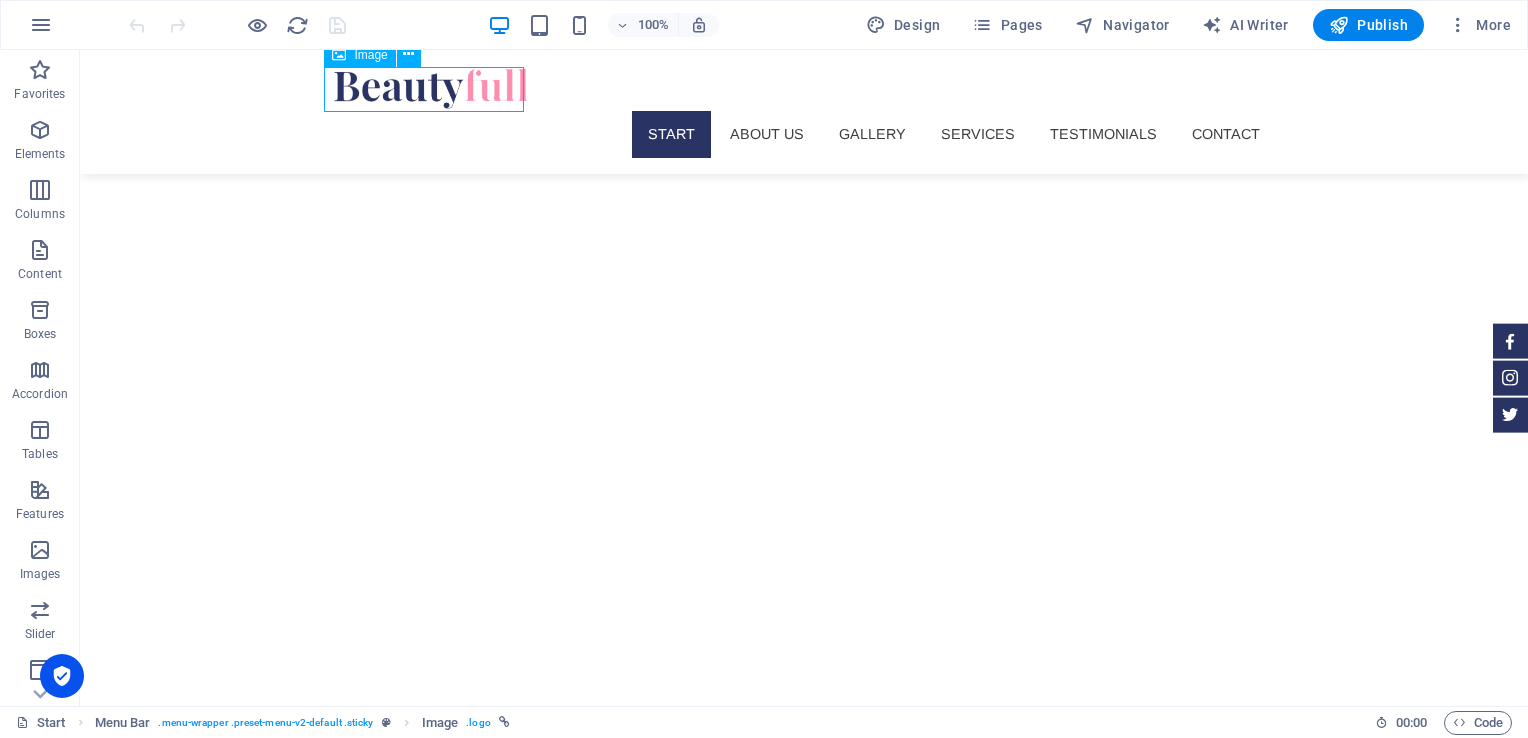 drag, startPoint x: 550, startPoint y: 144, endPoint x: 470, endPoint y: 94, distance: 94.33981 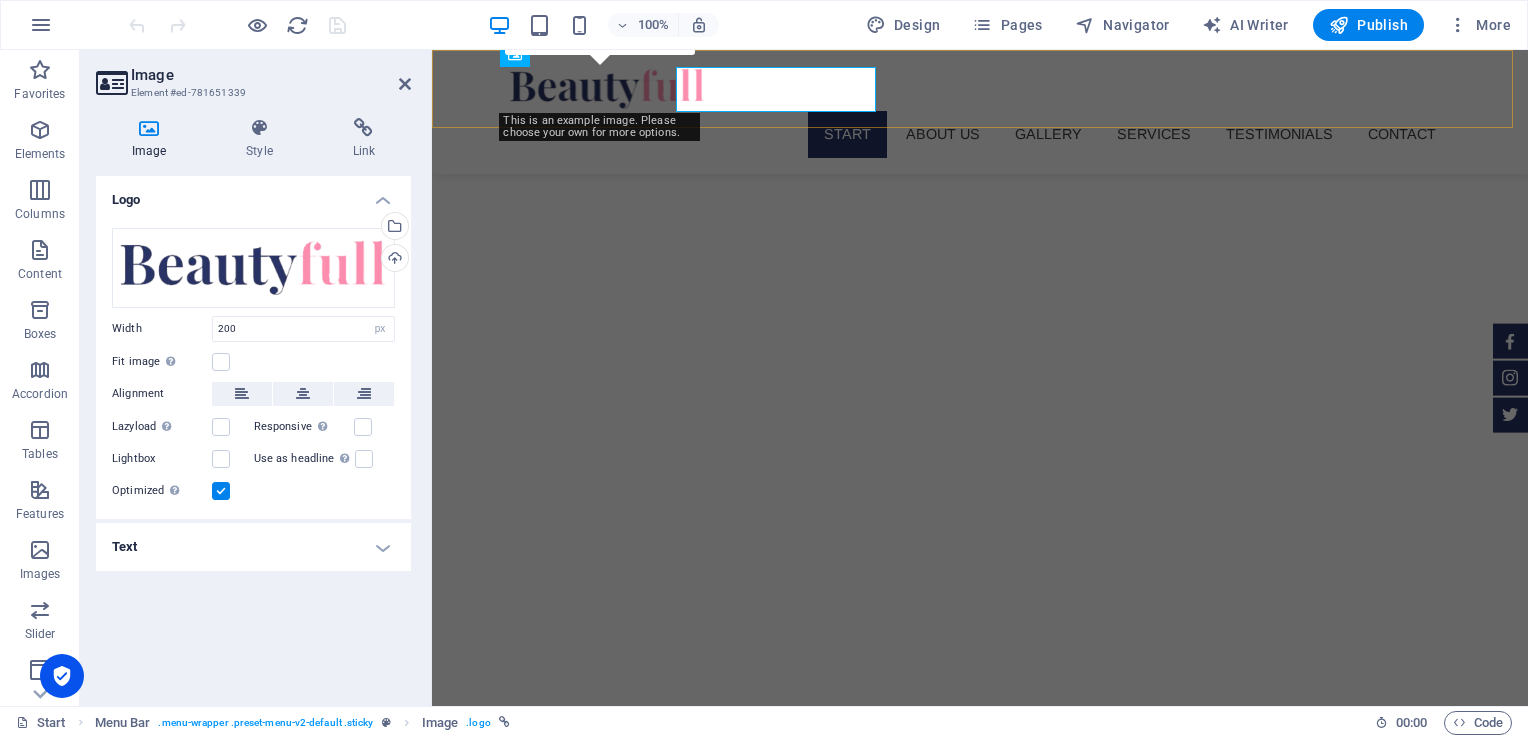 click on "Start About us Gallery Services Testimonials Contact" at bounding box center (980, 112) 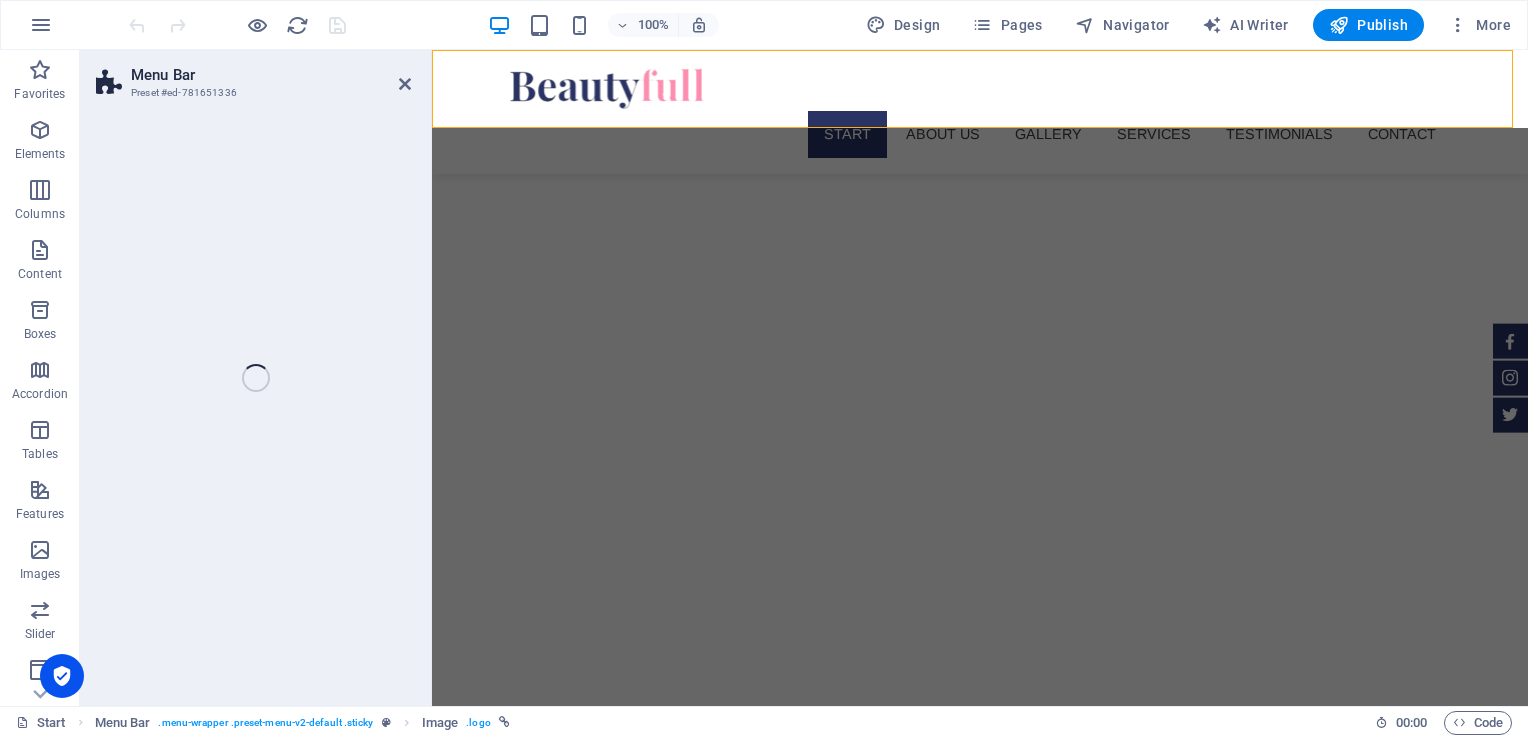 select on "header" 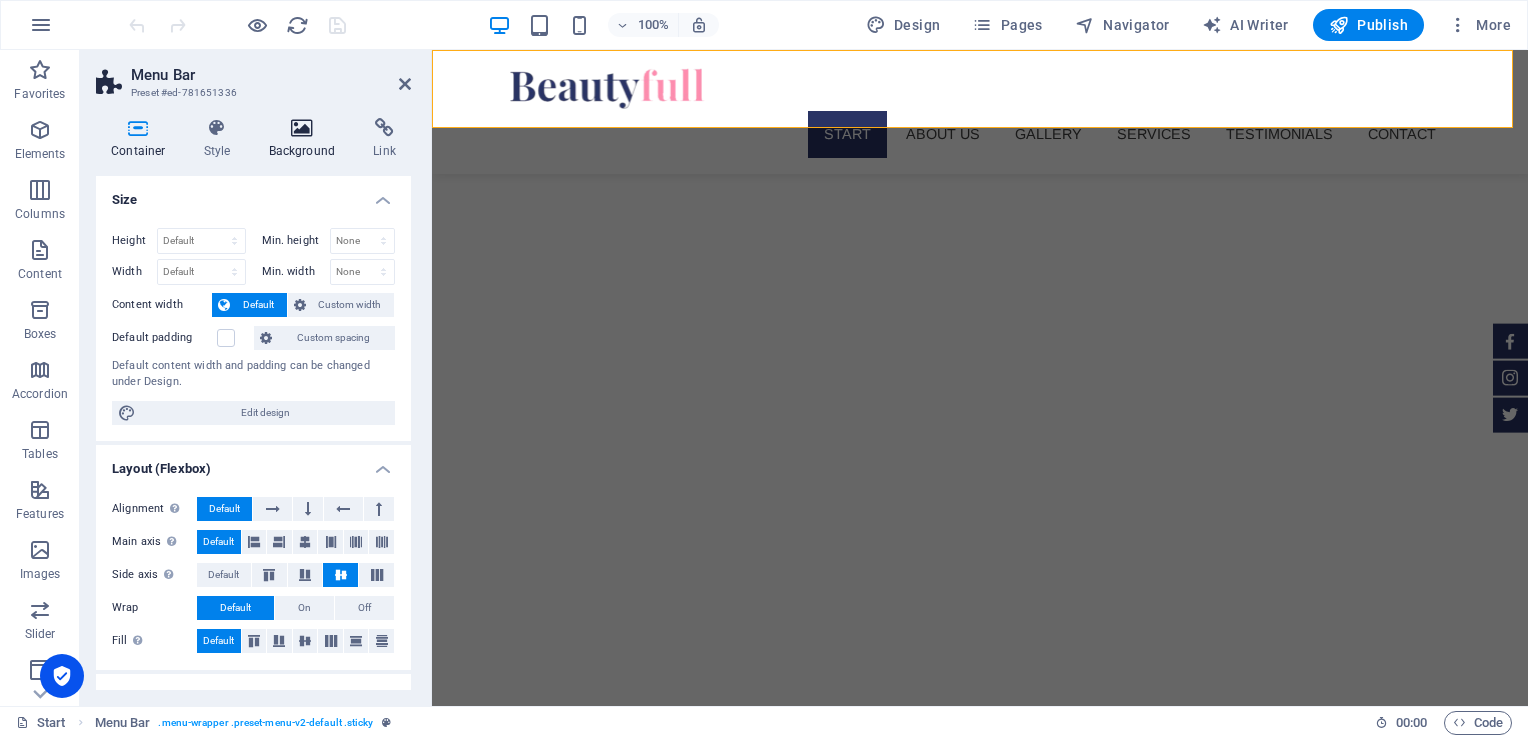 click on "Background" at bounding box center [306, 139] 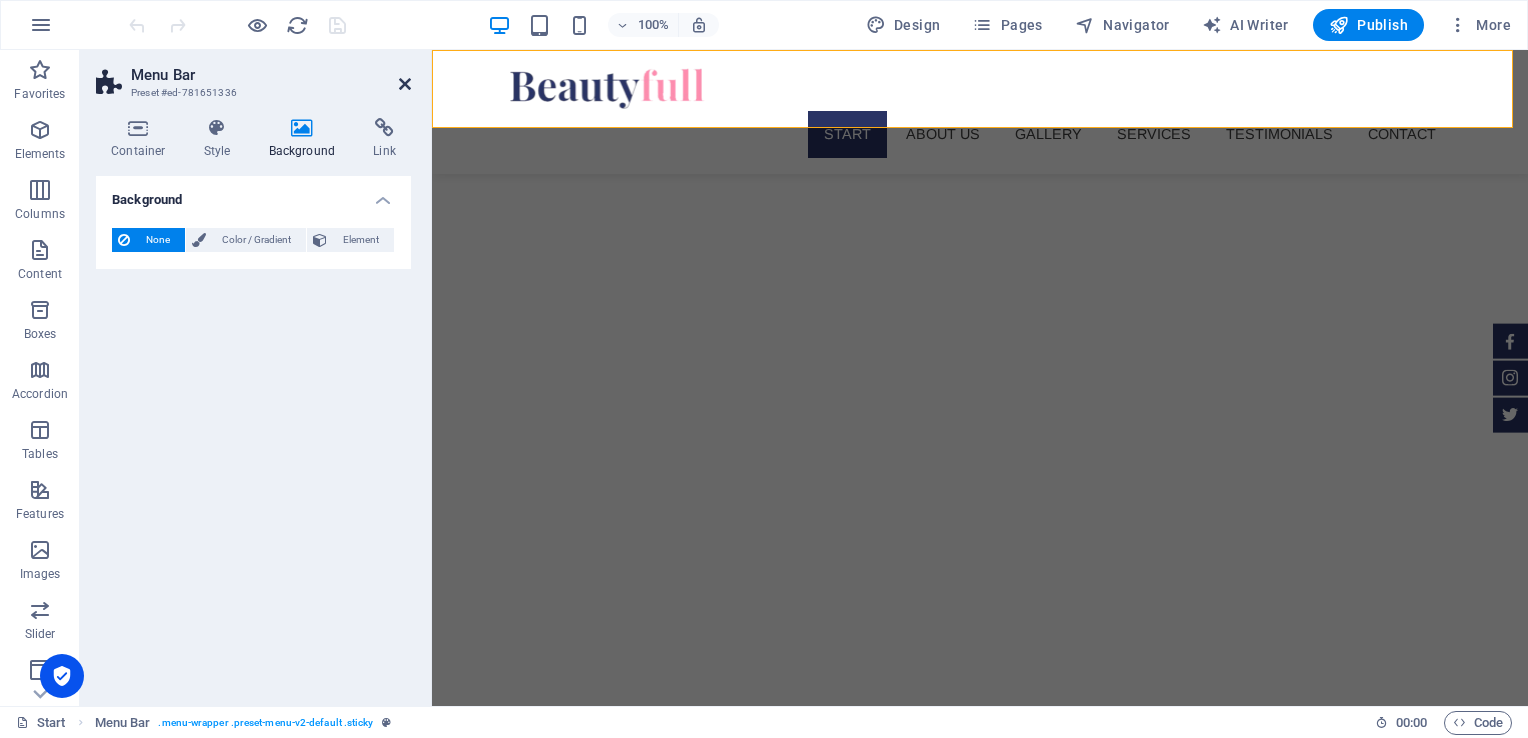click at bounding box center [405, 84] 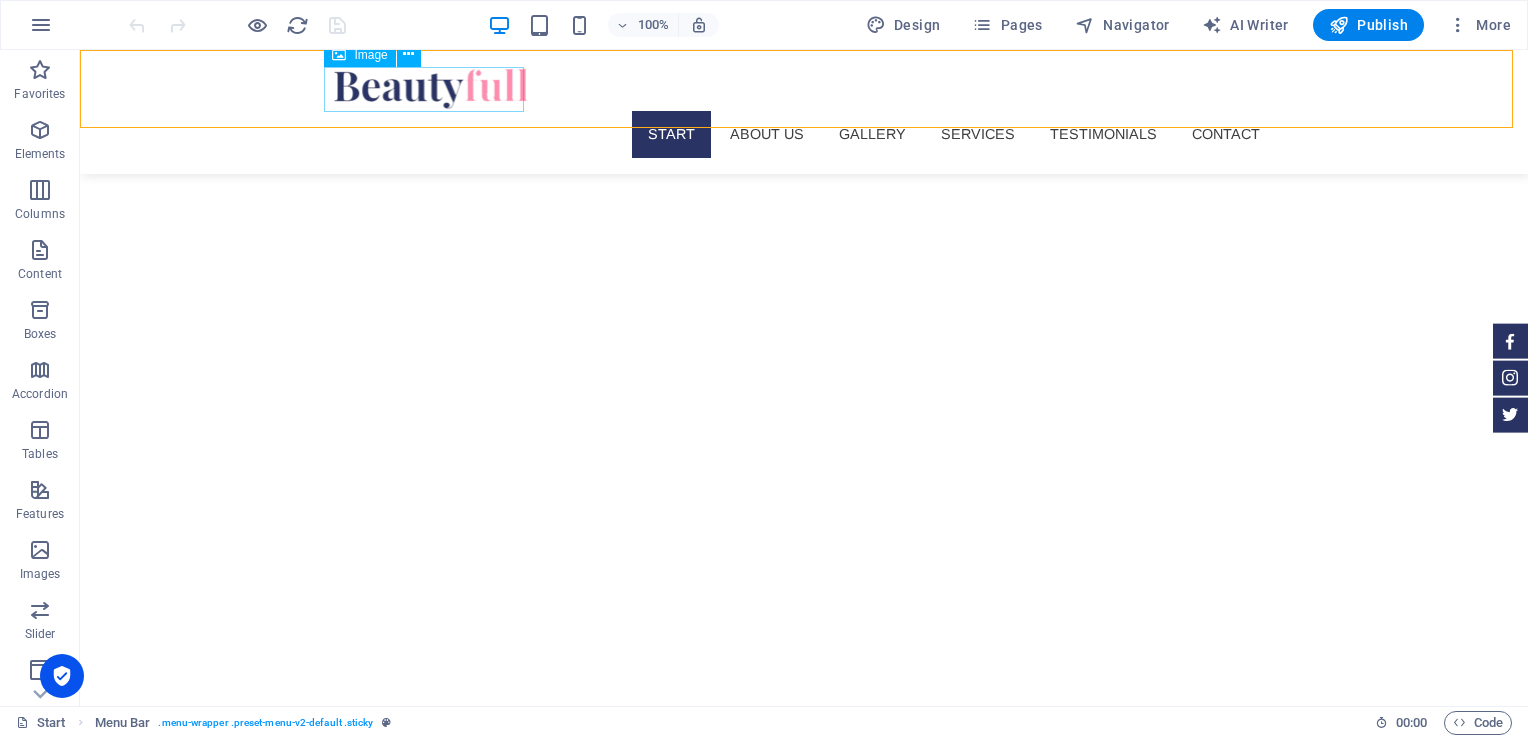 click at bounding box center [804, 88] 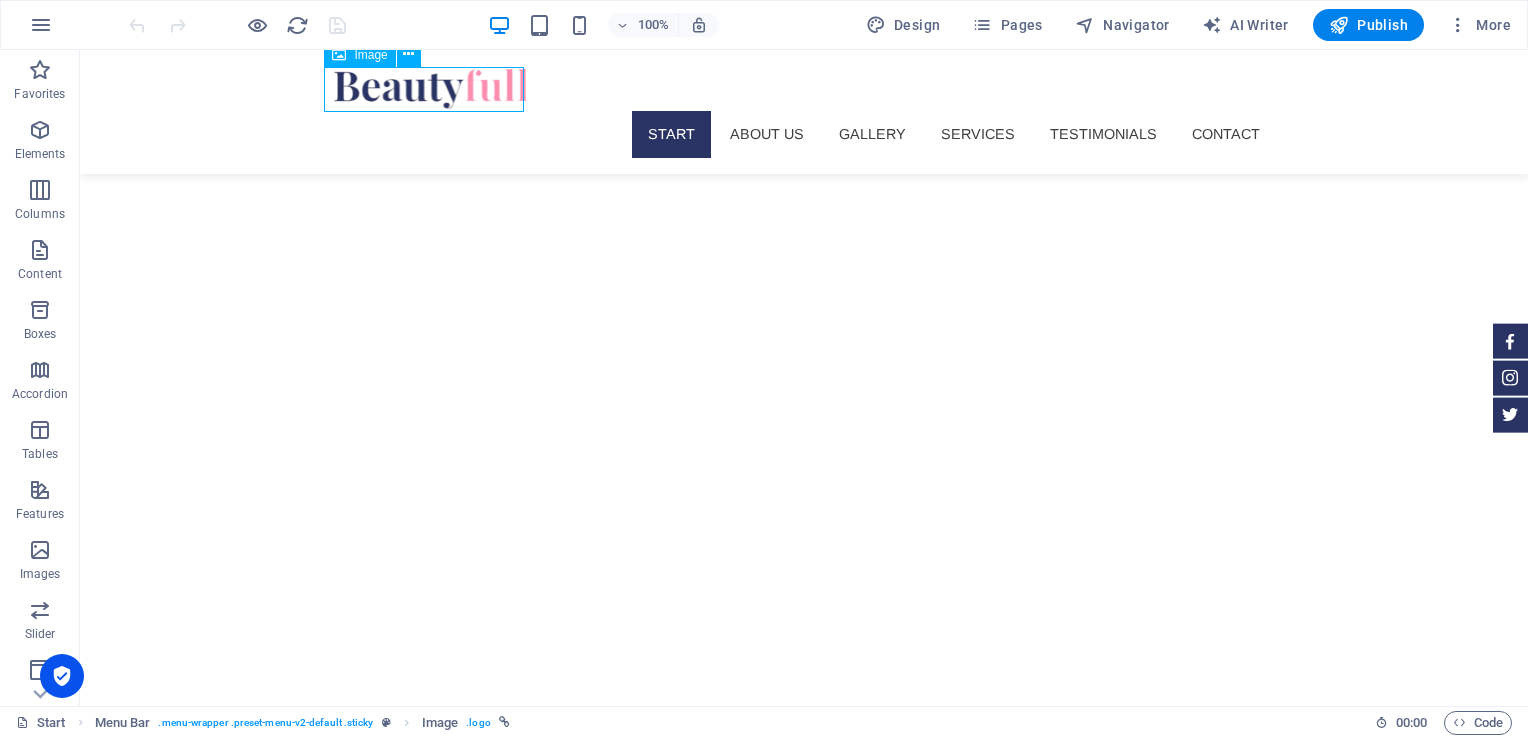 click at bounding box center [804, 88] 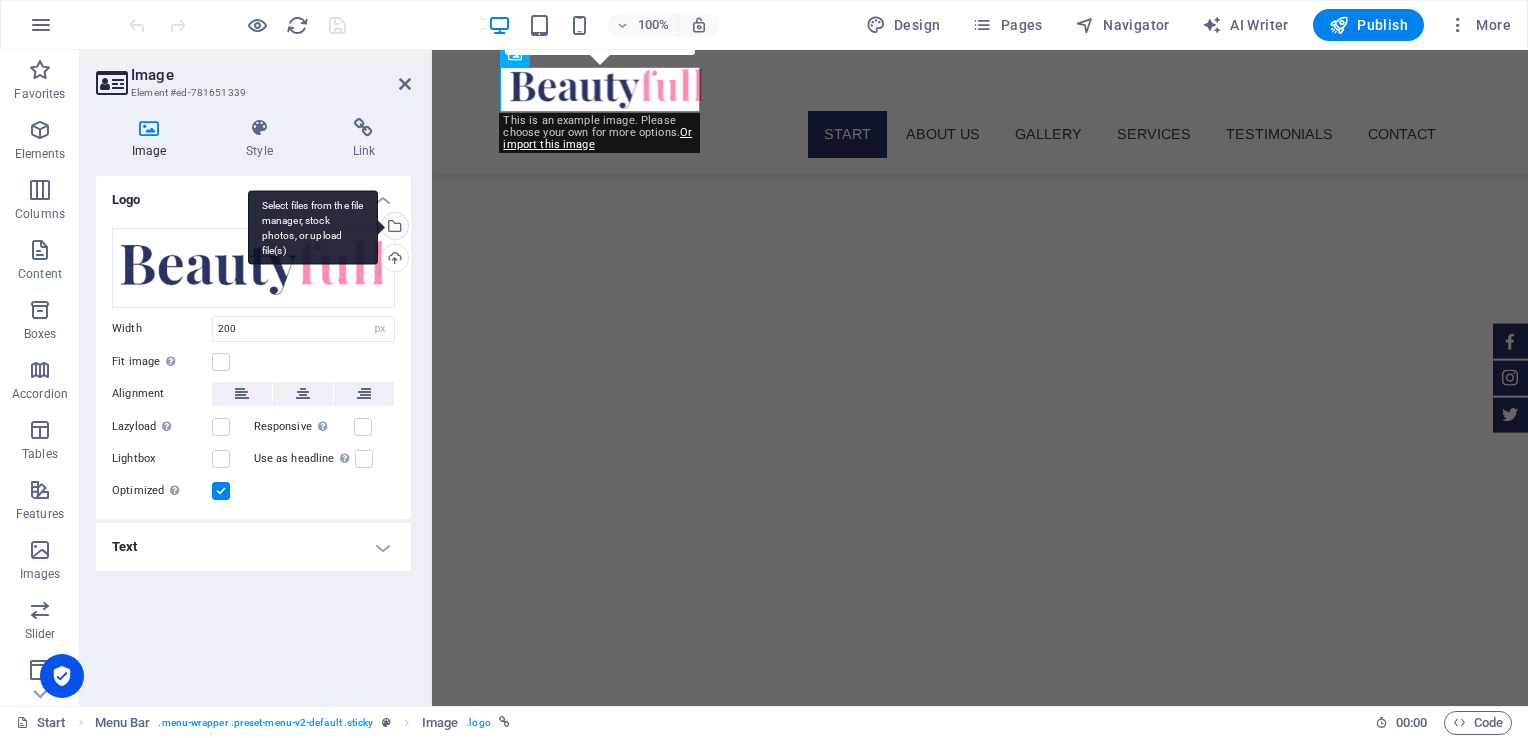 click on "Select files from the file manager, stock photos, or upload file(s)" at bounding box center (393, 228) 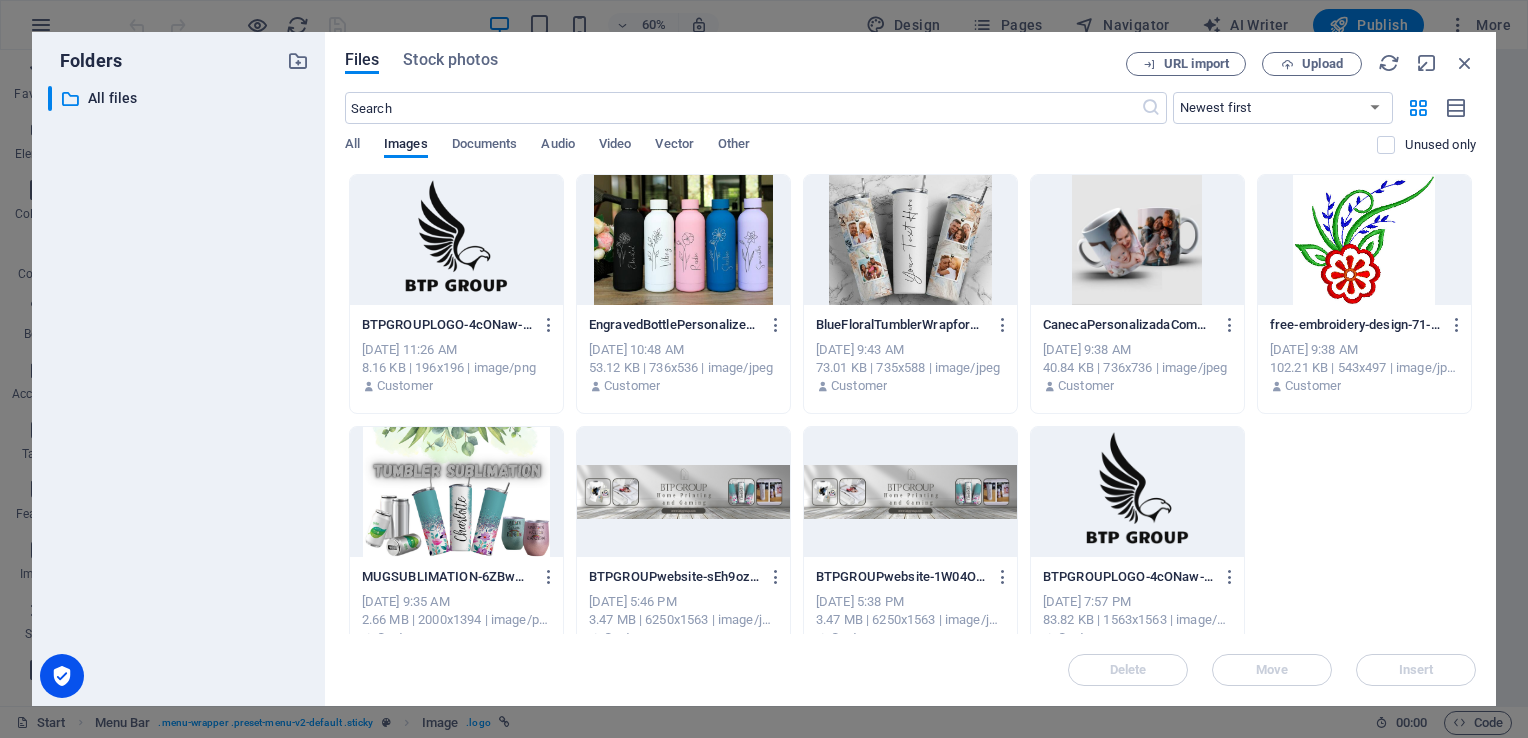 click at bounding box center (1137, 492) 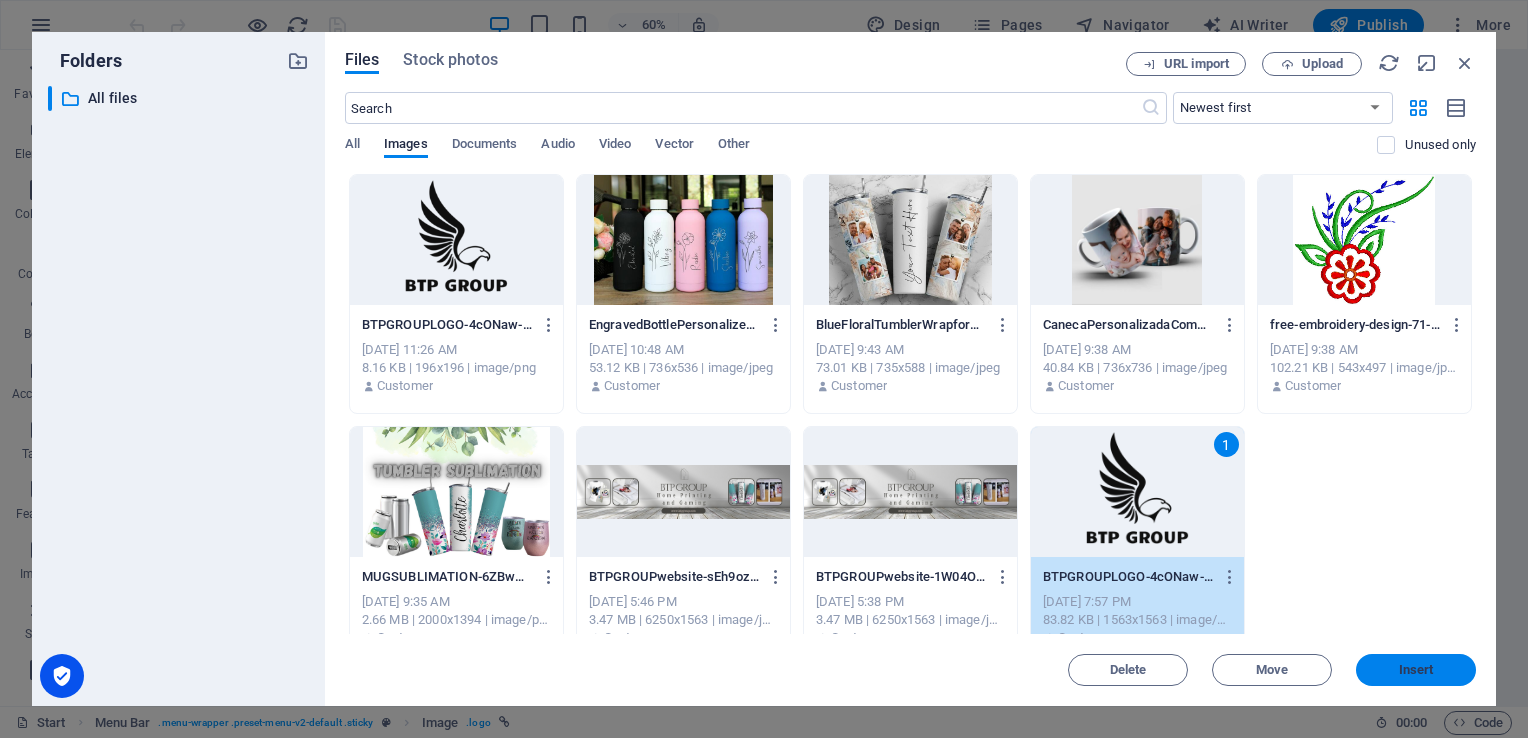 click on "Insert" at bounding box center [1416, 670] 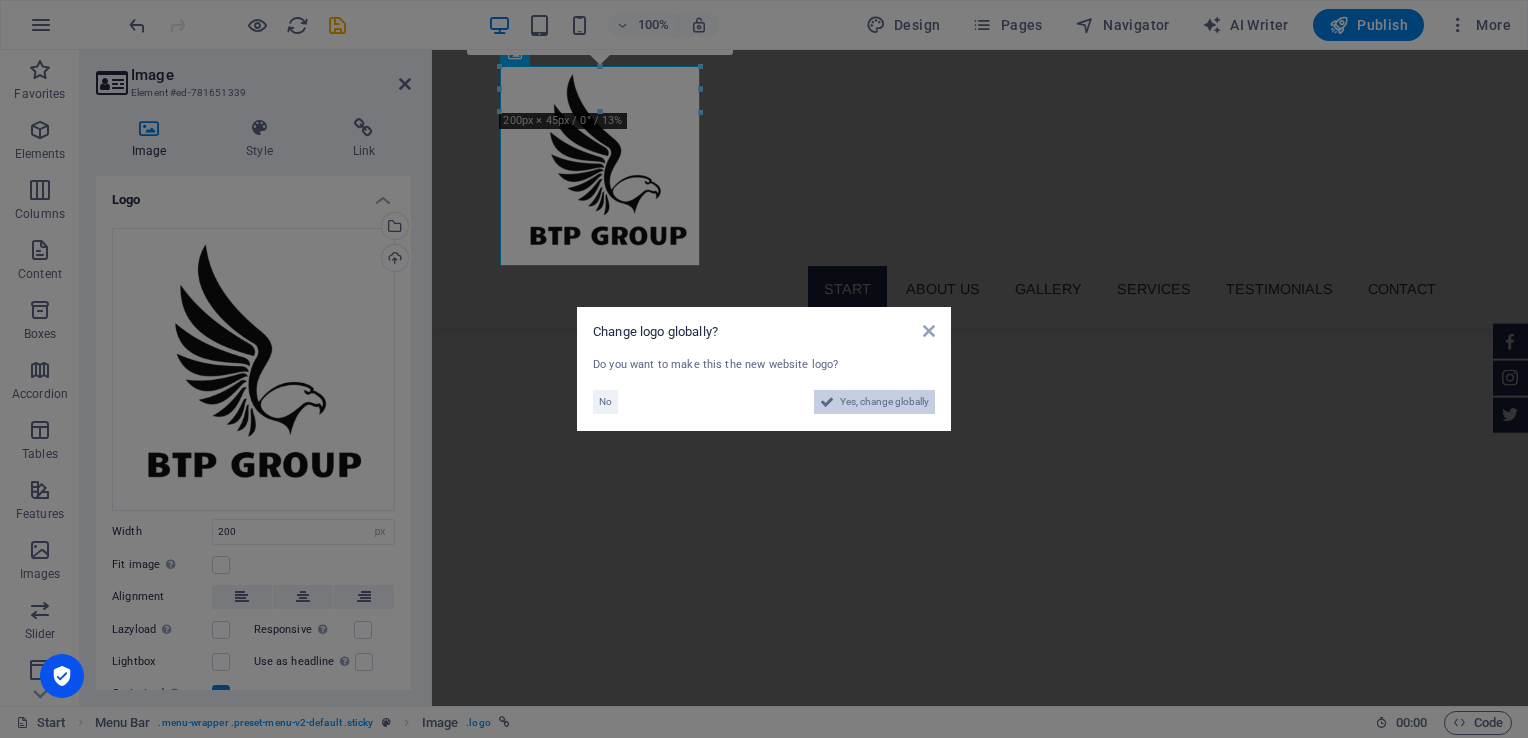 click on "Yes, change globally" at bounding box center [884, 402] 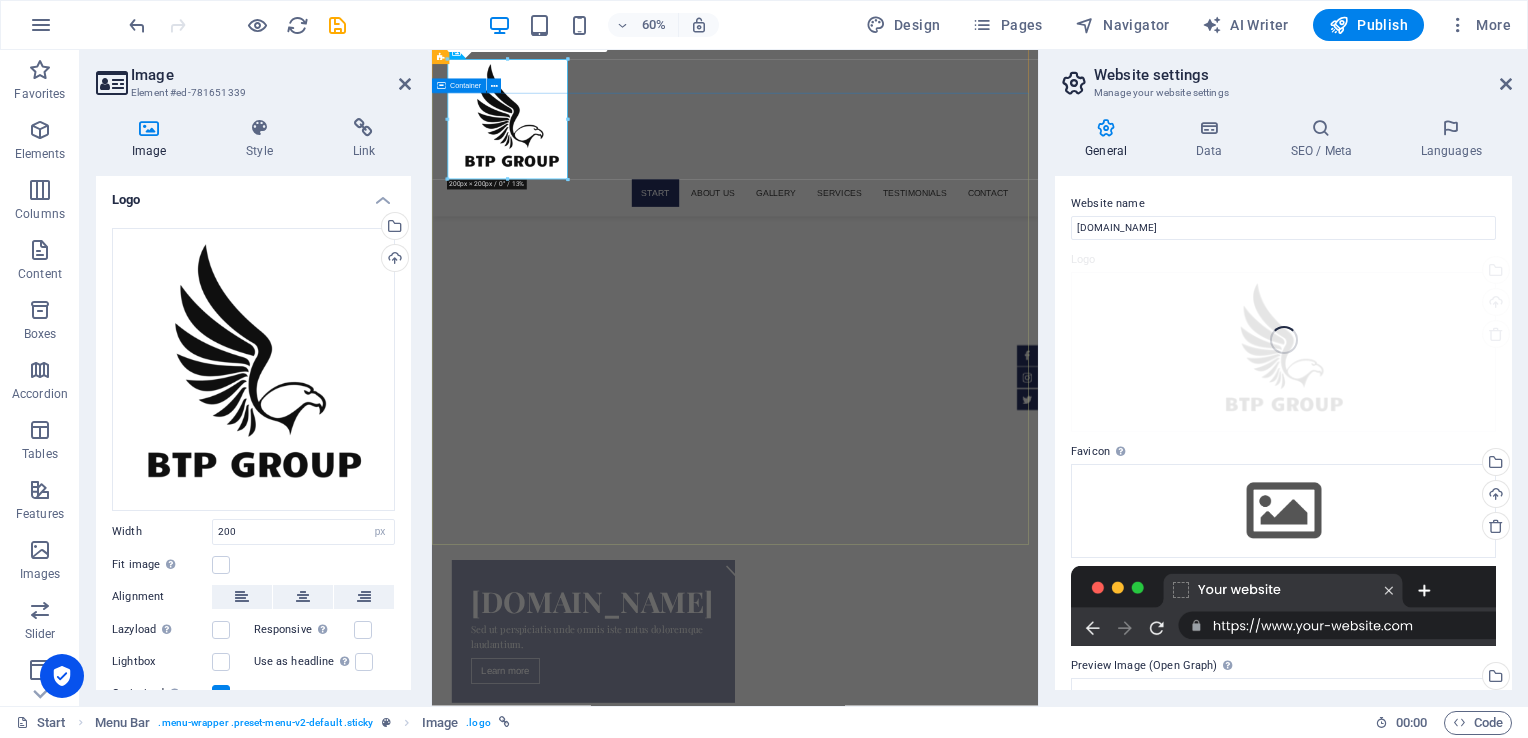 click on "[DOMAIN_NAME] Sed ut perspiciatis unde omnis iste natus doloremque laudantium.  Learn more" at bounding box center (937, 1011) 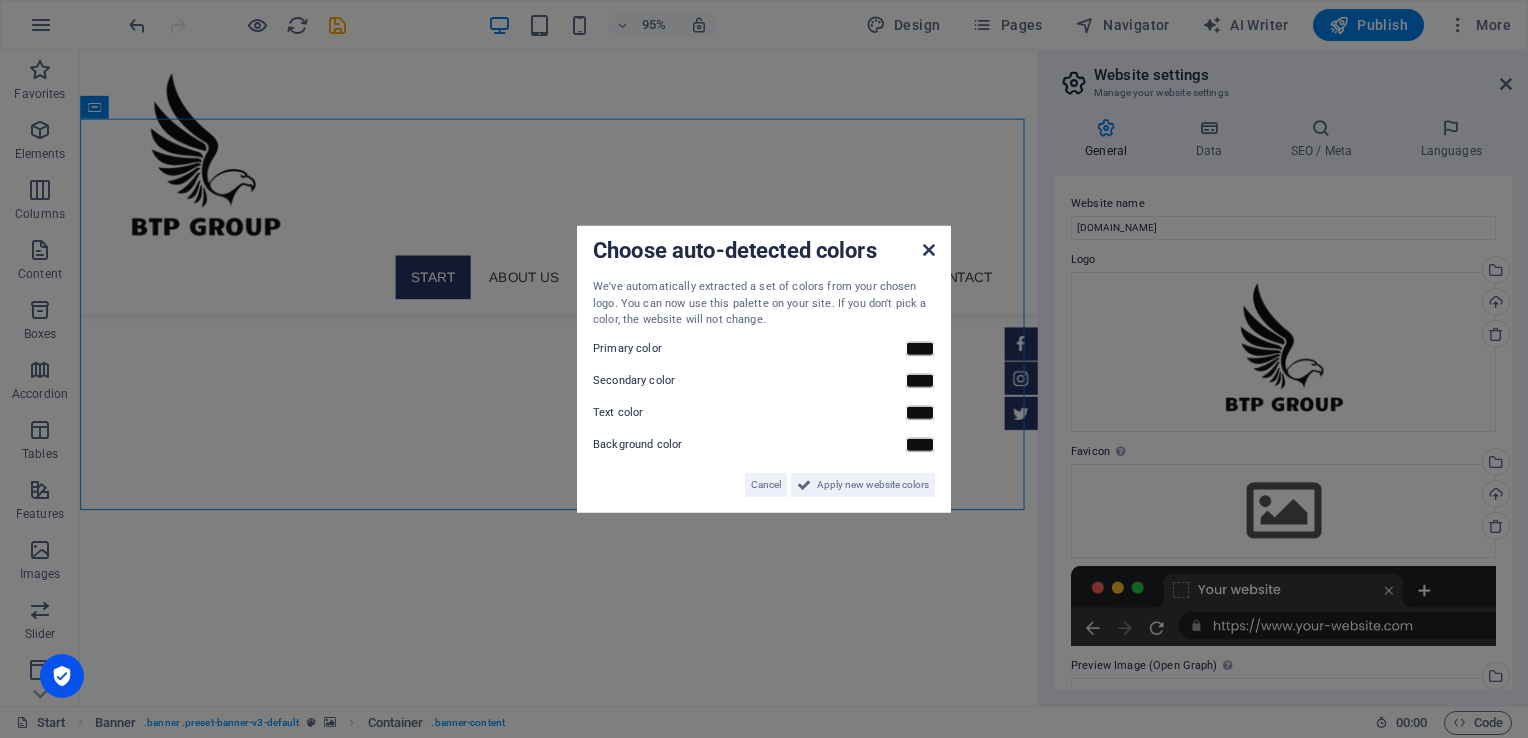 click at bounding box center (929, 250) 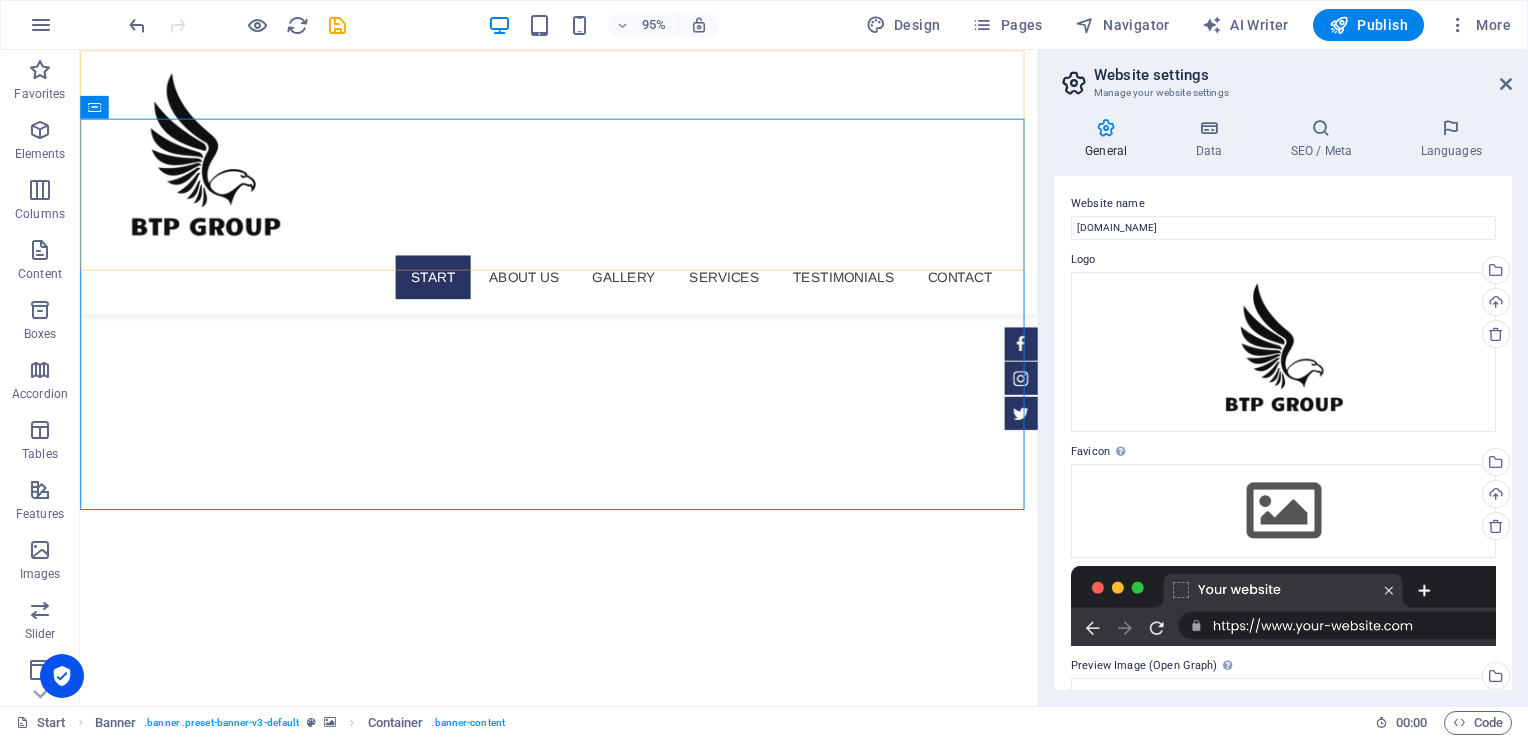 click on "Start About us Gallery Services Testimonials Contact" at bounding box center (584, 189) 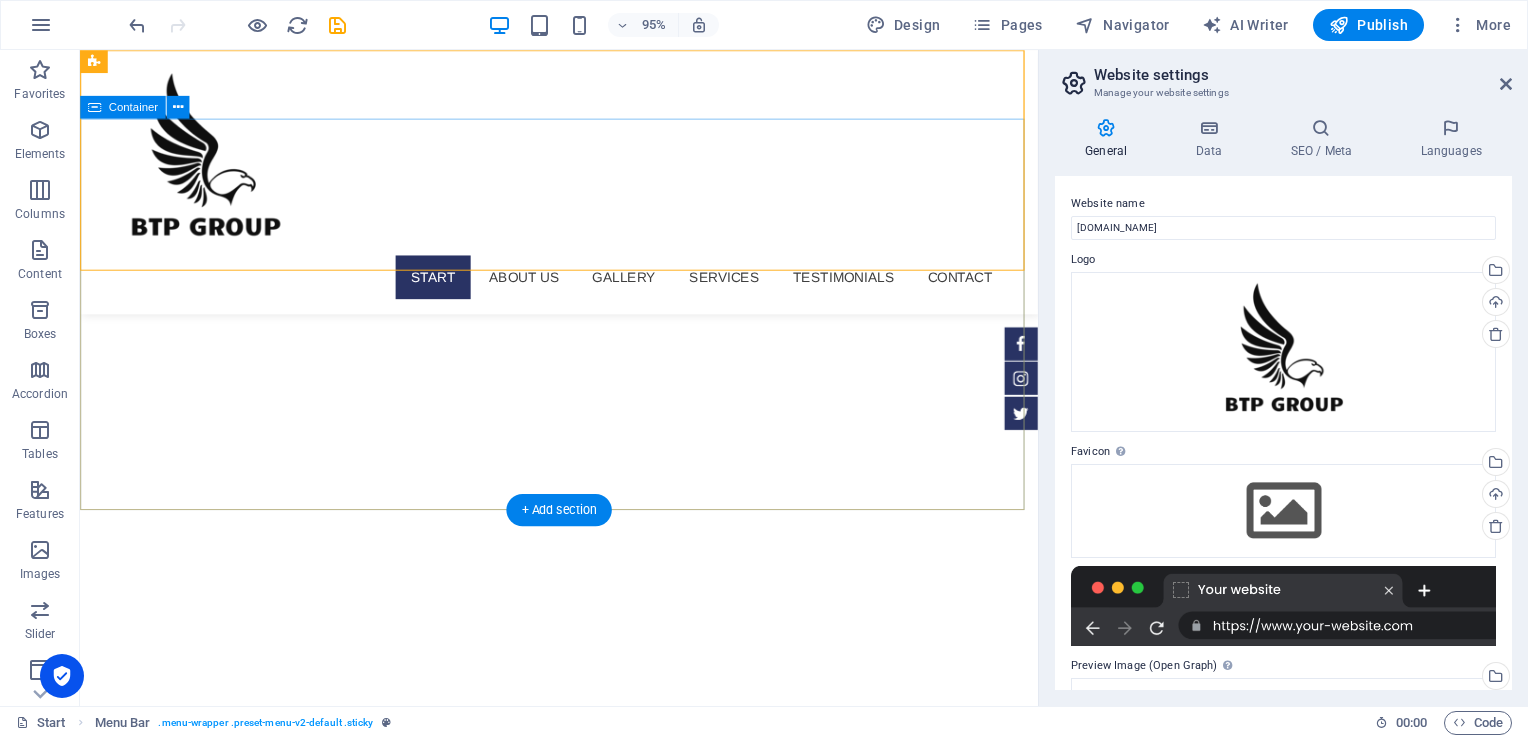 click on "[DOMAIN_NAME] Sed ut perspiciatis unde omnis iste natus doloremque laudantium.  Learn more" at bounding box center [584, 1011] 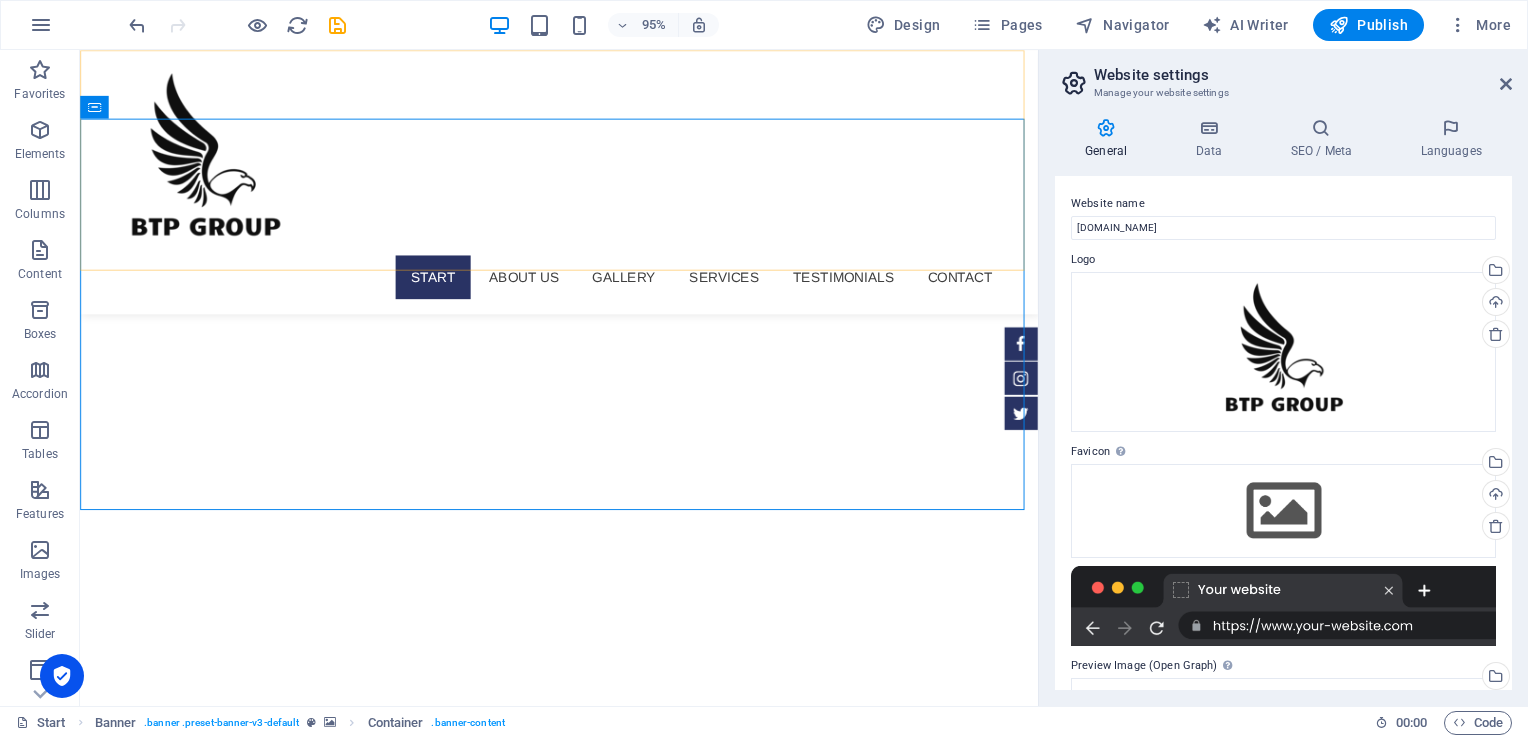 click on "Start About us Gallery Services Testimonials Contact" at bounding box center [584, 189] 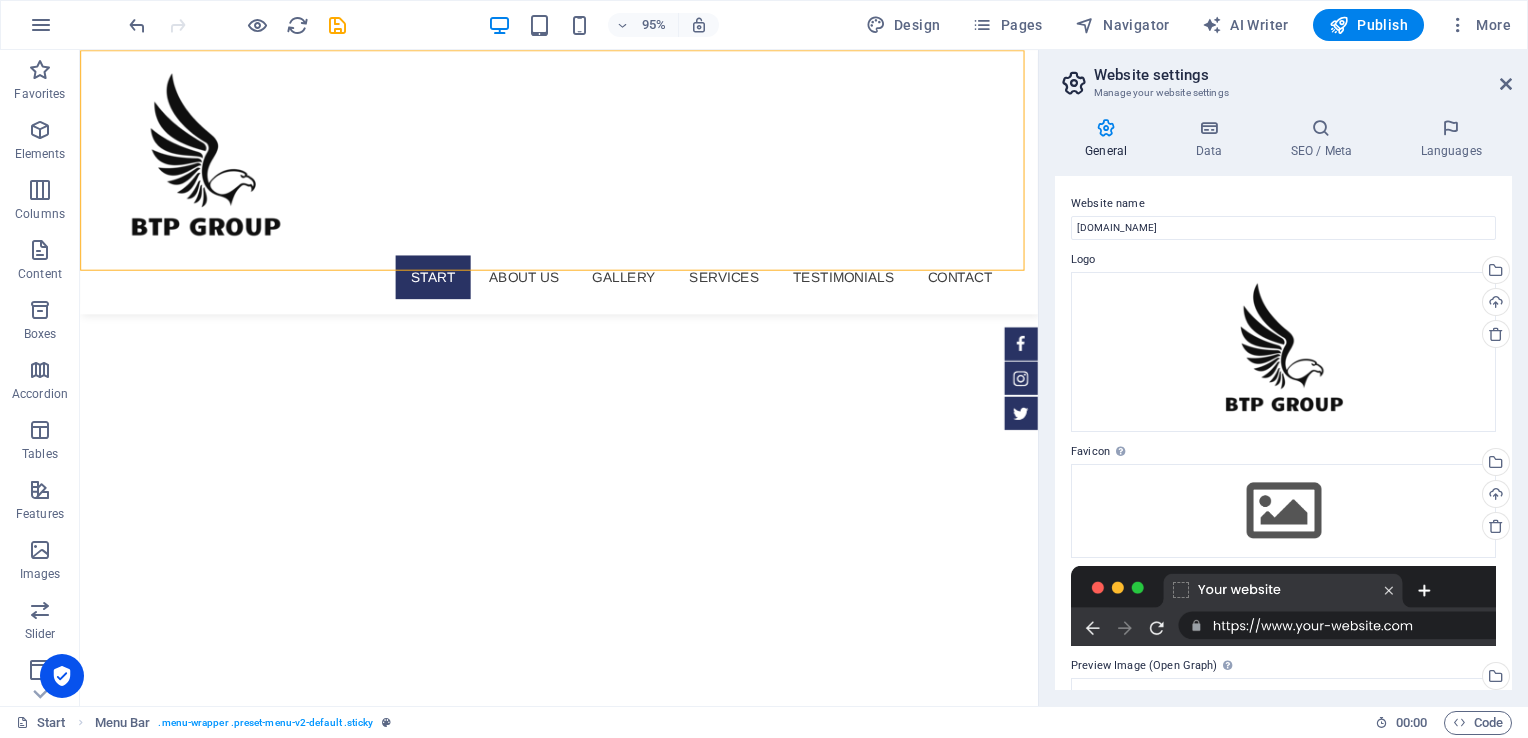 click on "Start About us Gallery Services Testimonials Contact" at bounding box center (584, 189) 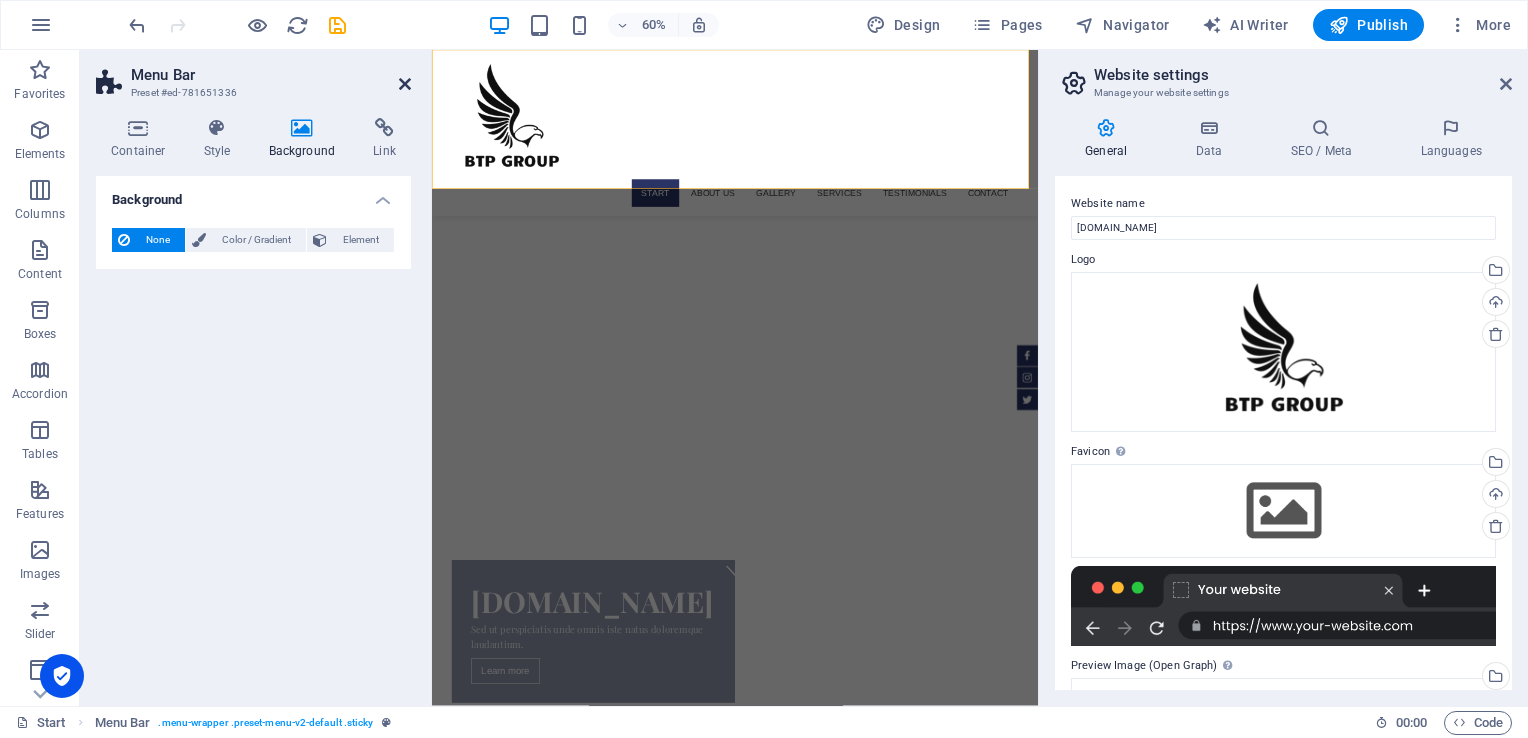 click at bounding box center (405, 84) 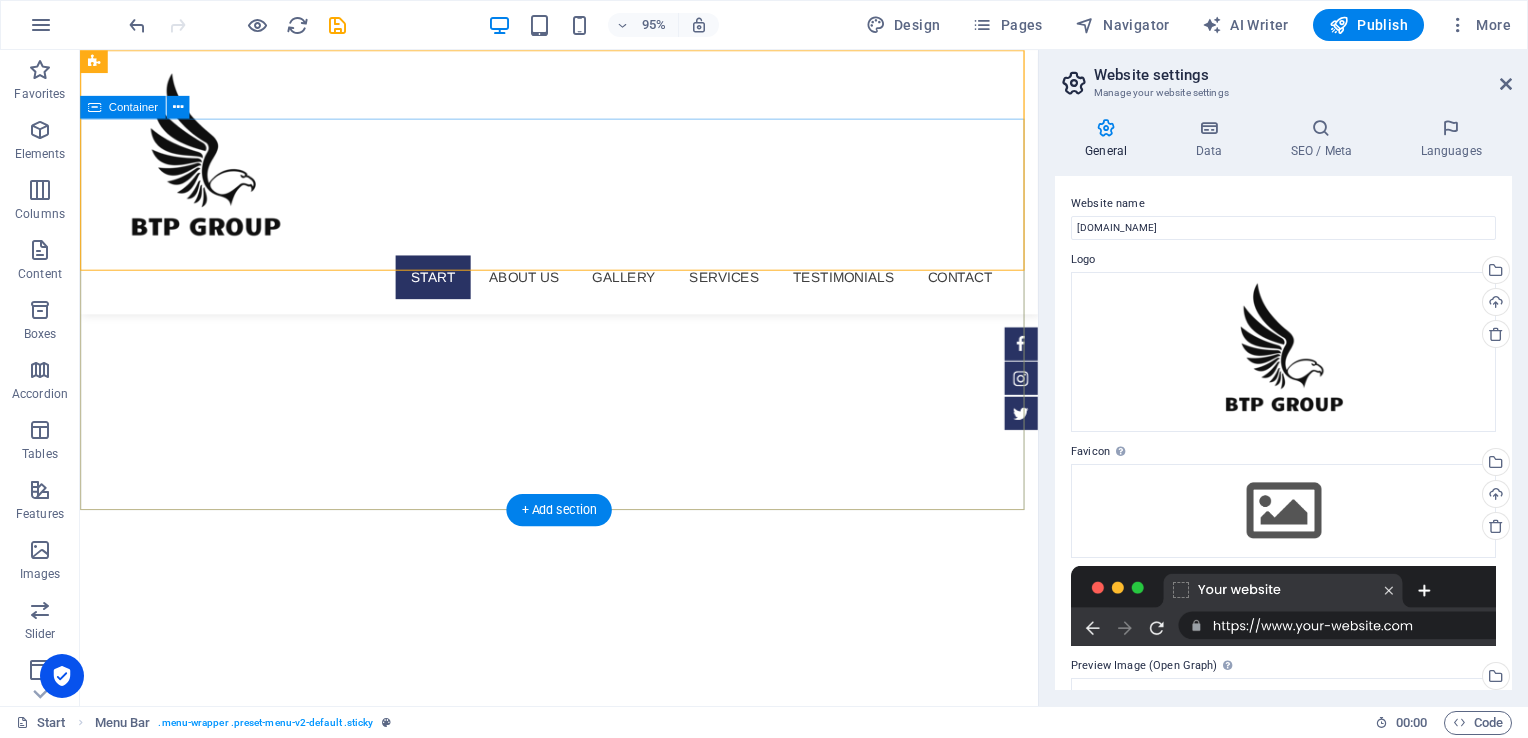 click on "[DOMAIN_NAME] Sed ut perspiciatis unde omnis iste natus doloremque laudantium.  Learn more" at bounding box center [584, 1011] 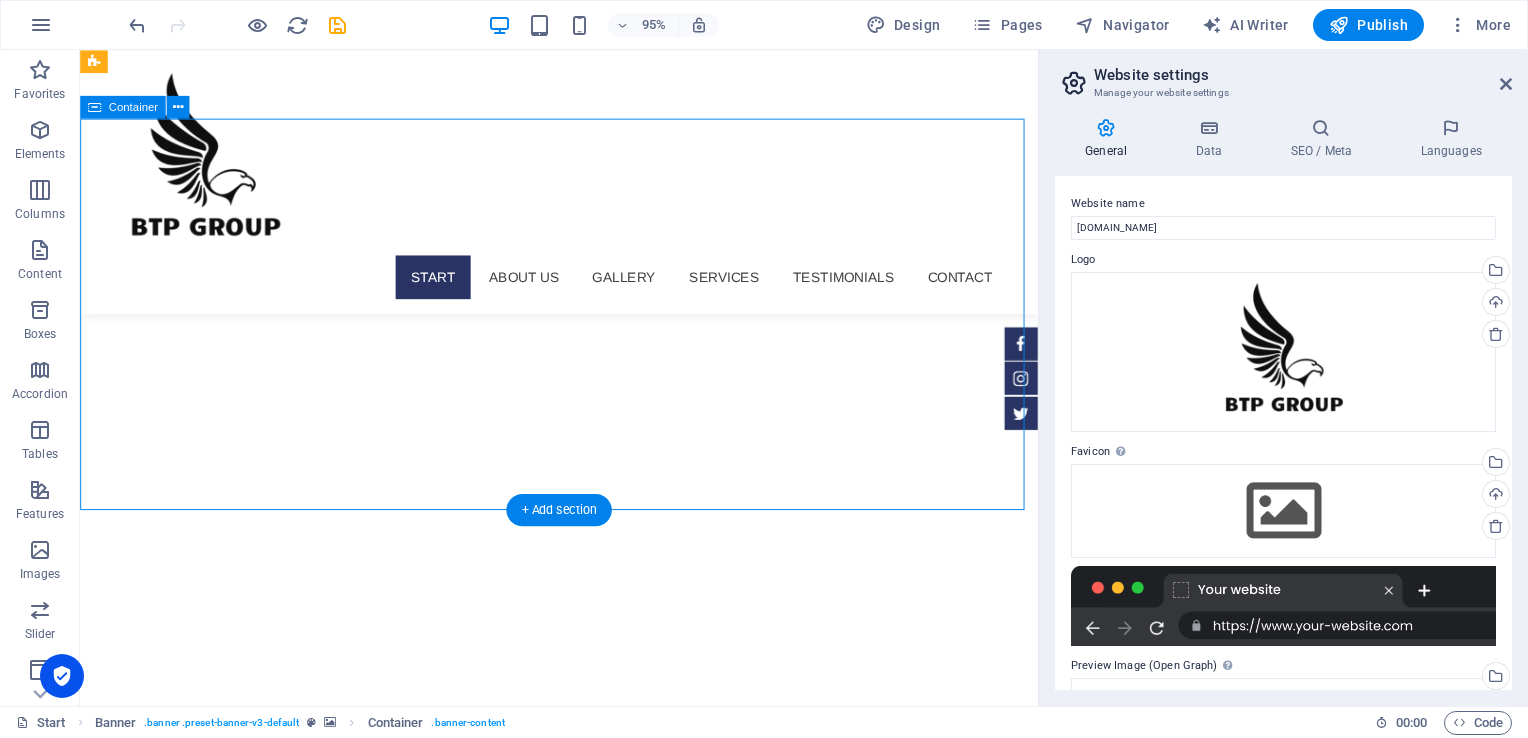 click on "[DOMAIN_NAME] Sed ut perspiciatis unde omnis iste natus doloremque laudantium.  Learn more" at bounding box center [584, 1011] 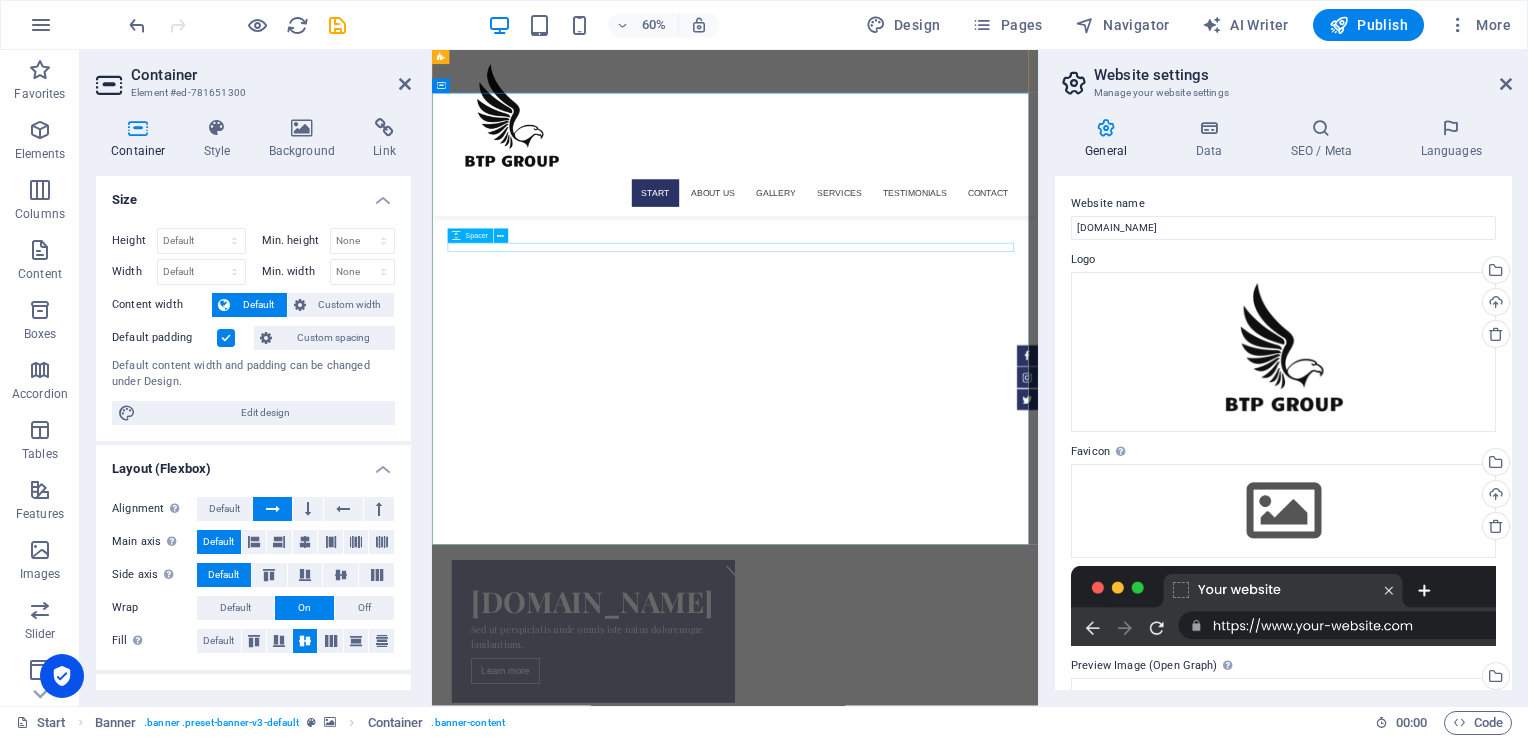 click at bounding box center [937, 892] 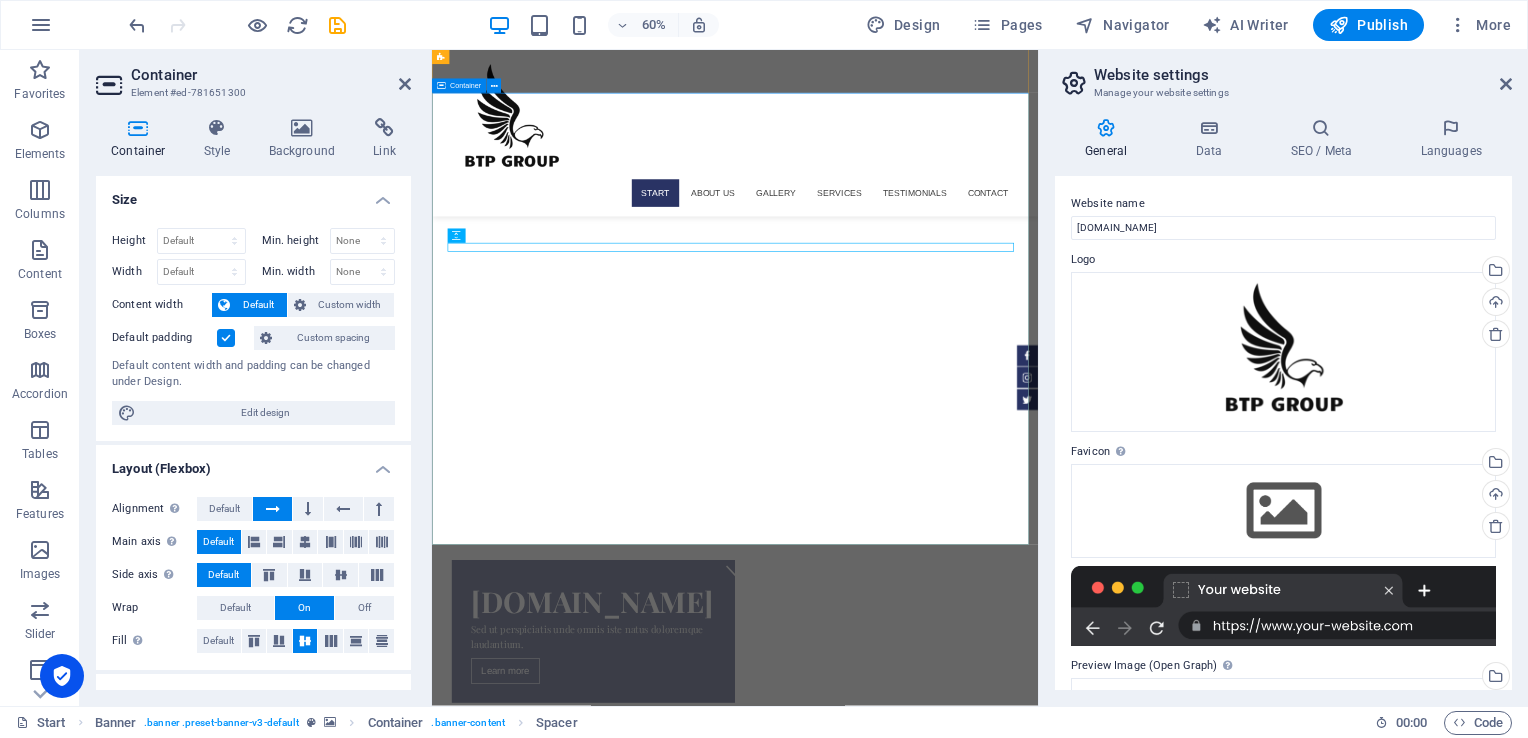 click on "[DOMAIN_NAME] Sed ut perspiciatis unde omnis iste natus doloremque laudantium.  Learn more" at bounding box center [937, 1011] 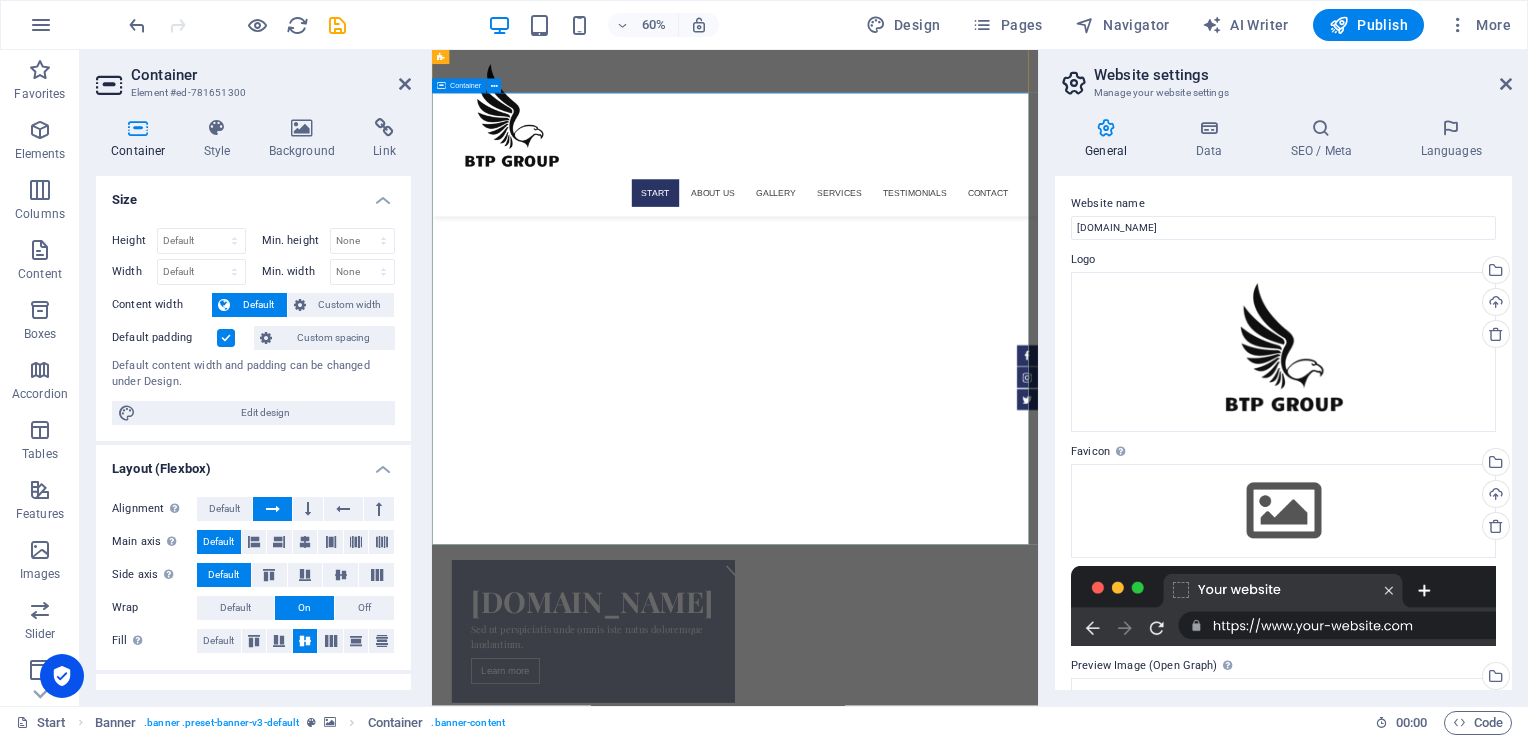 click on "[DOMAIN_NAME] Sed ut perspiciatis unde omnis iste natus doloremque laudantium.  Learn more" at bounding box center [937, 1011] 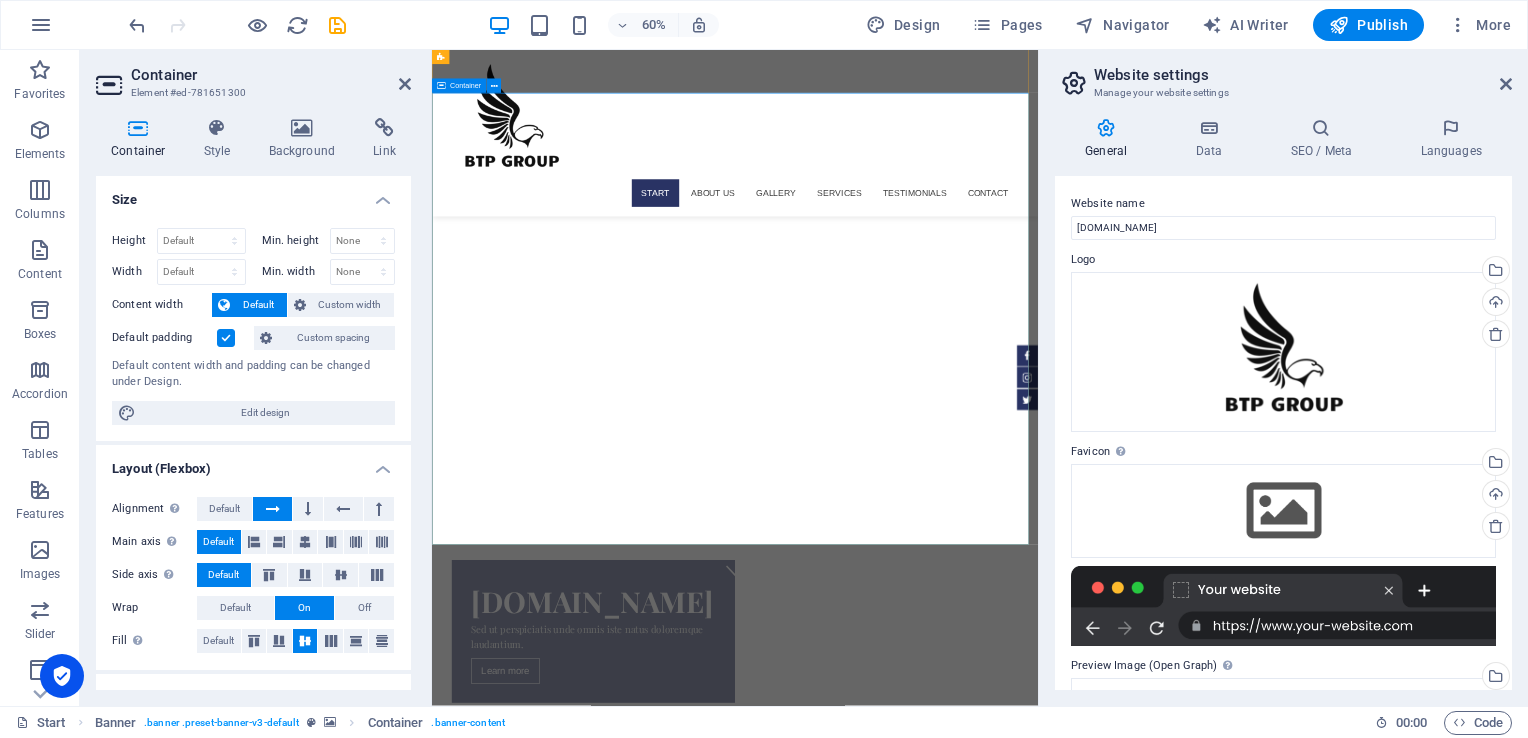 click on "[DOMAIN_NAME] Sed ut perspiciatis unde omnis iste natus doloremque laudantium.  Learn more" at bounding box center [937, 1011] 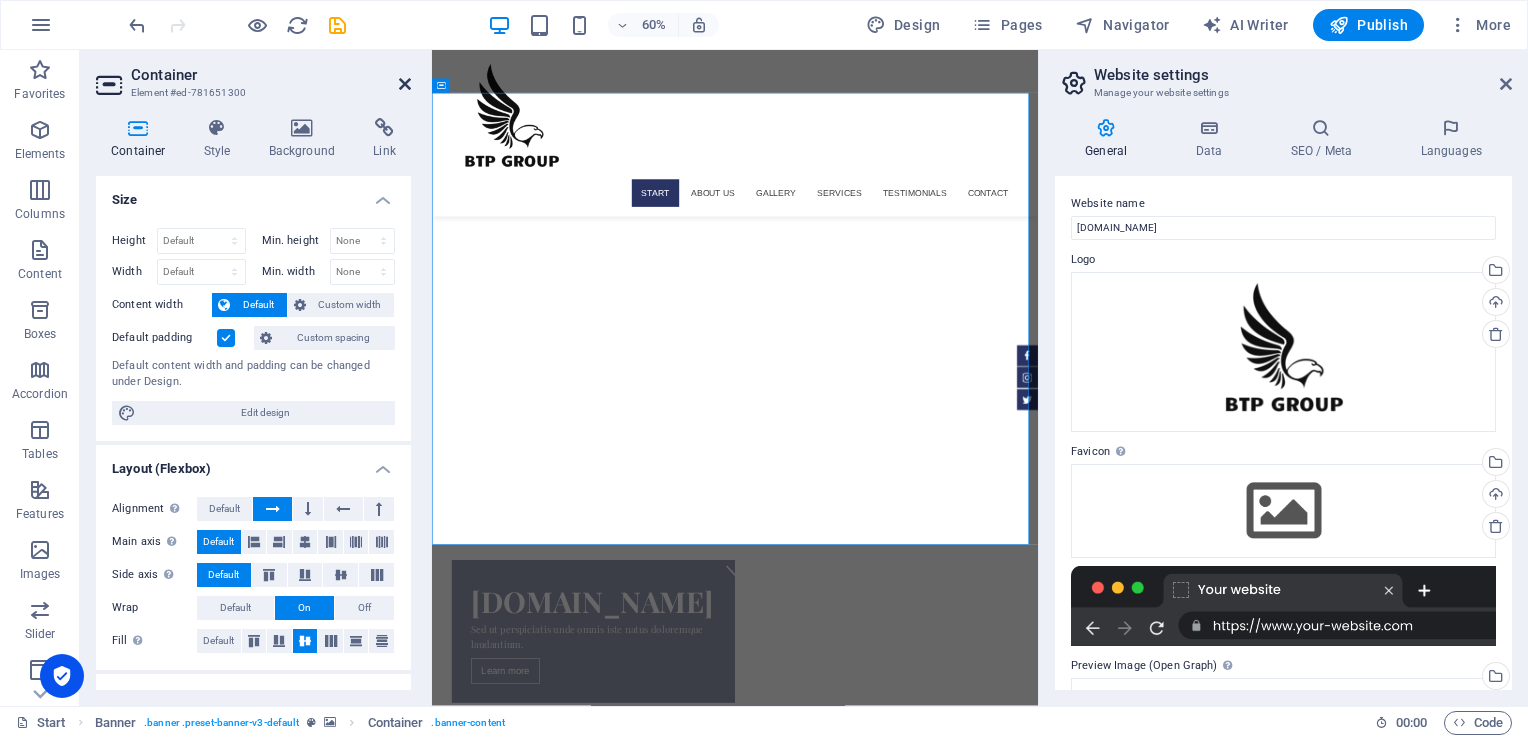 click at bounding box center [405, 84] 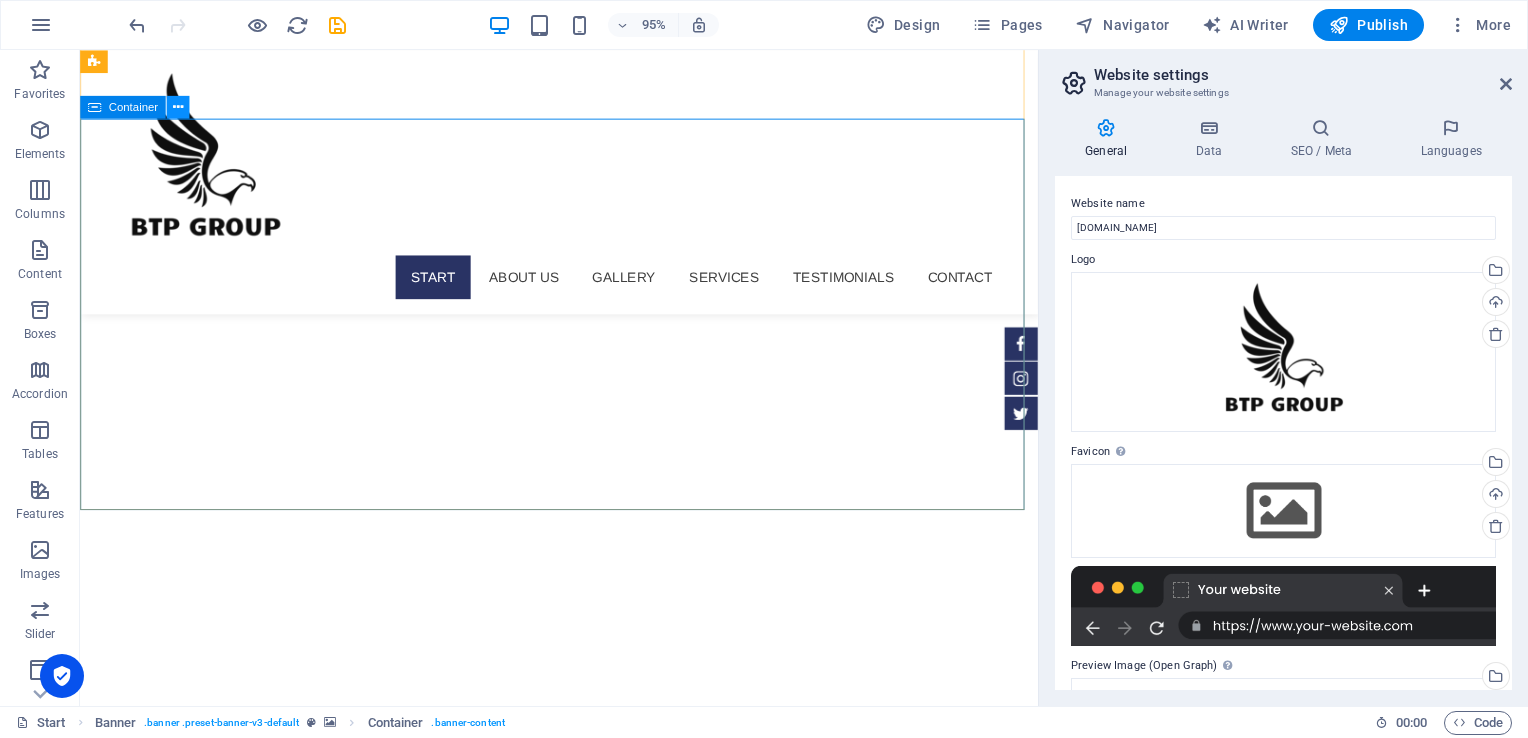 click at bounding box center [178, 107] 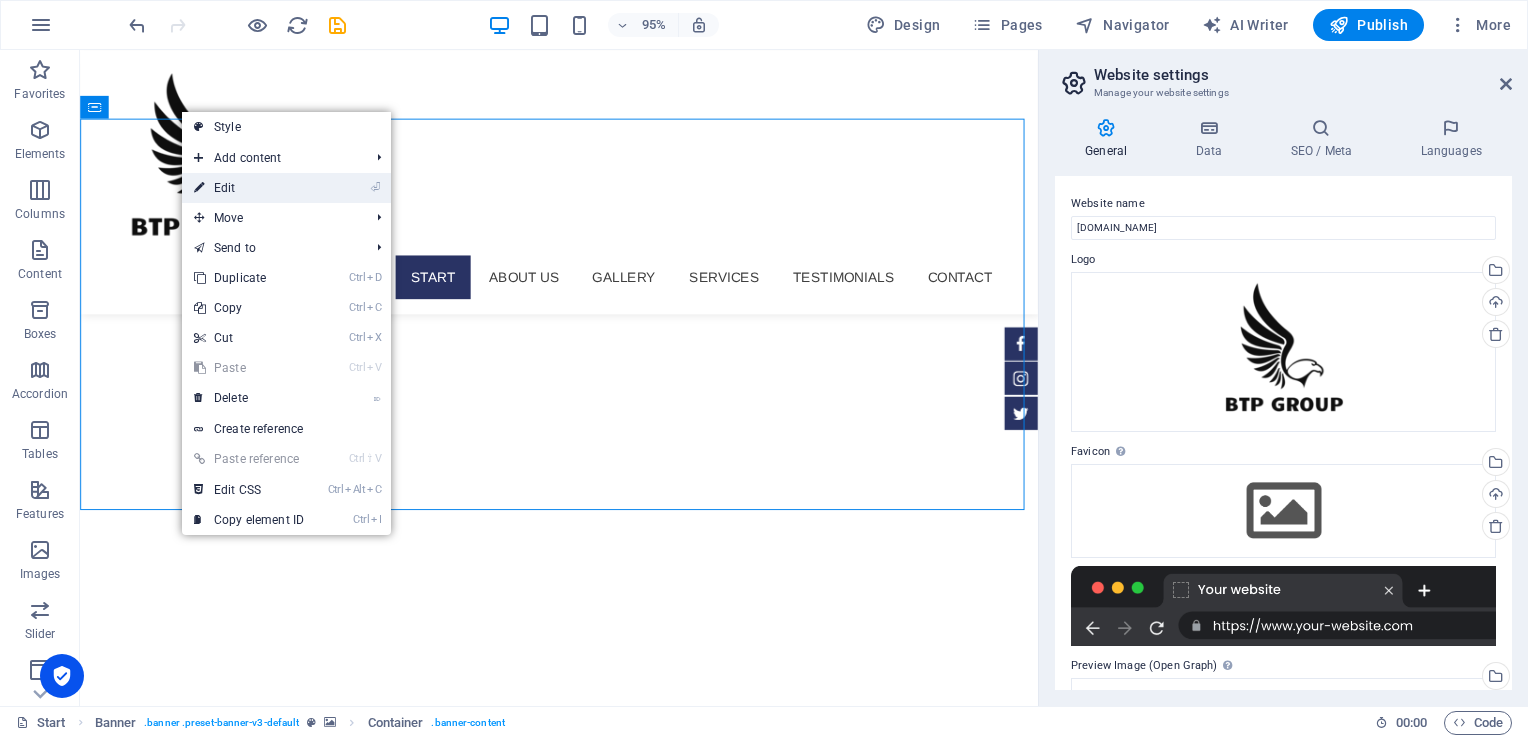 click on "⏎  Edit" at bounding box center [286, 188] 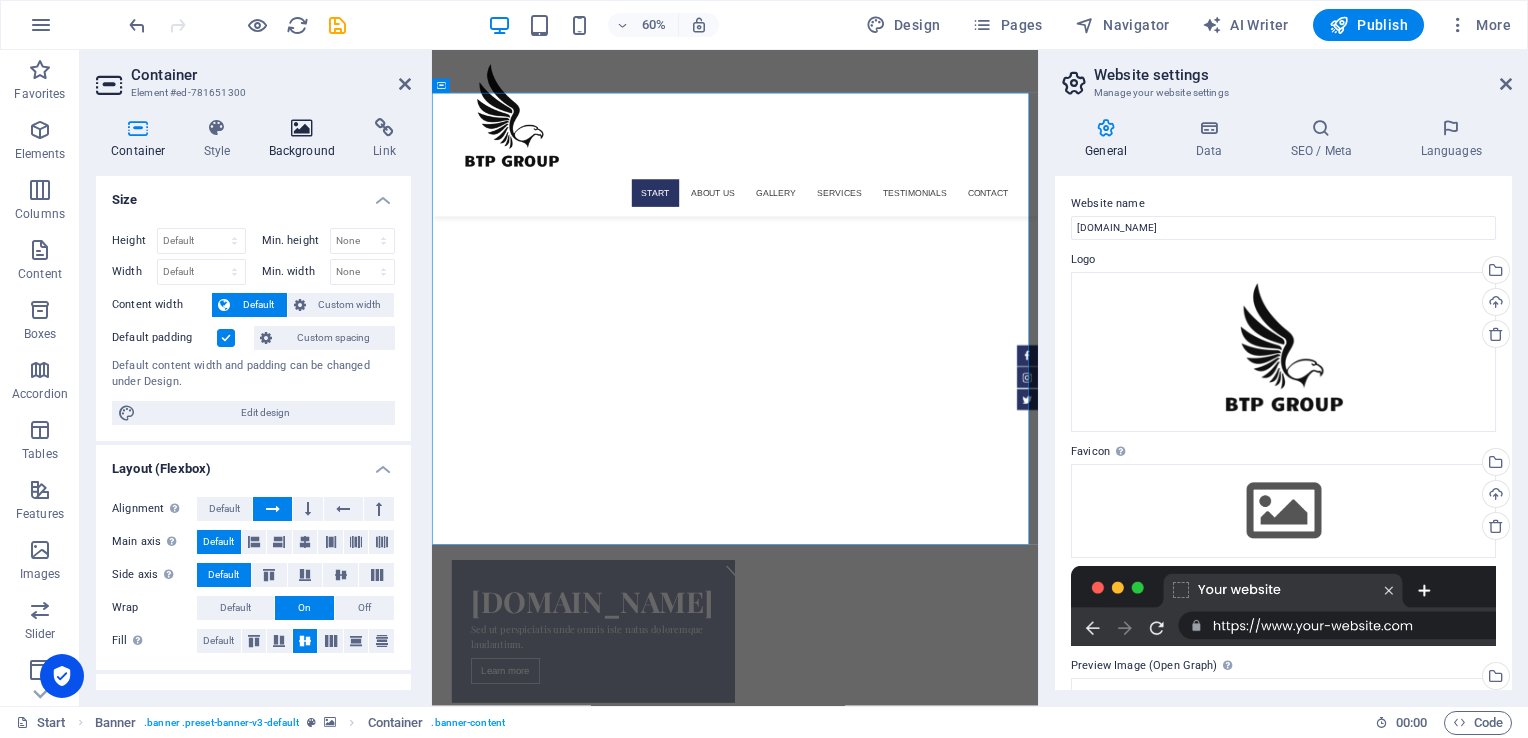 click on "Background" at bounding box center (306, 139) 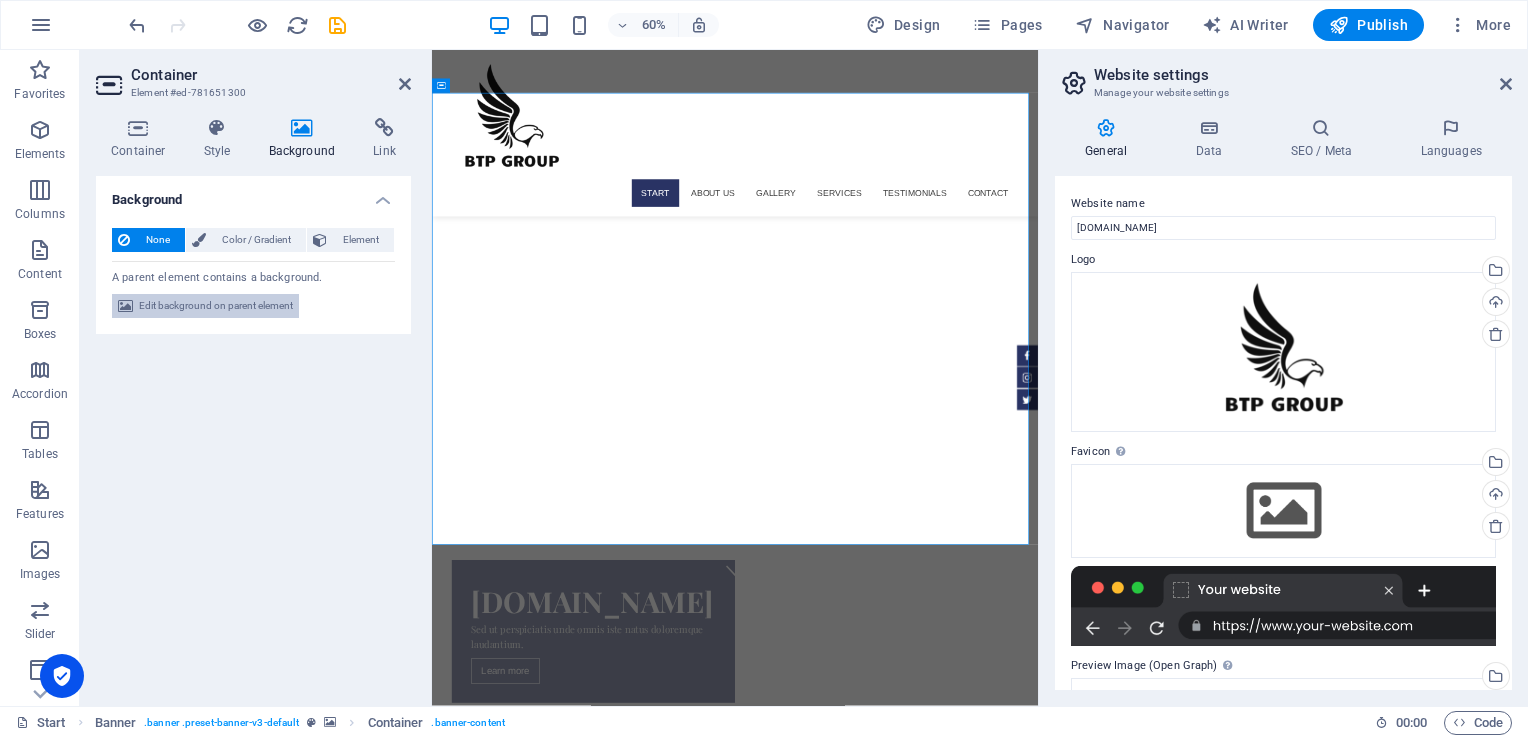 click on "Edit background on parent element" at bounding box center (216, 306) 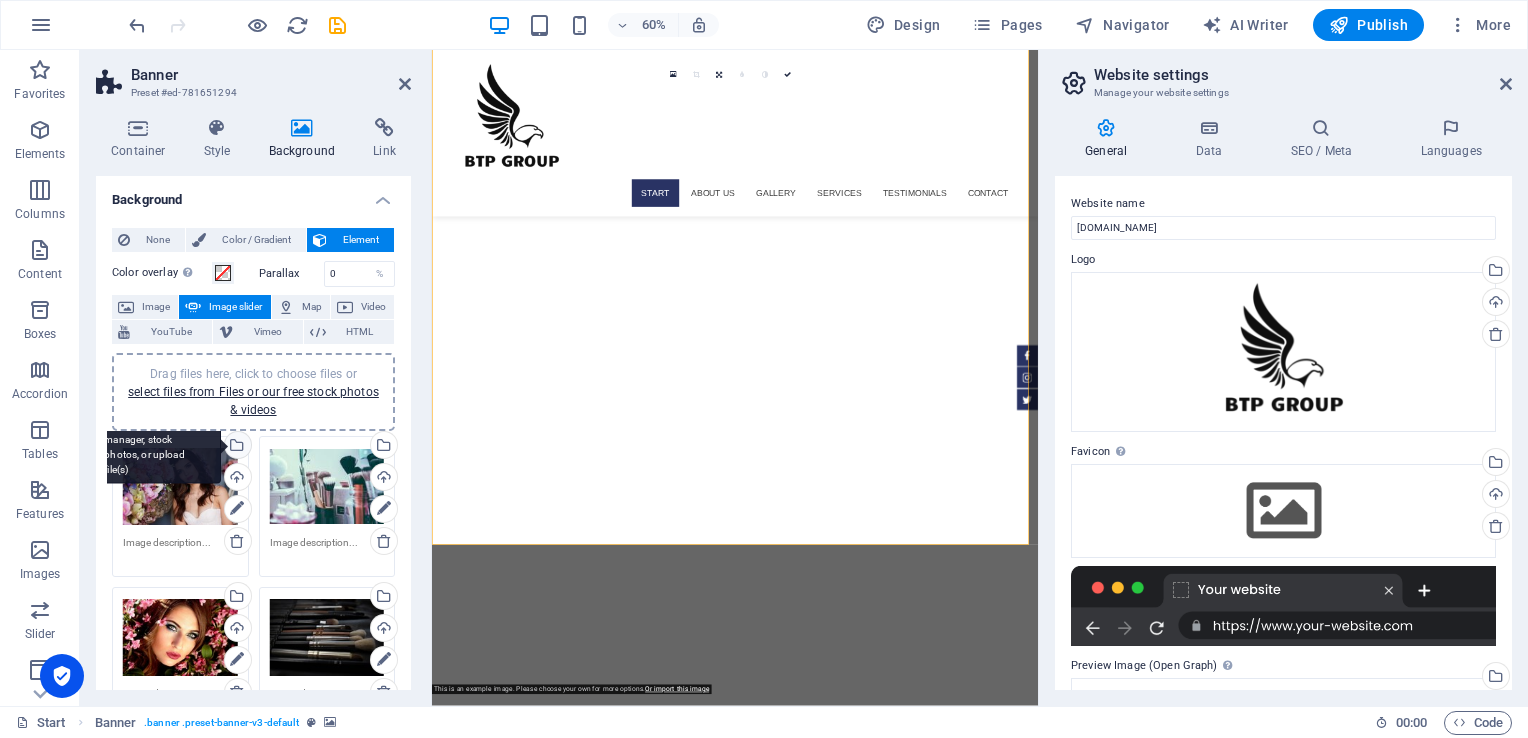 click on "Select files from the file manager, stock photos, or upload file(s)" at bounding box center [156, 446] 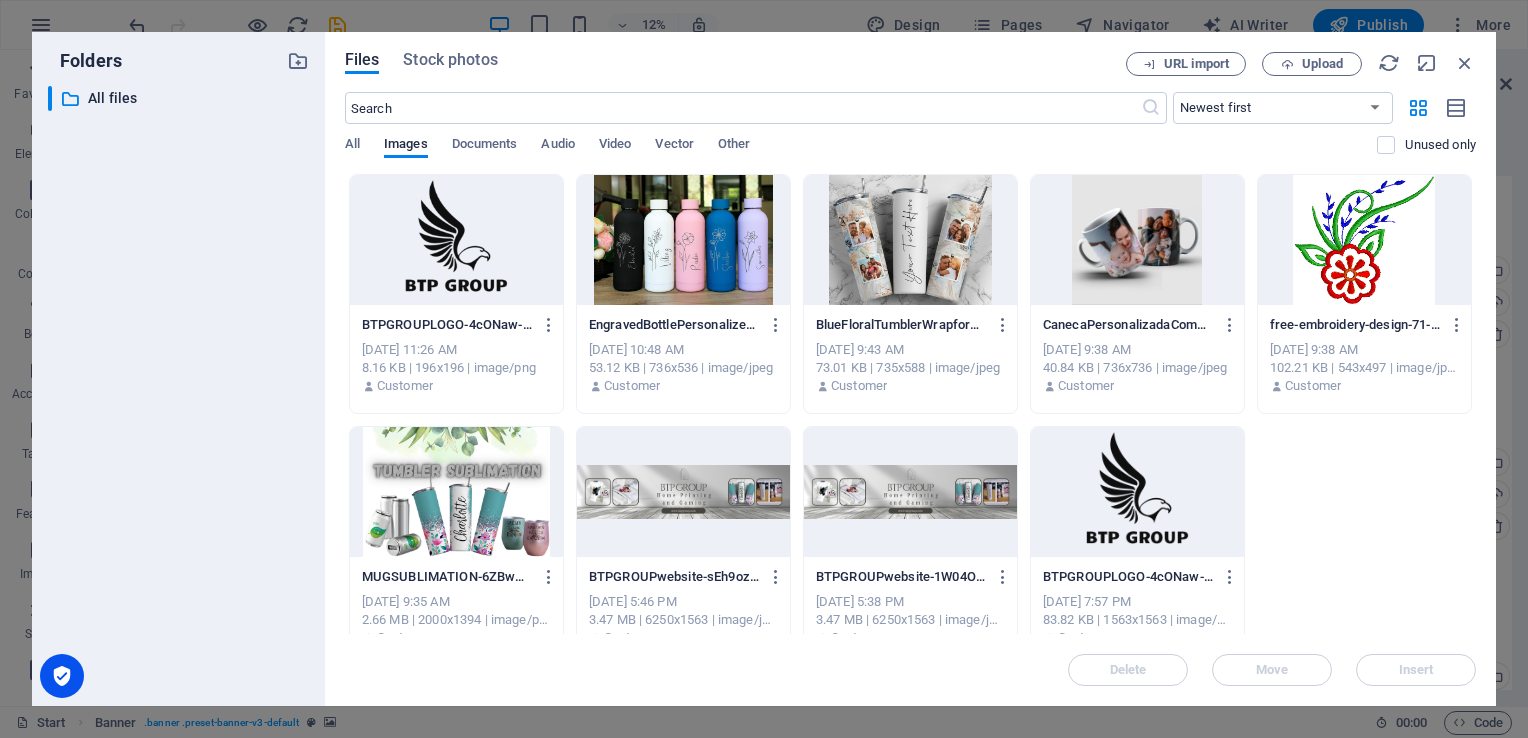 click at bounding box center (456, 492) 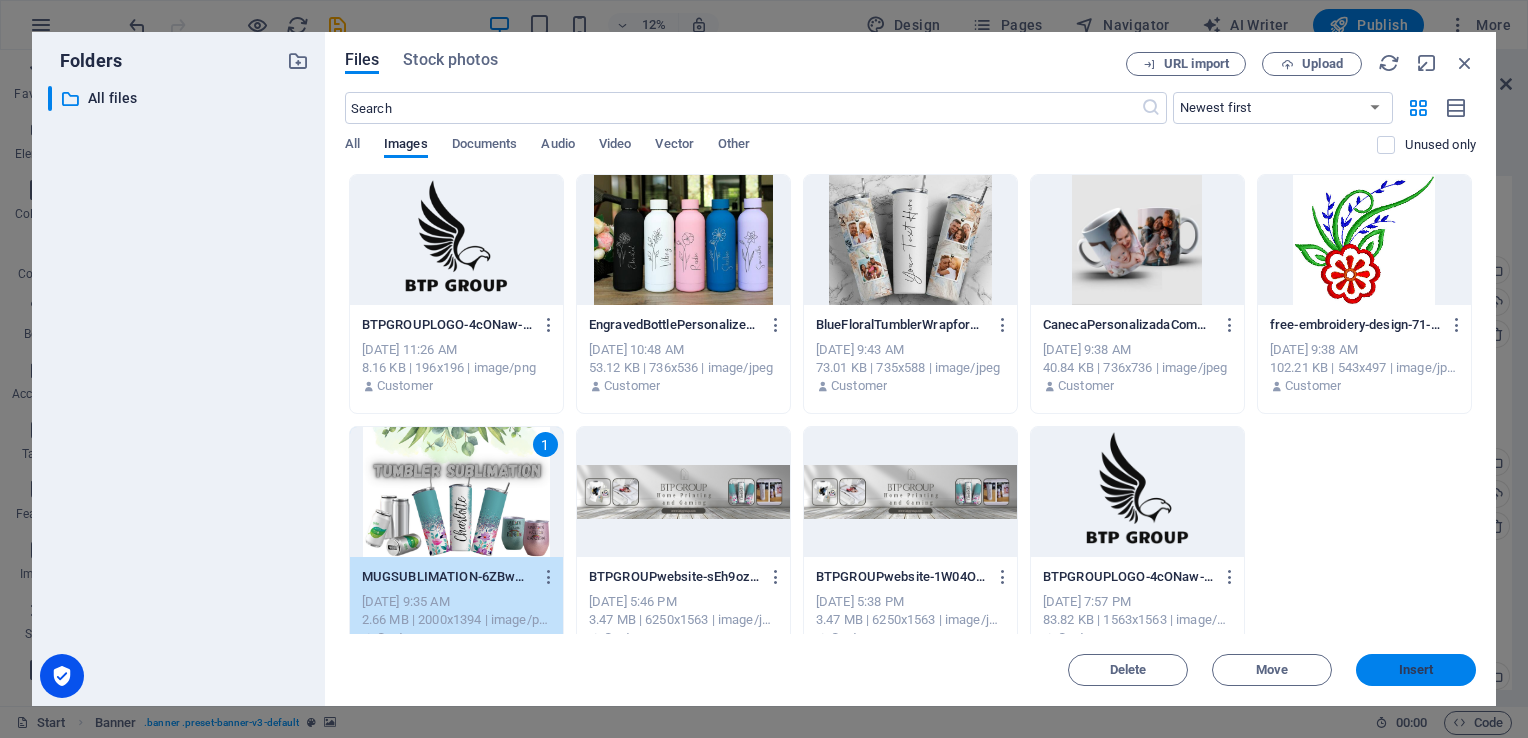 click on "Insert" at bounding box center (1416, 670) 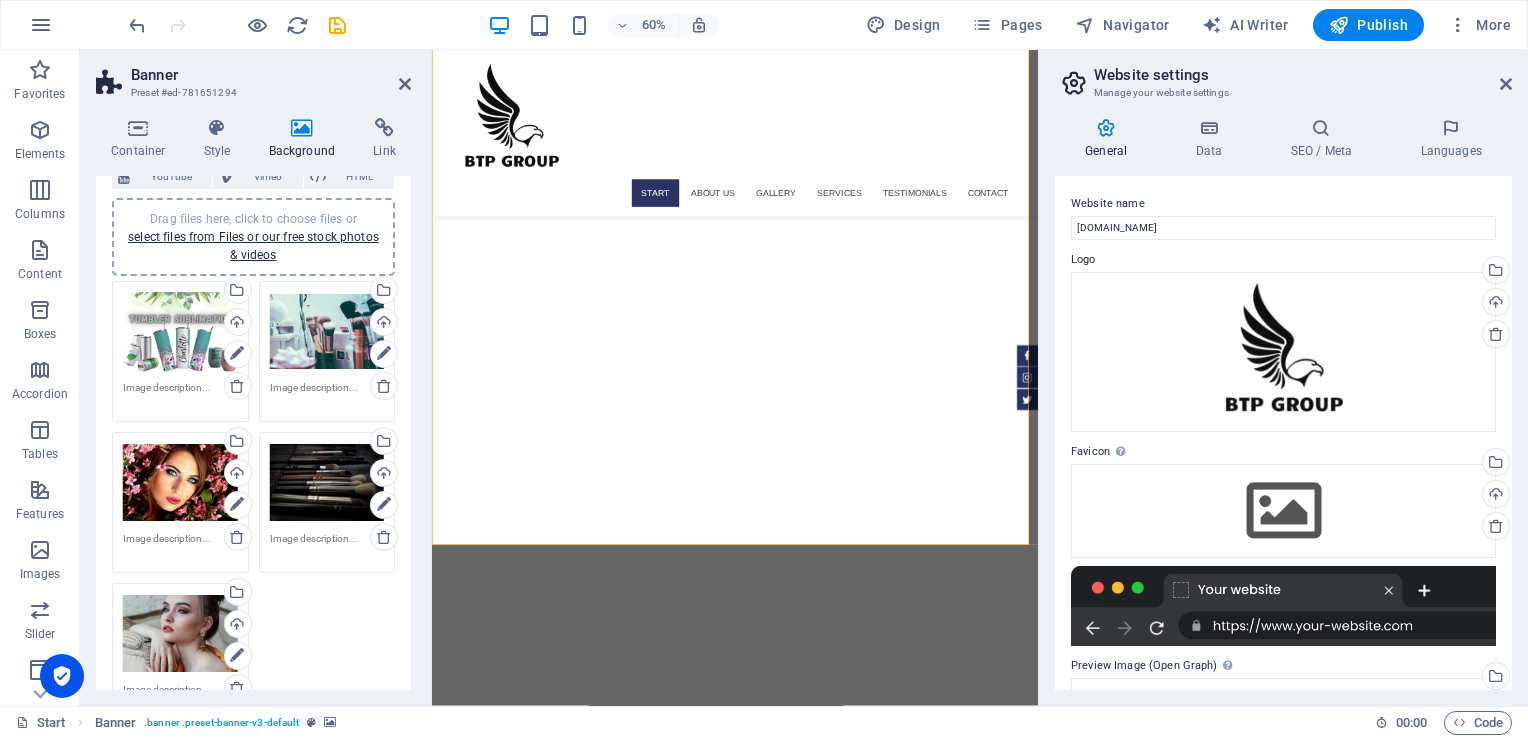 scroll, scrollTop: 169, scrollLeft: 0, axis: vertical 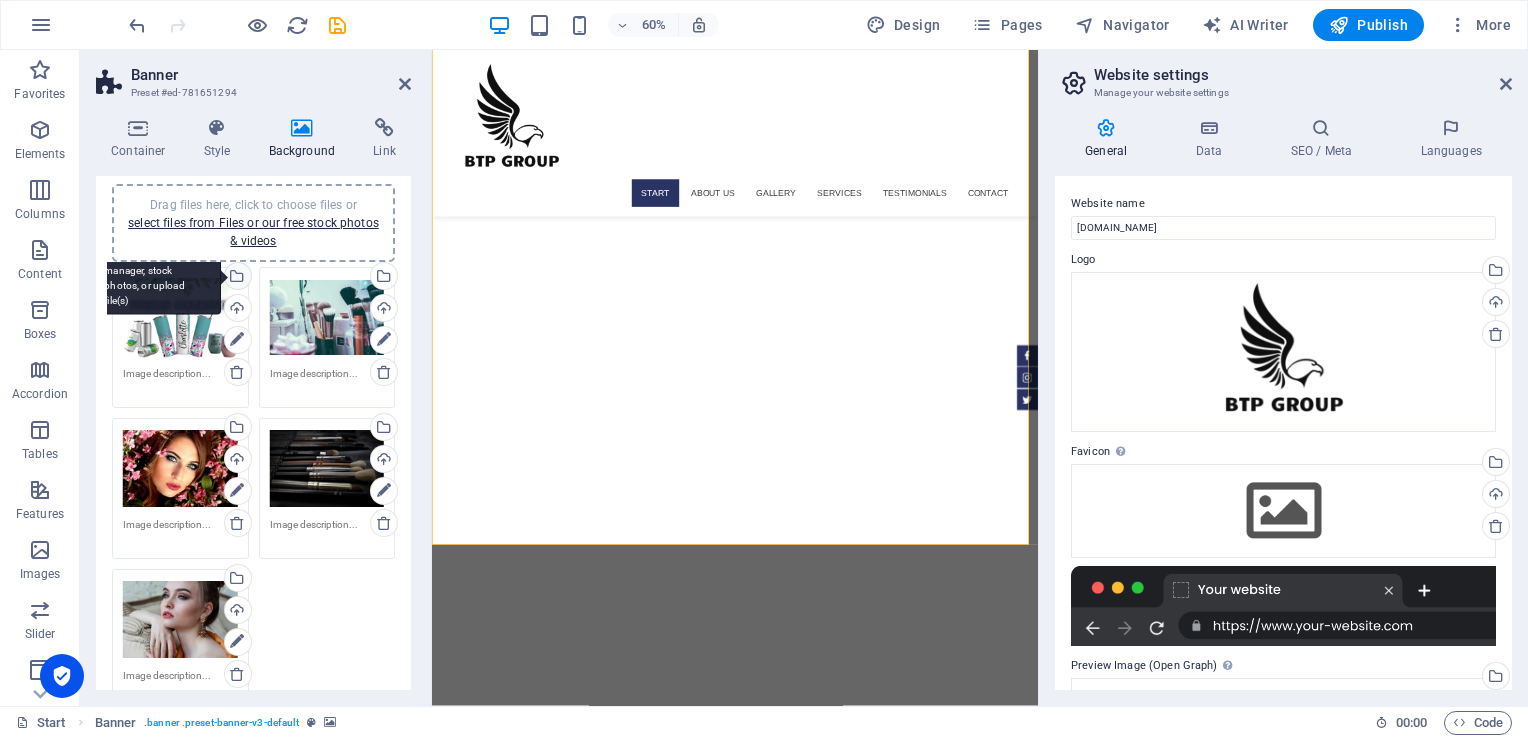 click on "Select files from the file manager, stock photos, or upload file(s)" at bounding box center [156, 277] 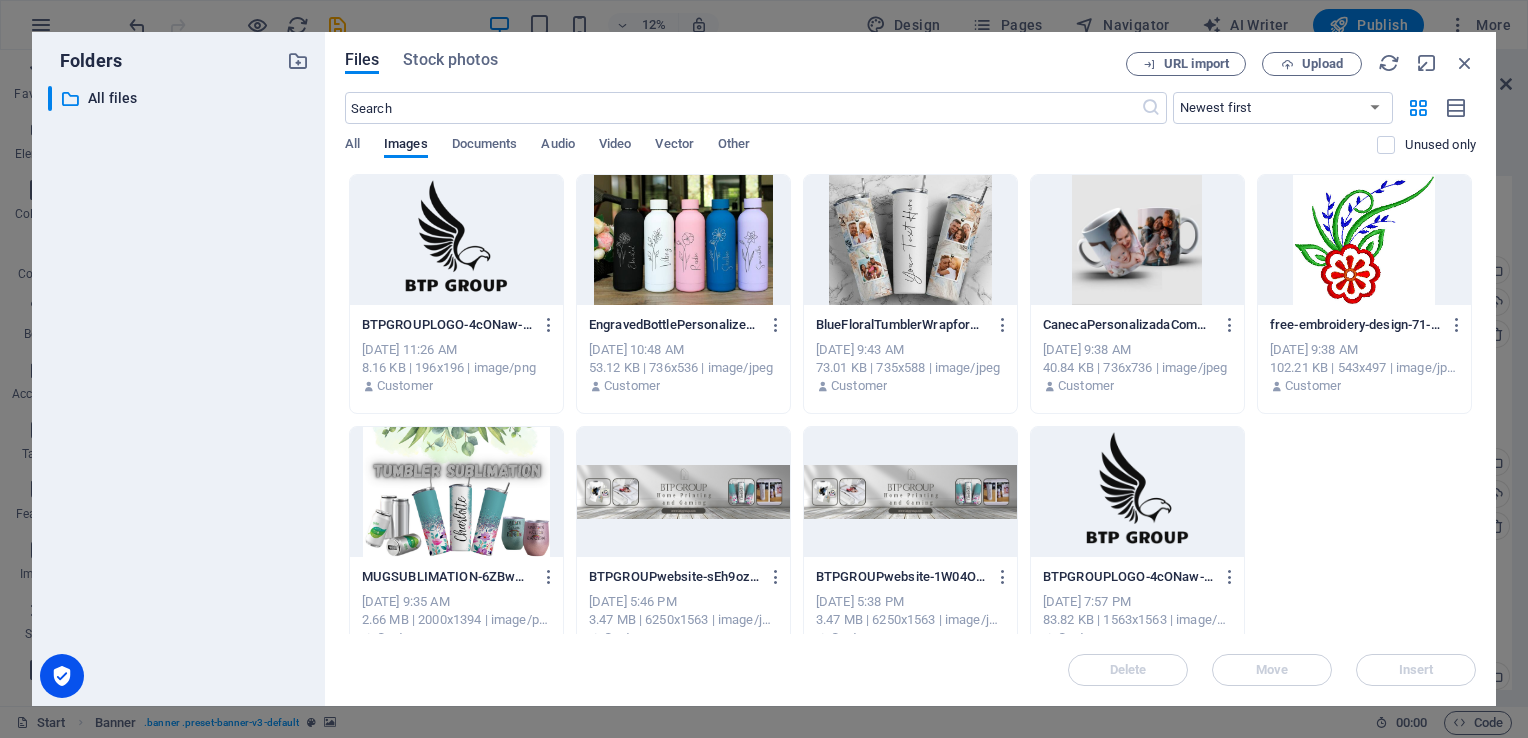 click at bounding box center [456, 492] 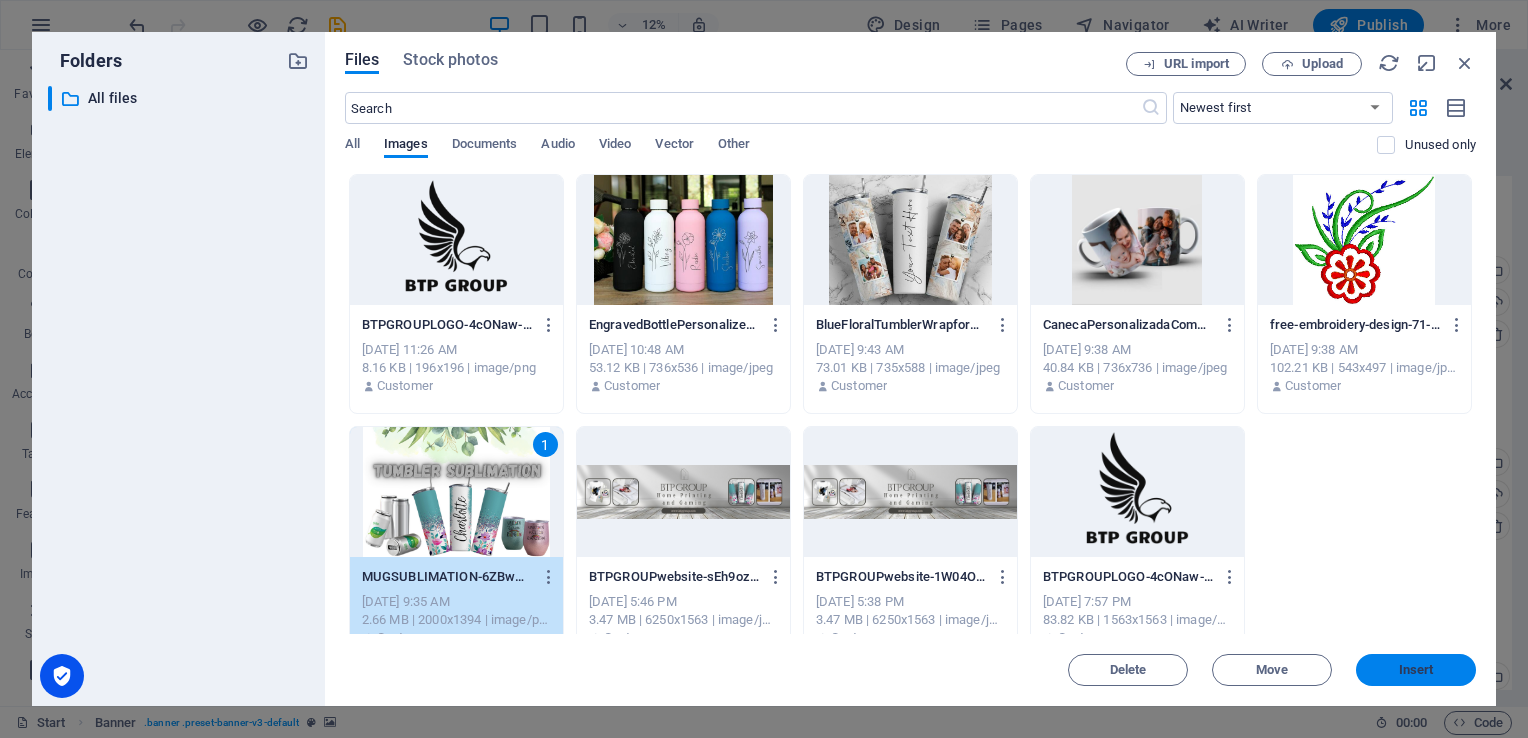 click on "Insert" at bounding box center (1416, 670) 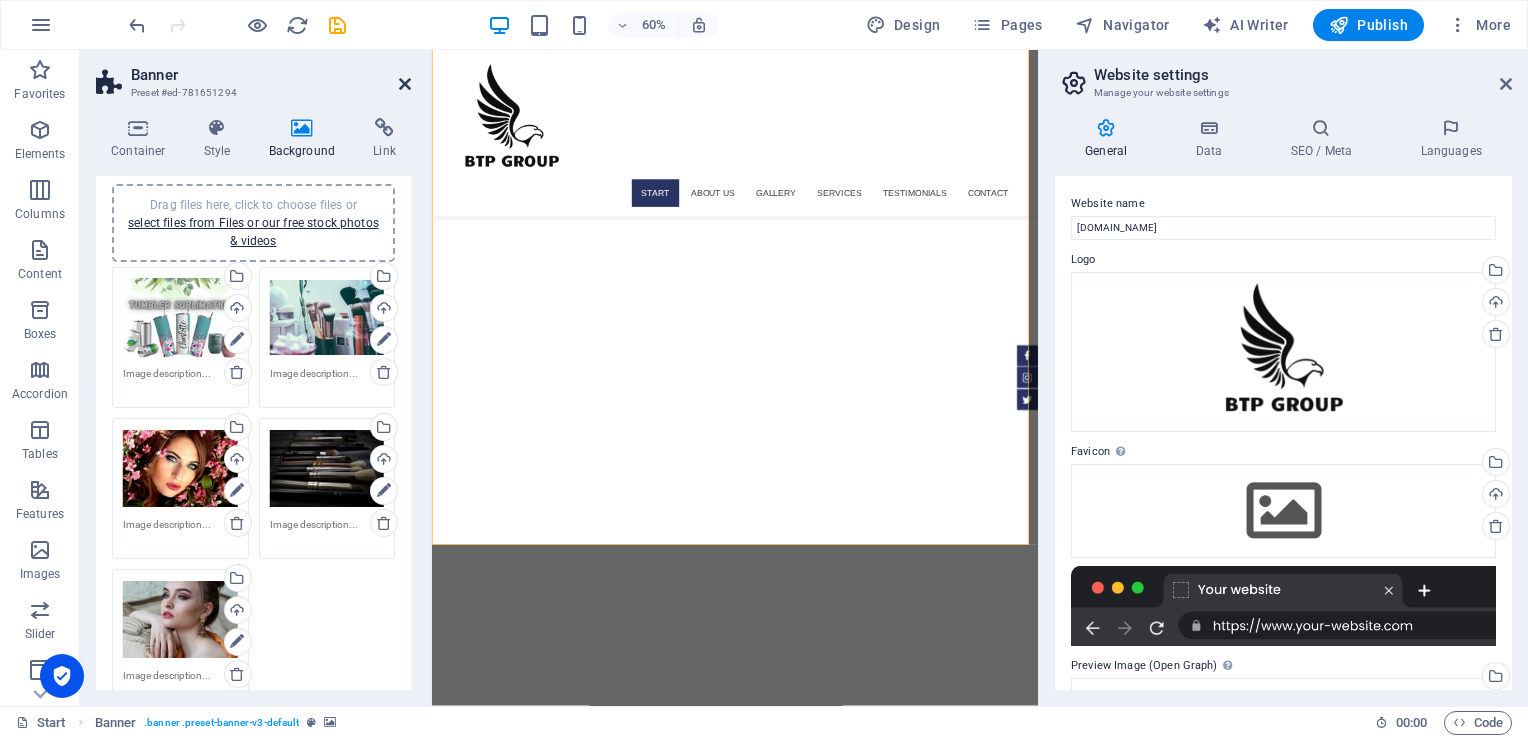 click at bounding box center (405, 84) 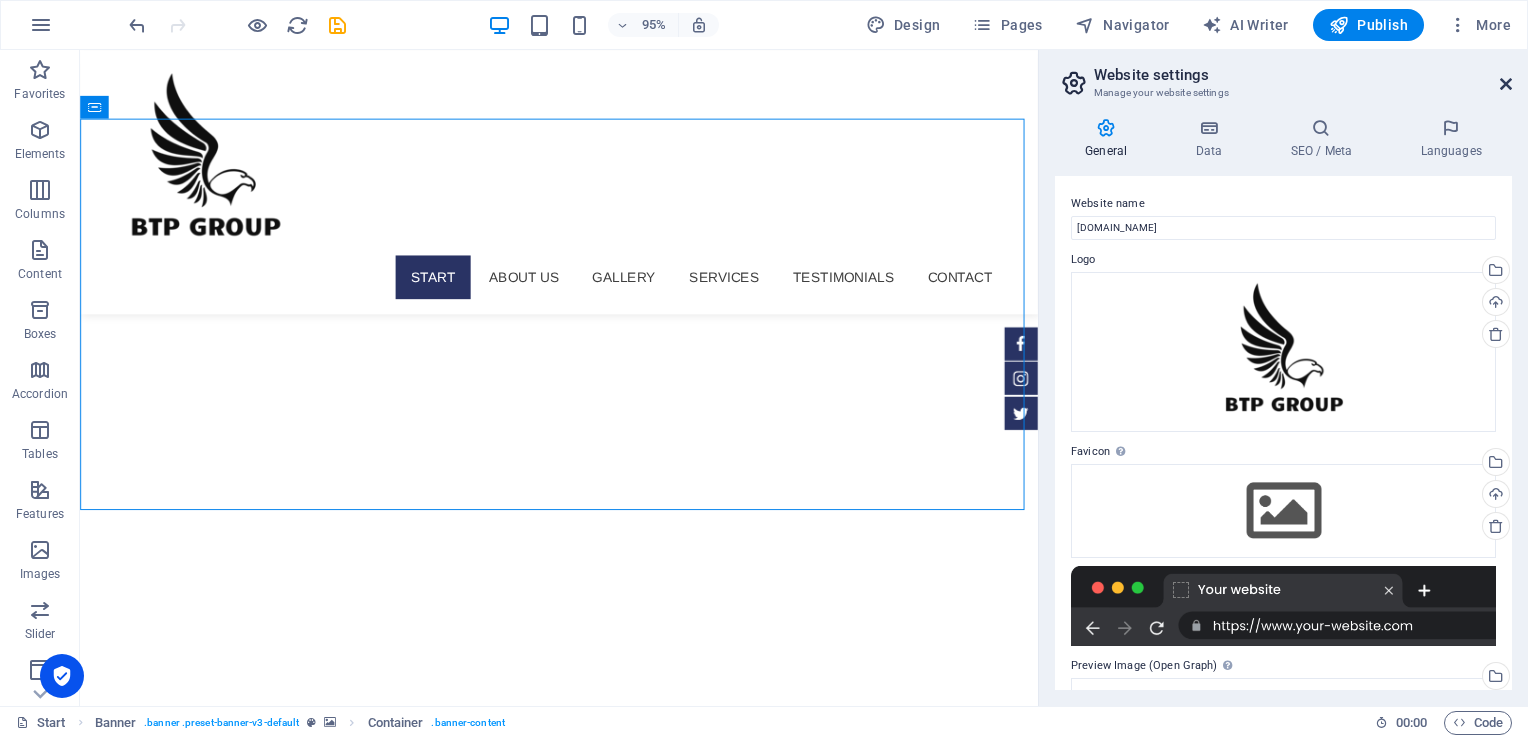 click at bounding box center [1506, 84] 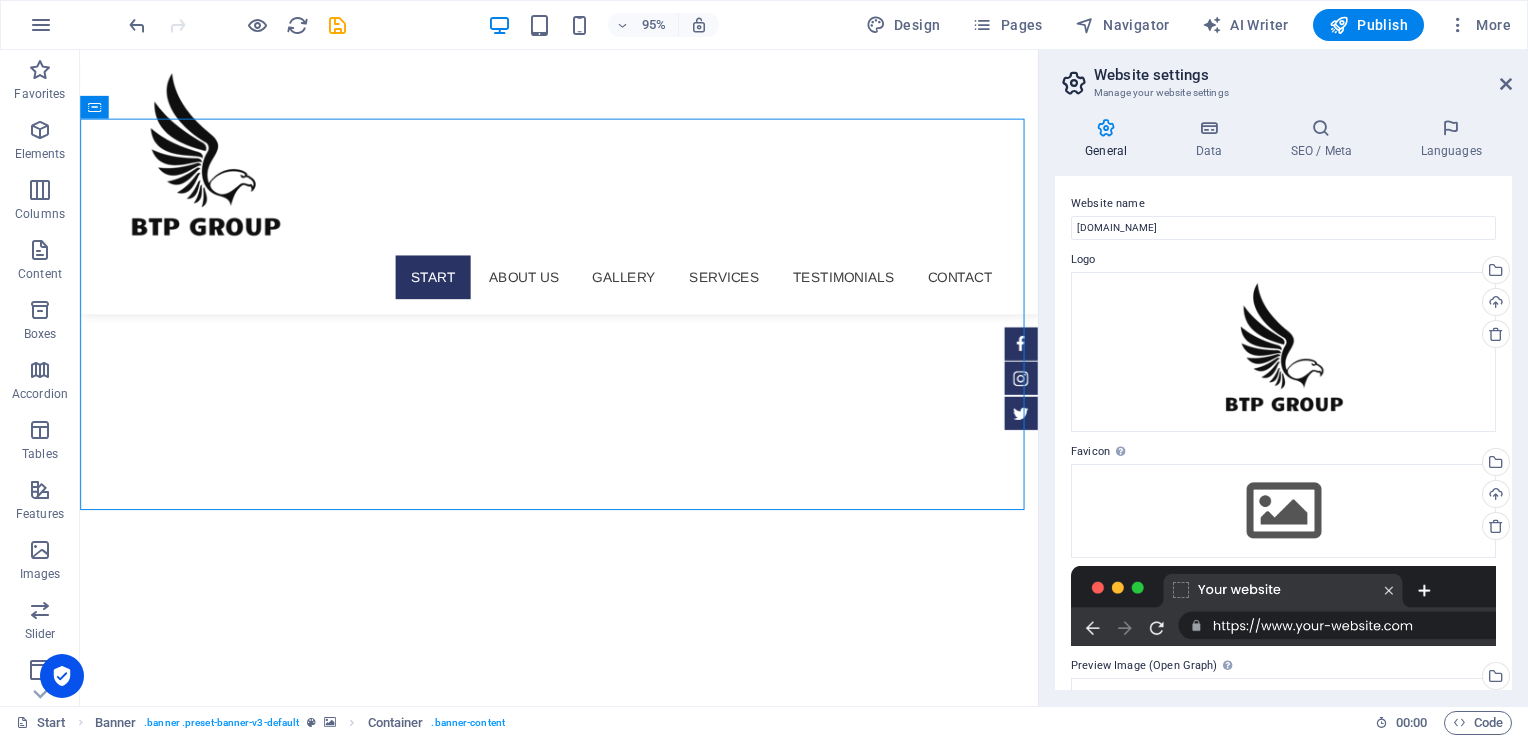 drag, startPoint x: 1590, startPoint y: 125, endPoint x: 1510, endPoint y: 75, distance: 94.33981 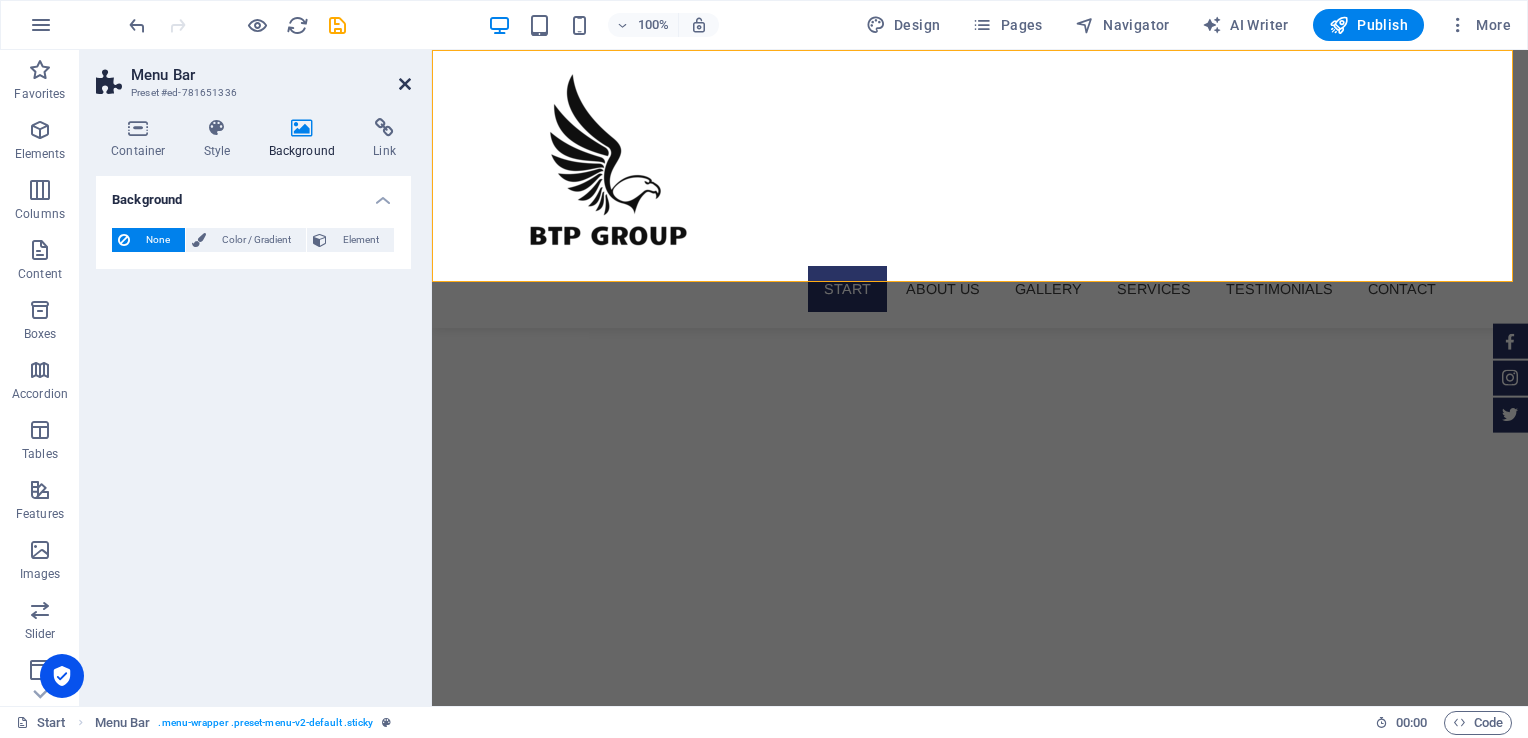 click at bounding box center (405, 84) 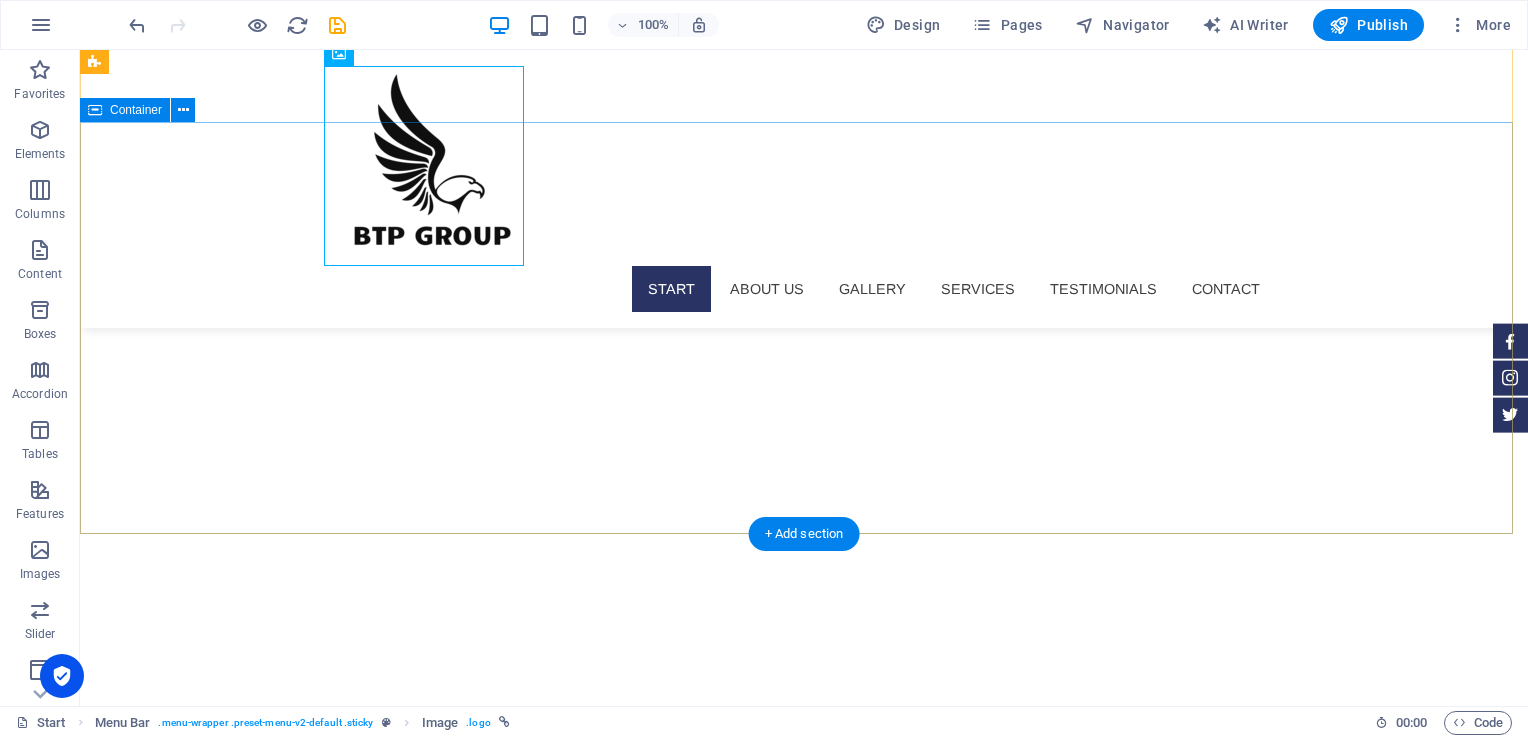 click on "[DOMAIN_NAME] Sed ut perspiciatis unde omnis iste natus doloremque laudantium.  Learn more" at bounding box center [804, 1064] 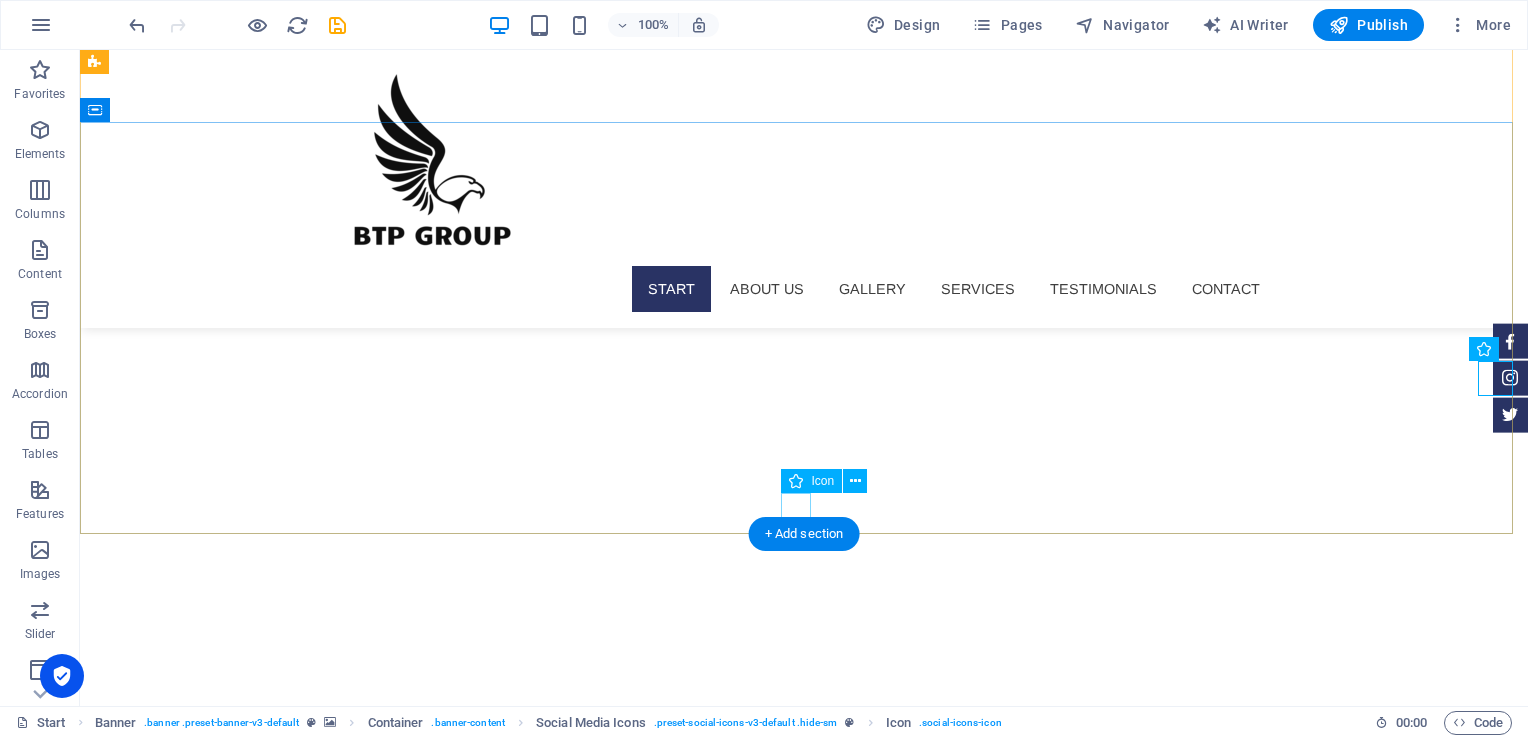 click at bounding box center [804, 480] 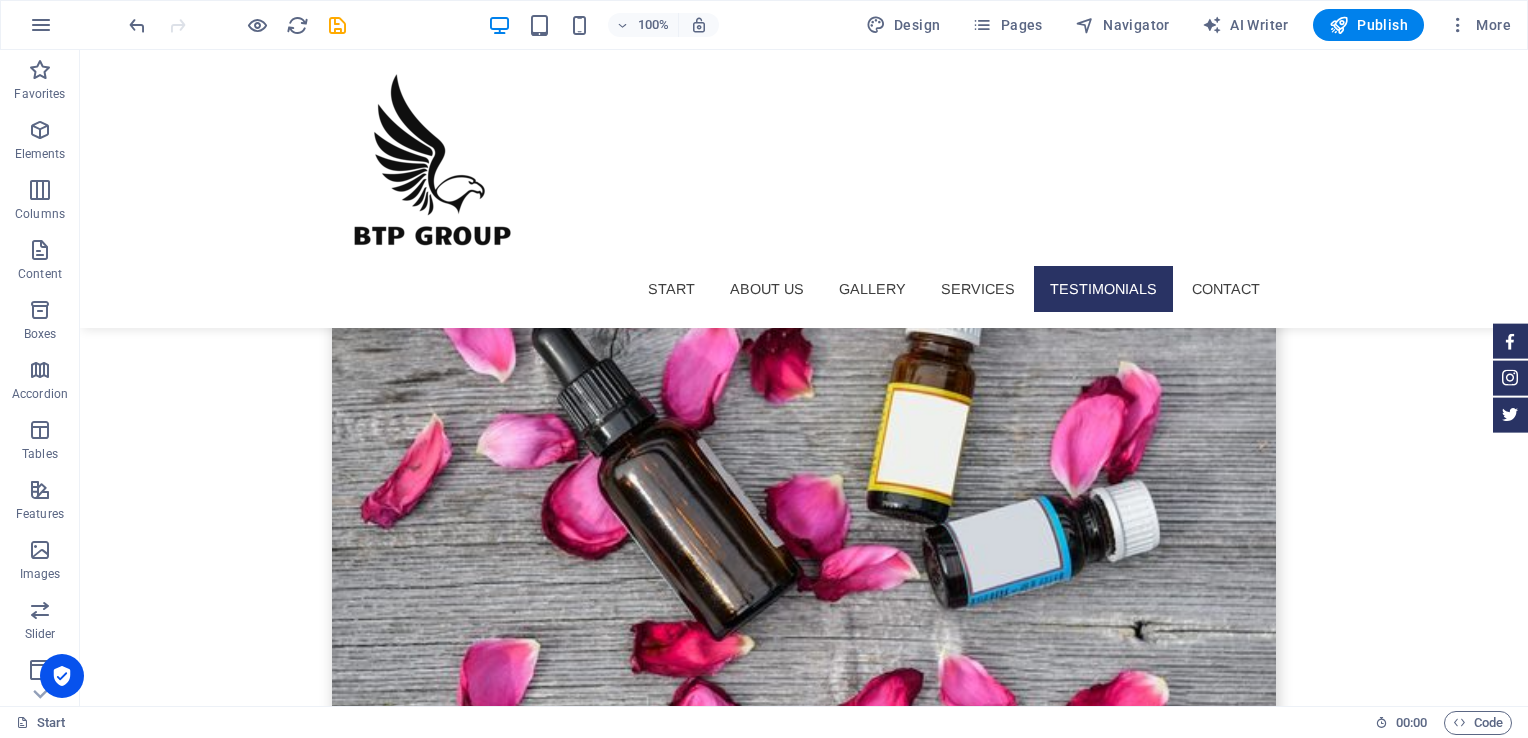 scroll, scrollTop: 6598, scrollLeft: 0, axis: vertical 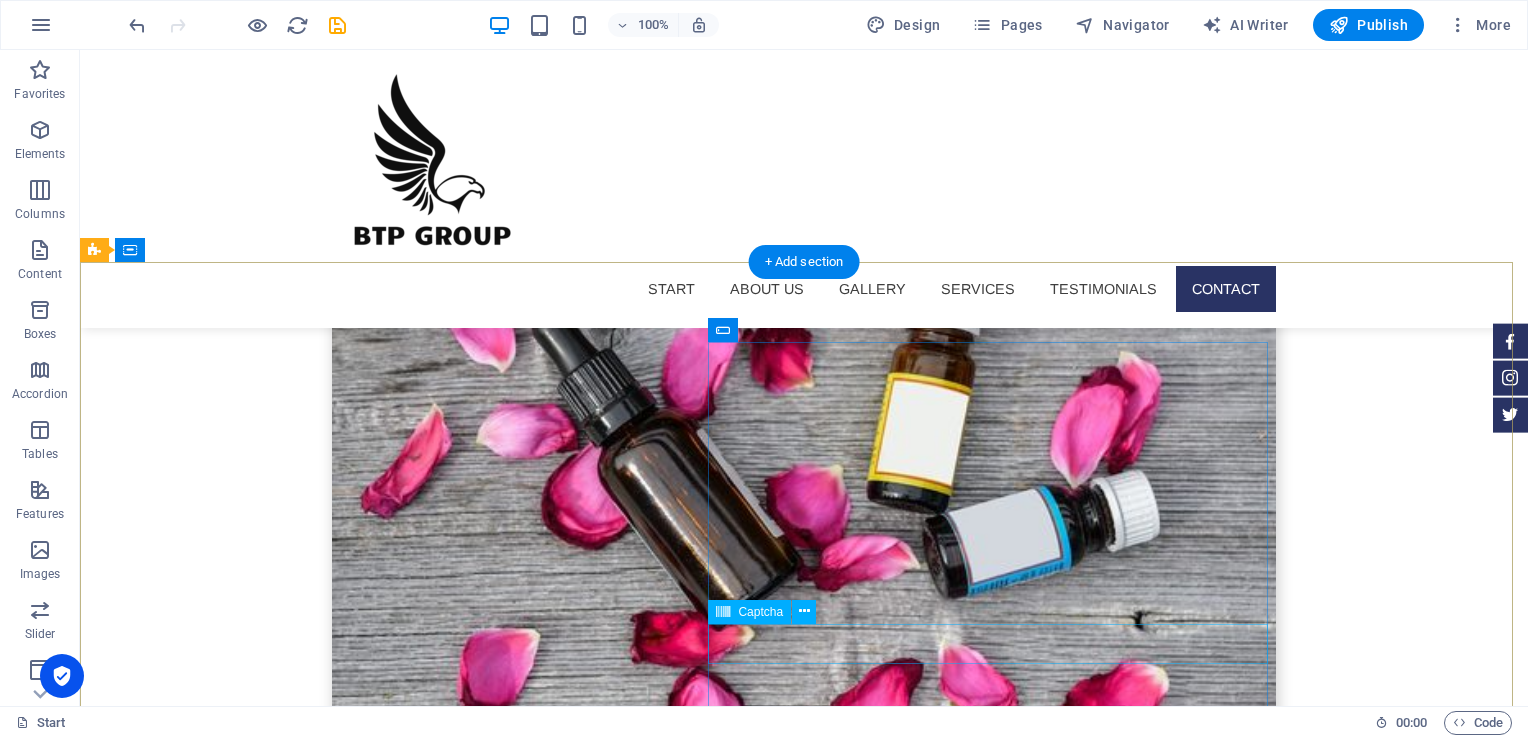 click on "Nicht lesbar? Neu generieren" at bounding box center [568, 5277] 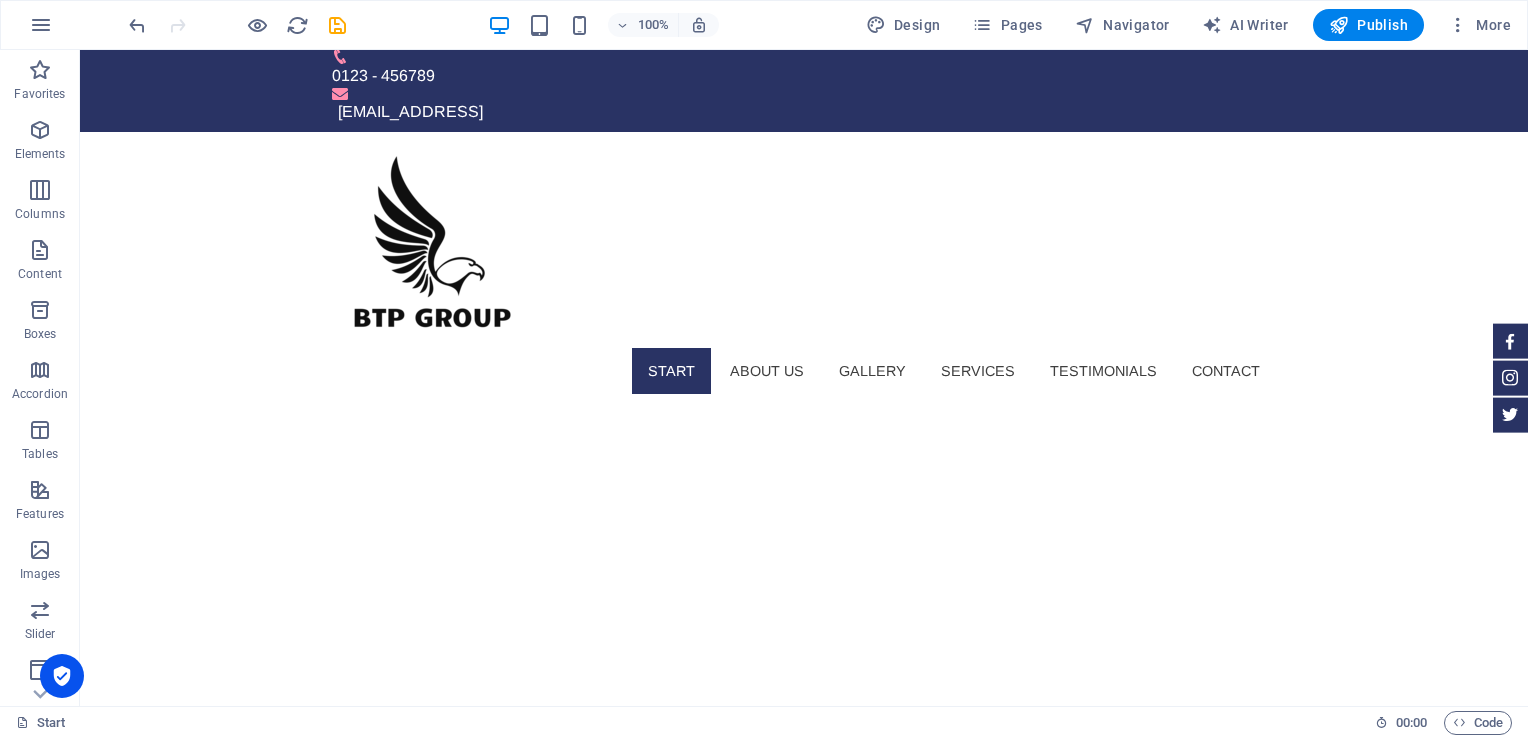 scroll, scrollTop: 0, scrollLeft: 0, axis: both 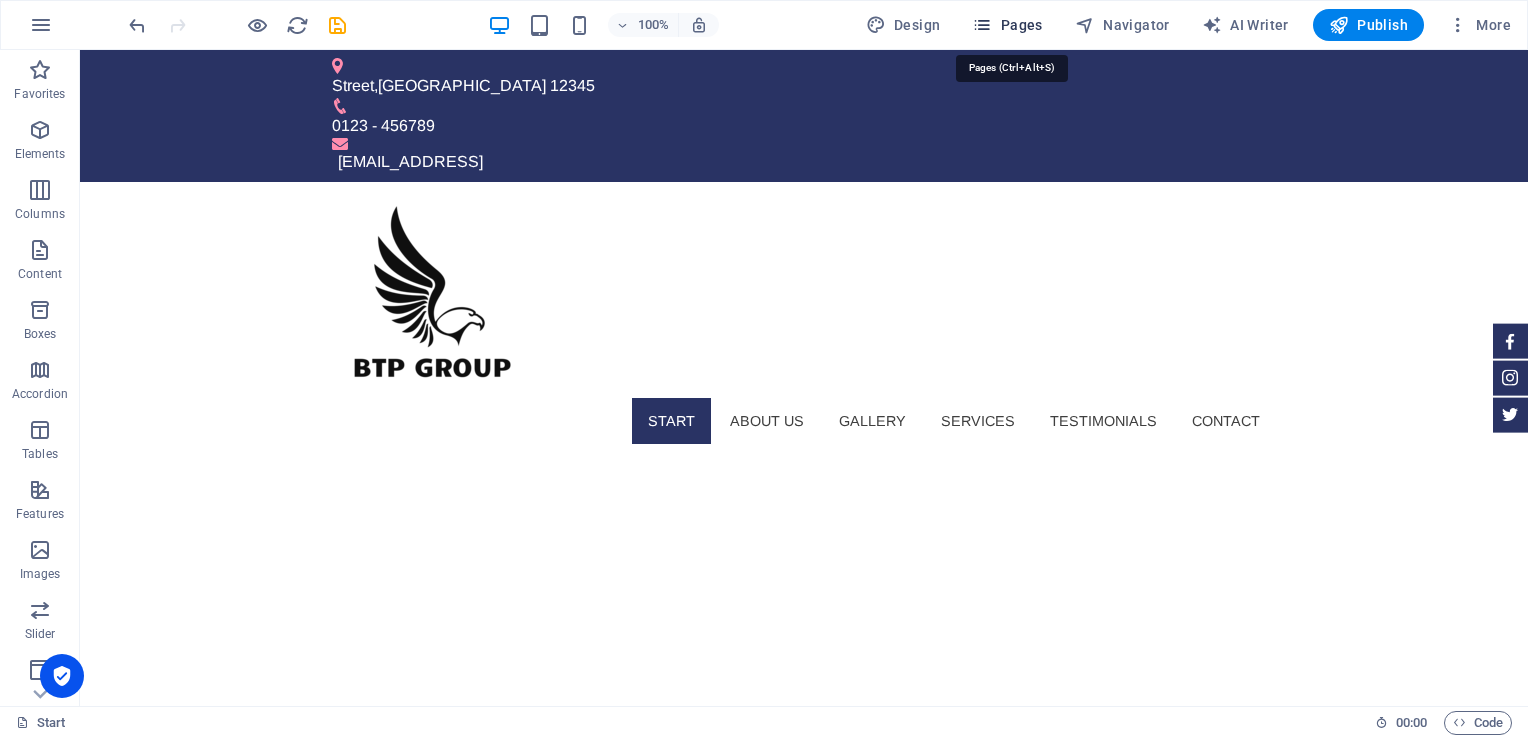 click at bounding box center [982, 25] 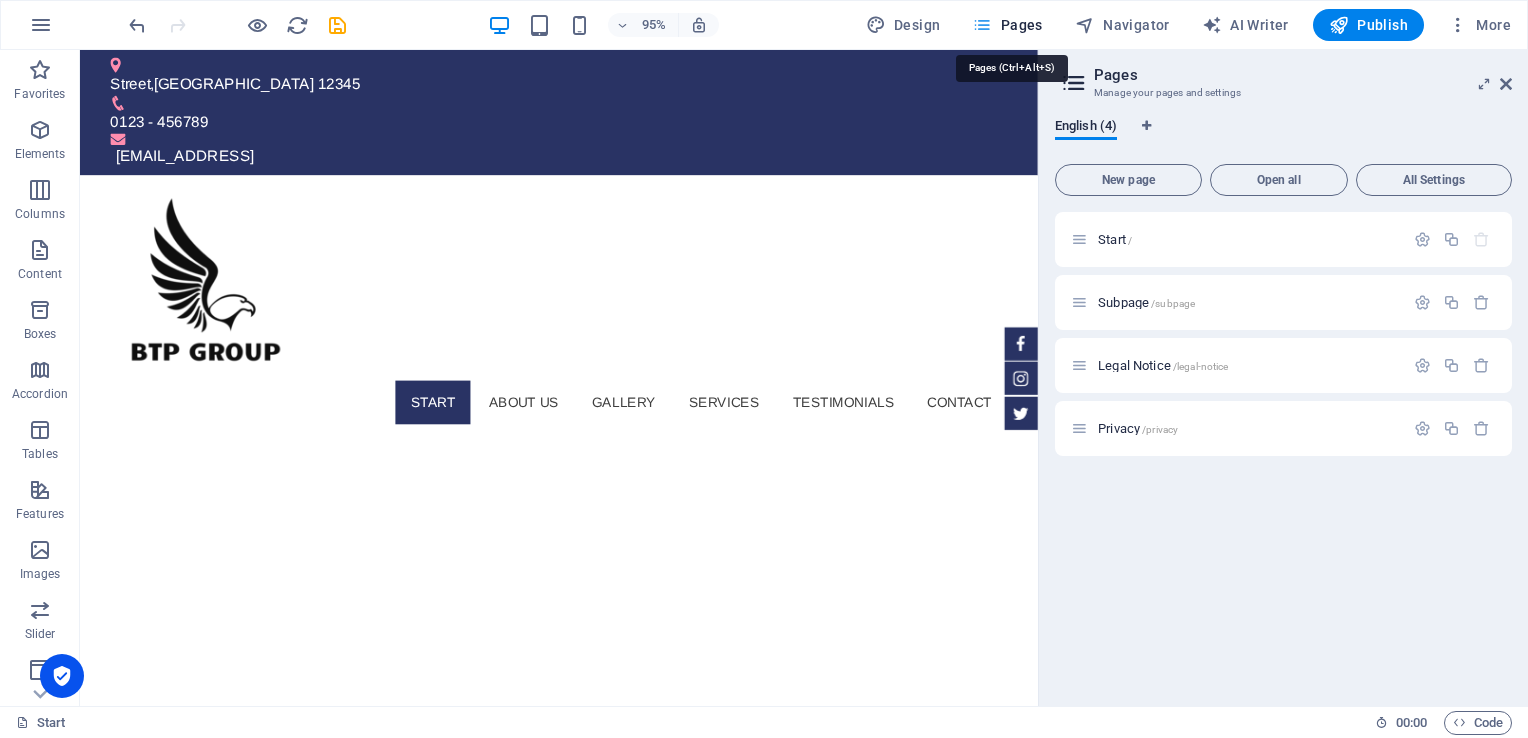 click at bounding box center [982, 25] 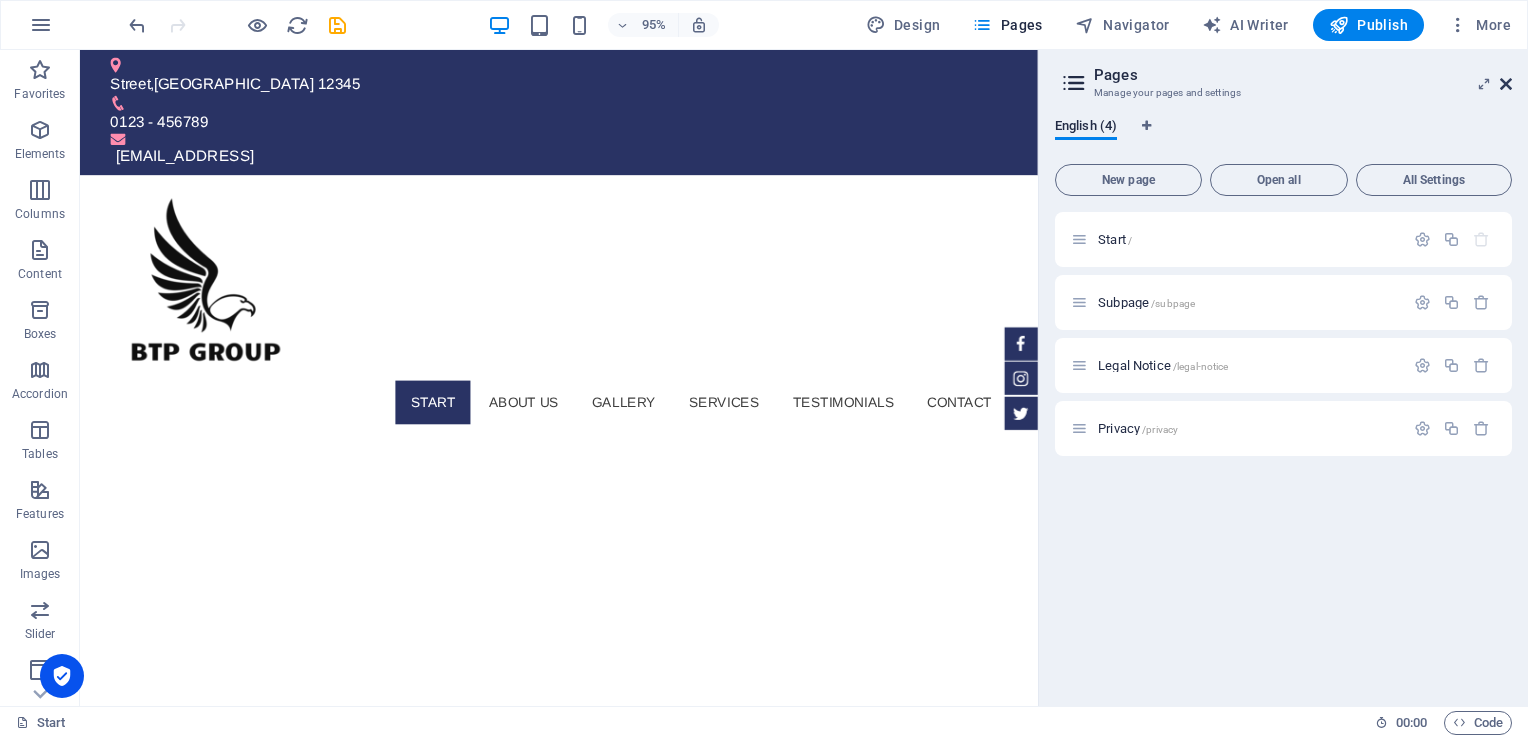 click at bounding box center [1506, 84] 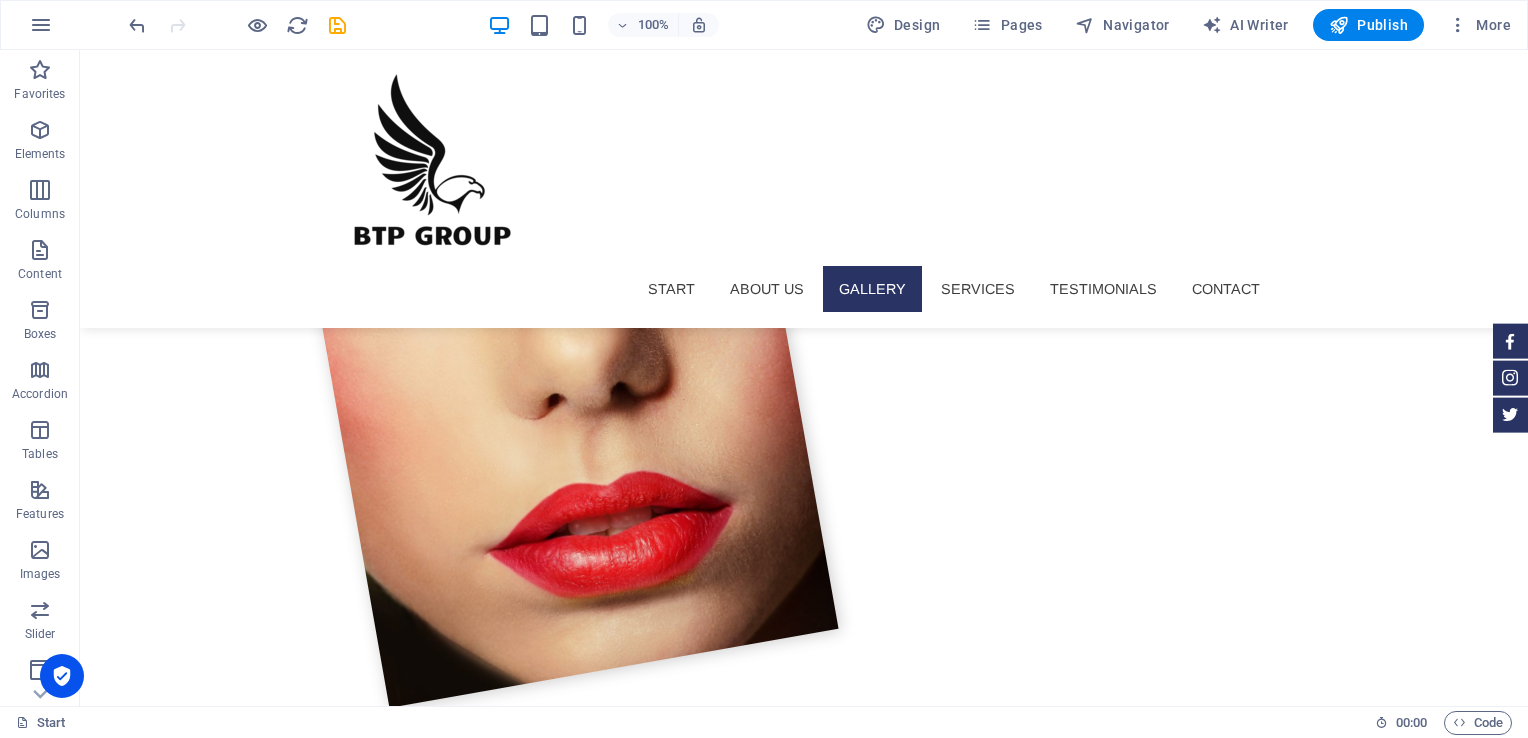 scroll, scrollTop: 2174, scrollLeft: 0, axis: vertical 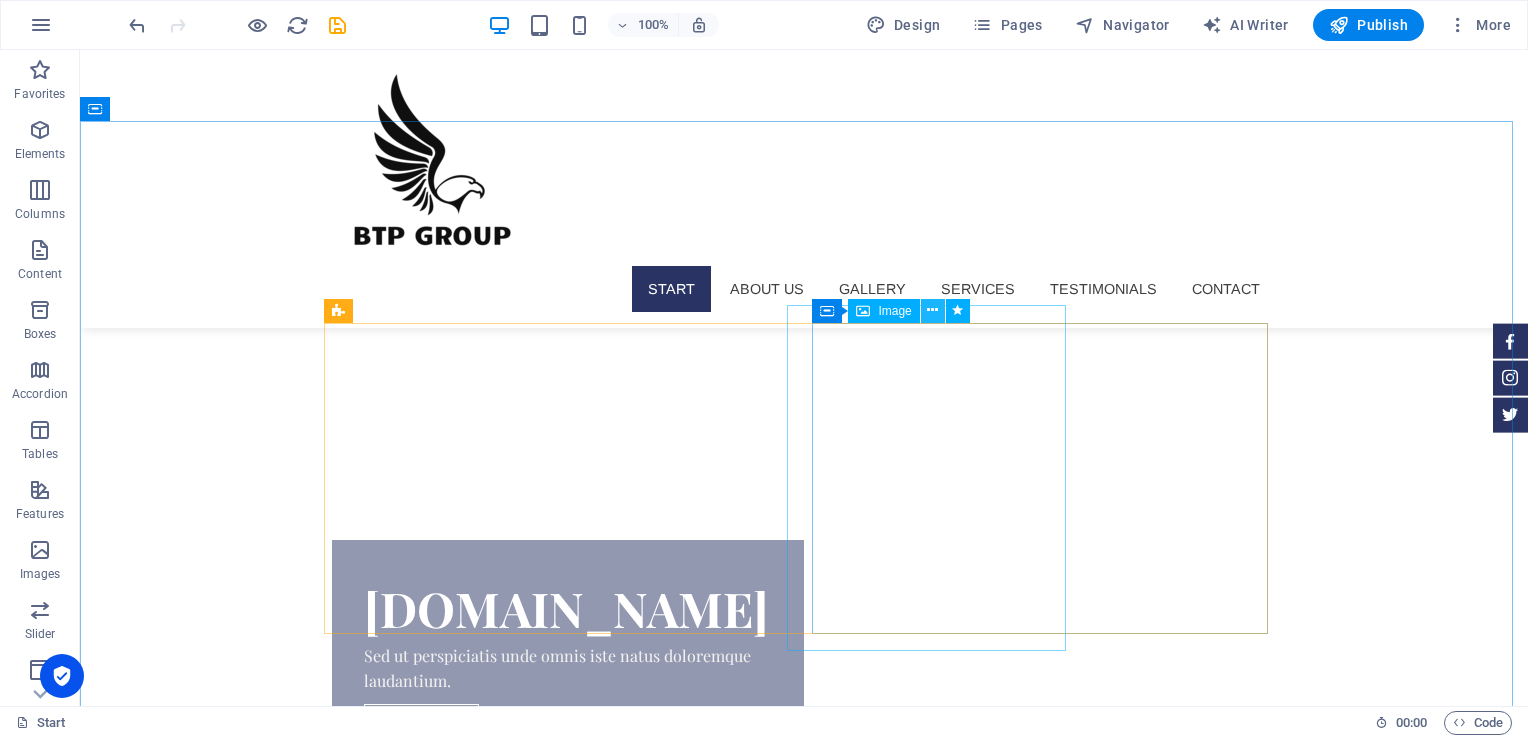 click at bounding box center [932, 310] 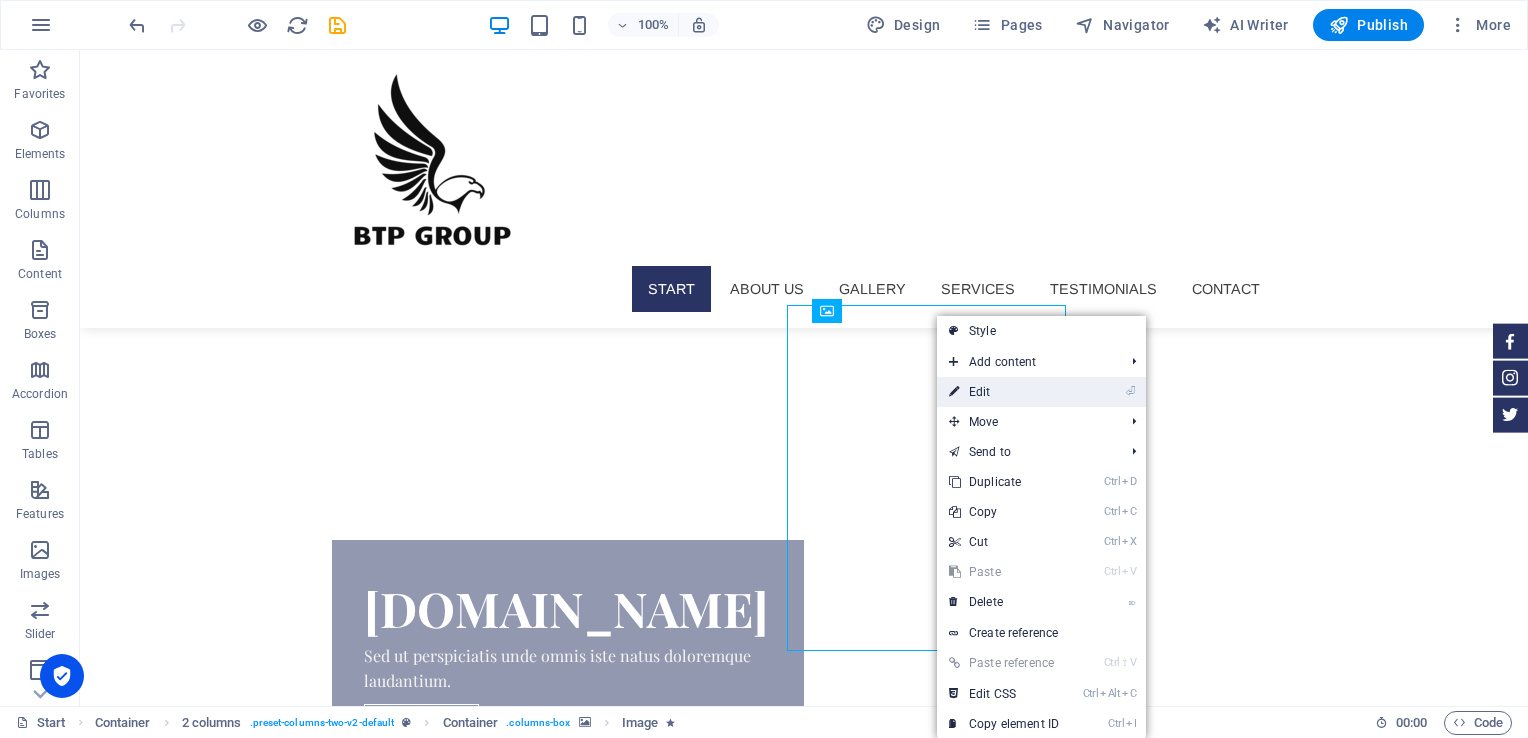 click at bounding box center [954, 392] 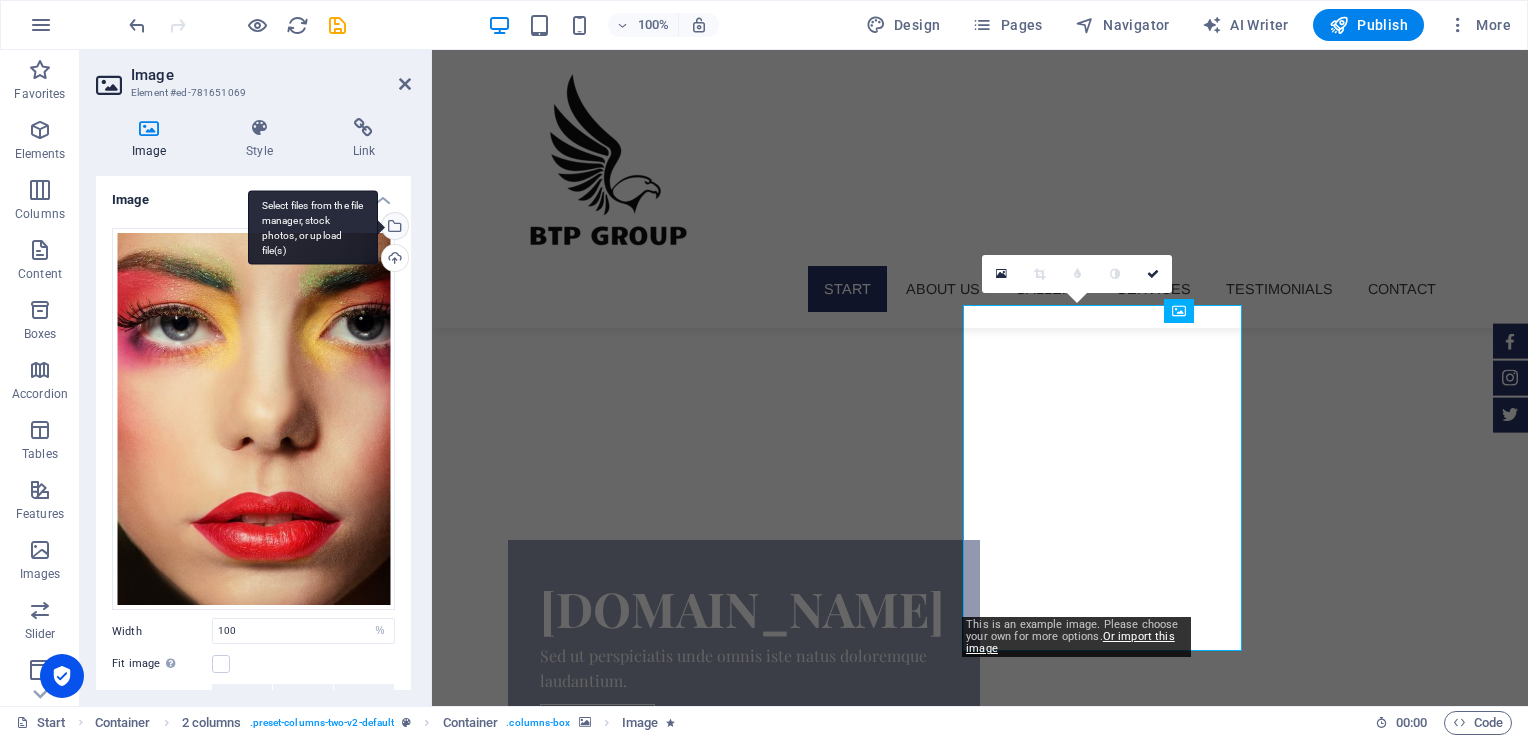 click on "Select files from the file manager, stock photos, or upload file(s)" at bounding box center [313, 227] 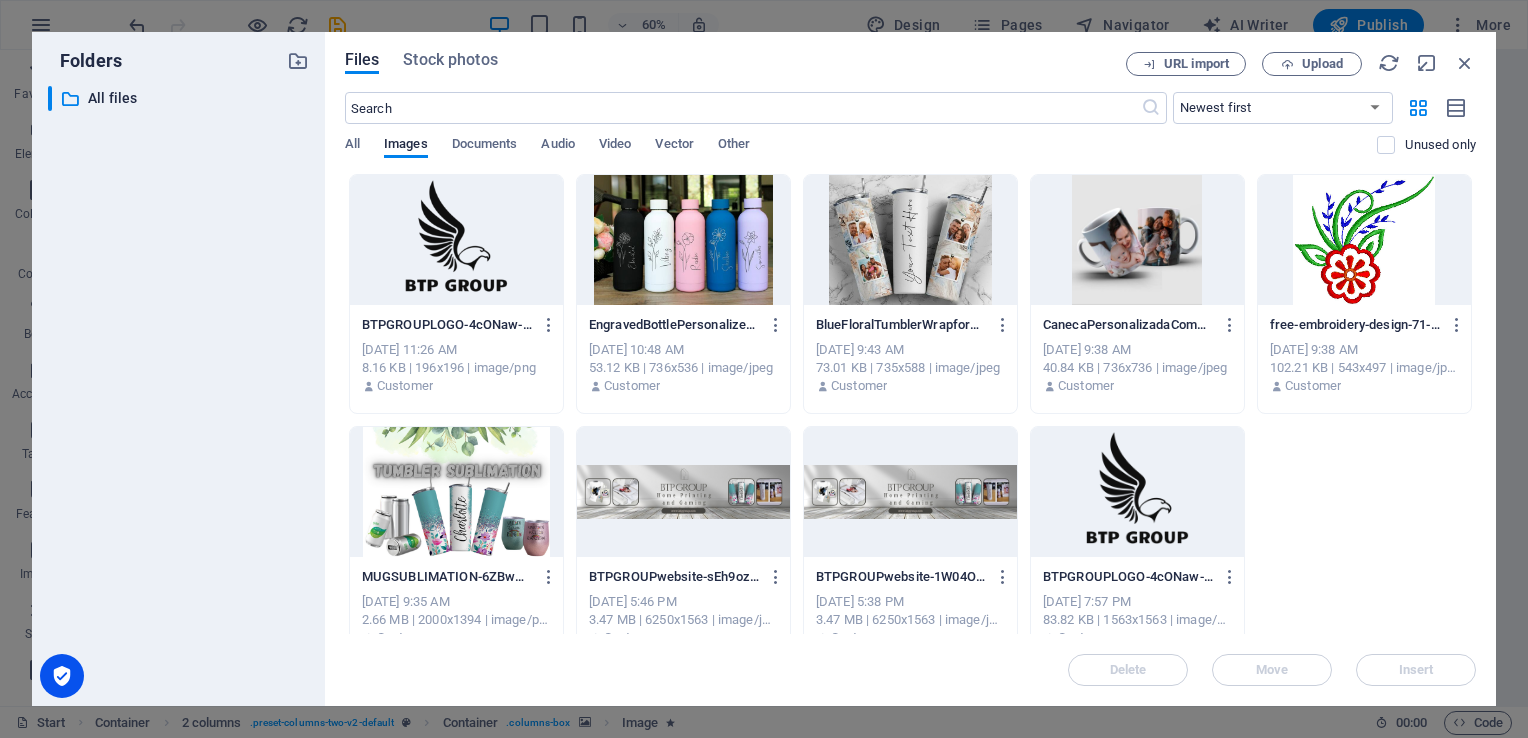 click at bounding box center [910, 240] 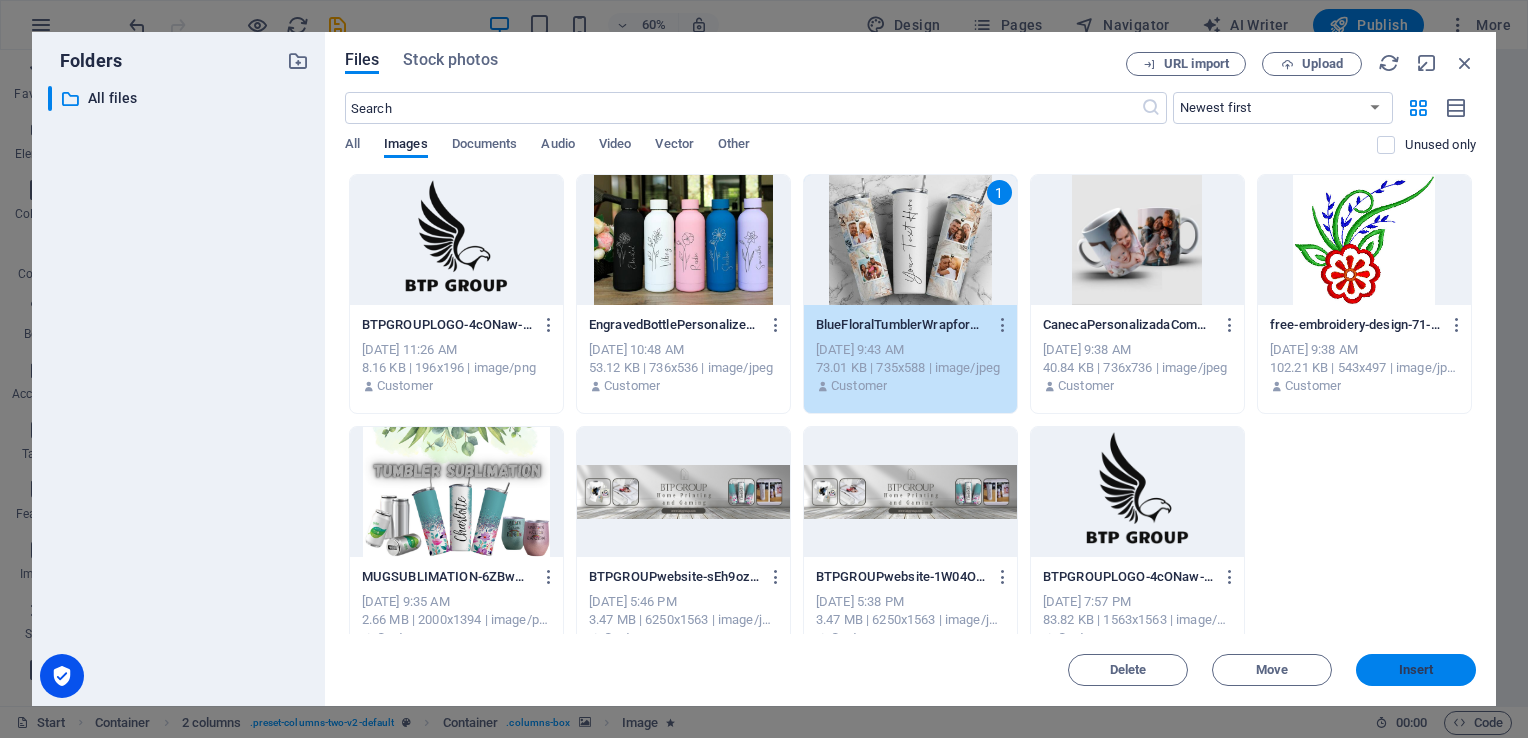 click on "Insert" at bounding box center [1416, 670] 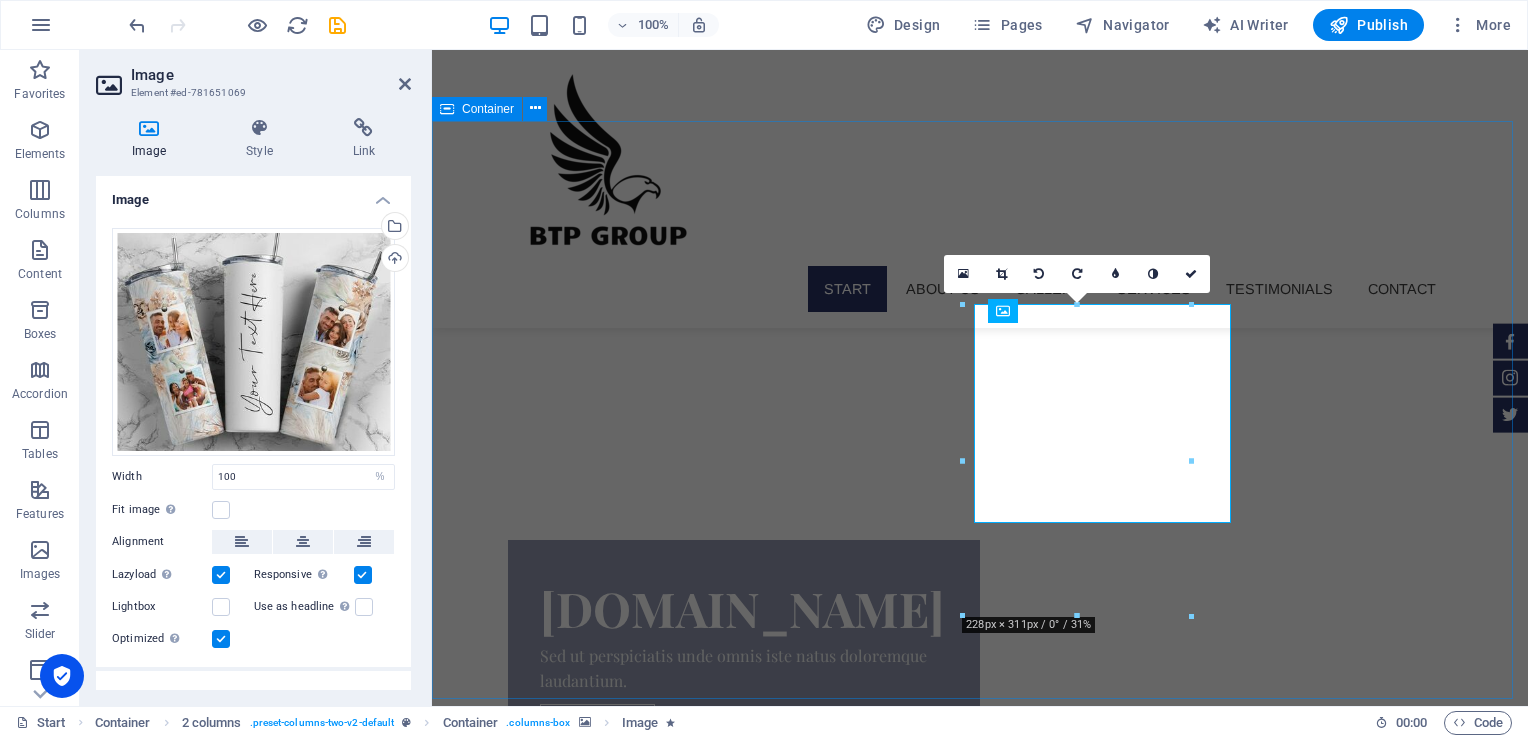 click on "About  us Lorem ipsum dolor sit amet Consectetur adipisicing eiusmod temporunt laboreie magna aliqua enim adite   minim veniamquis nostrud exercitation ullamco laboris nisi ut aliquip commodo consequat aute irure reprehenderit. Services Contact" at bounding box center (980, 1775) 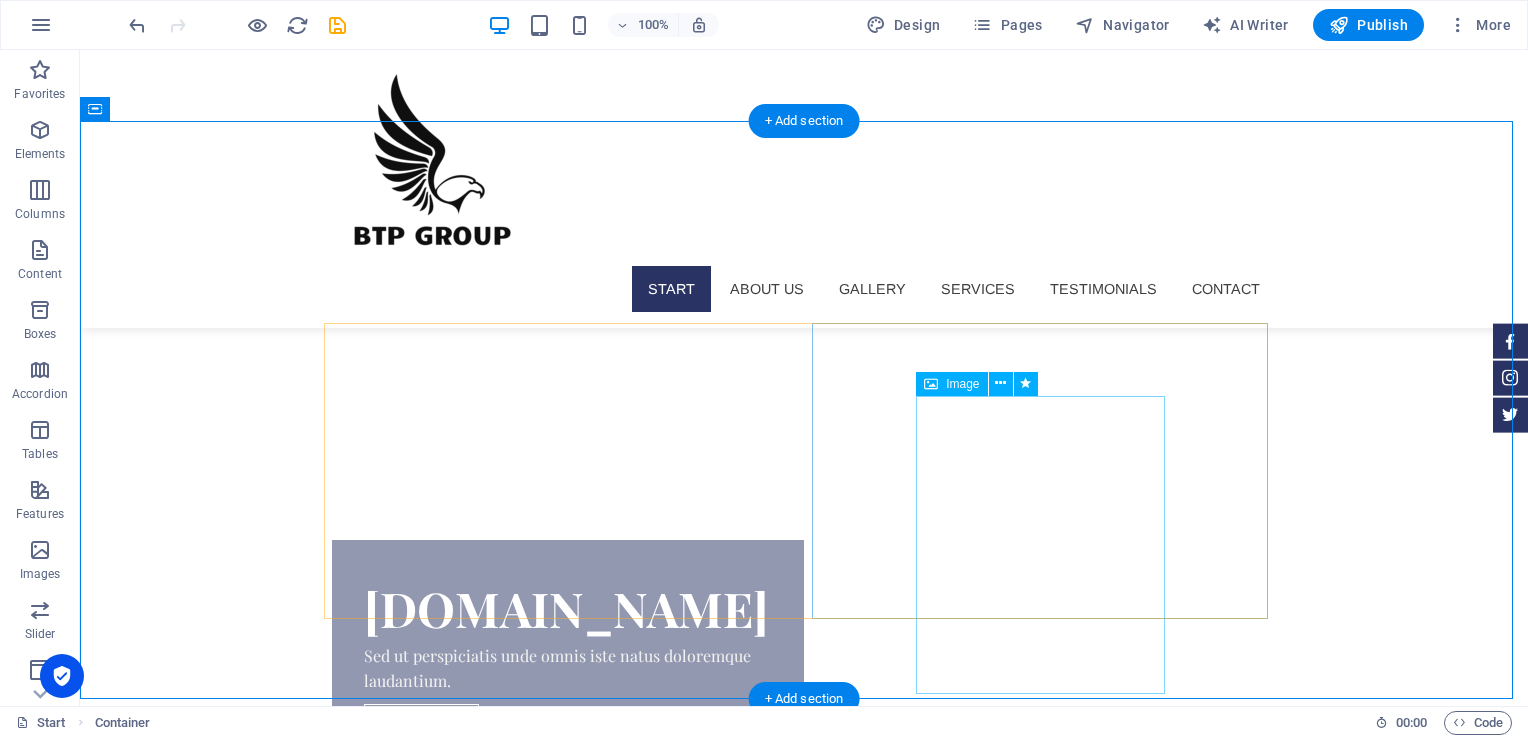 click at bounding box center [332, 2464] 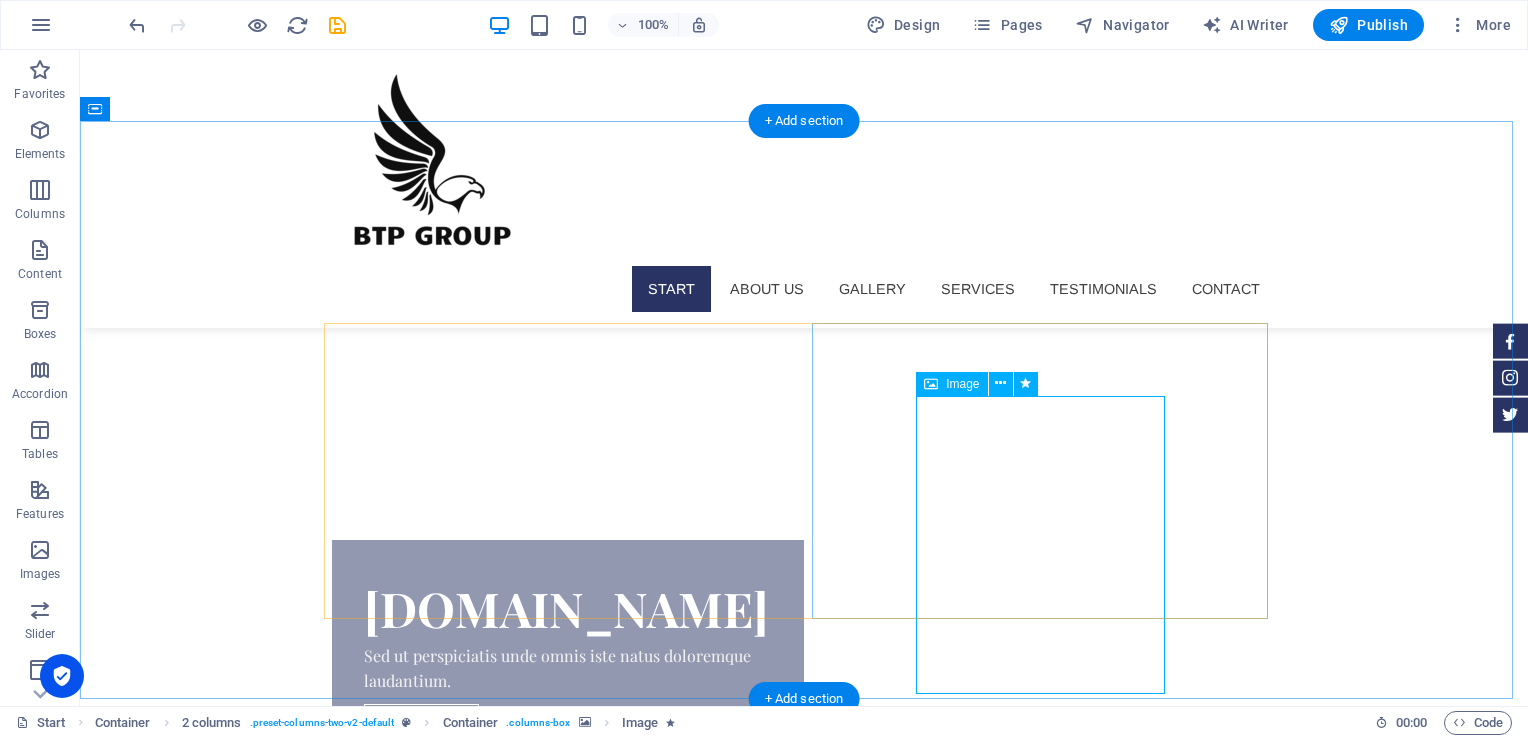 click at bounding box center [332, 2464] 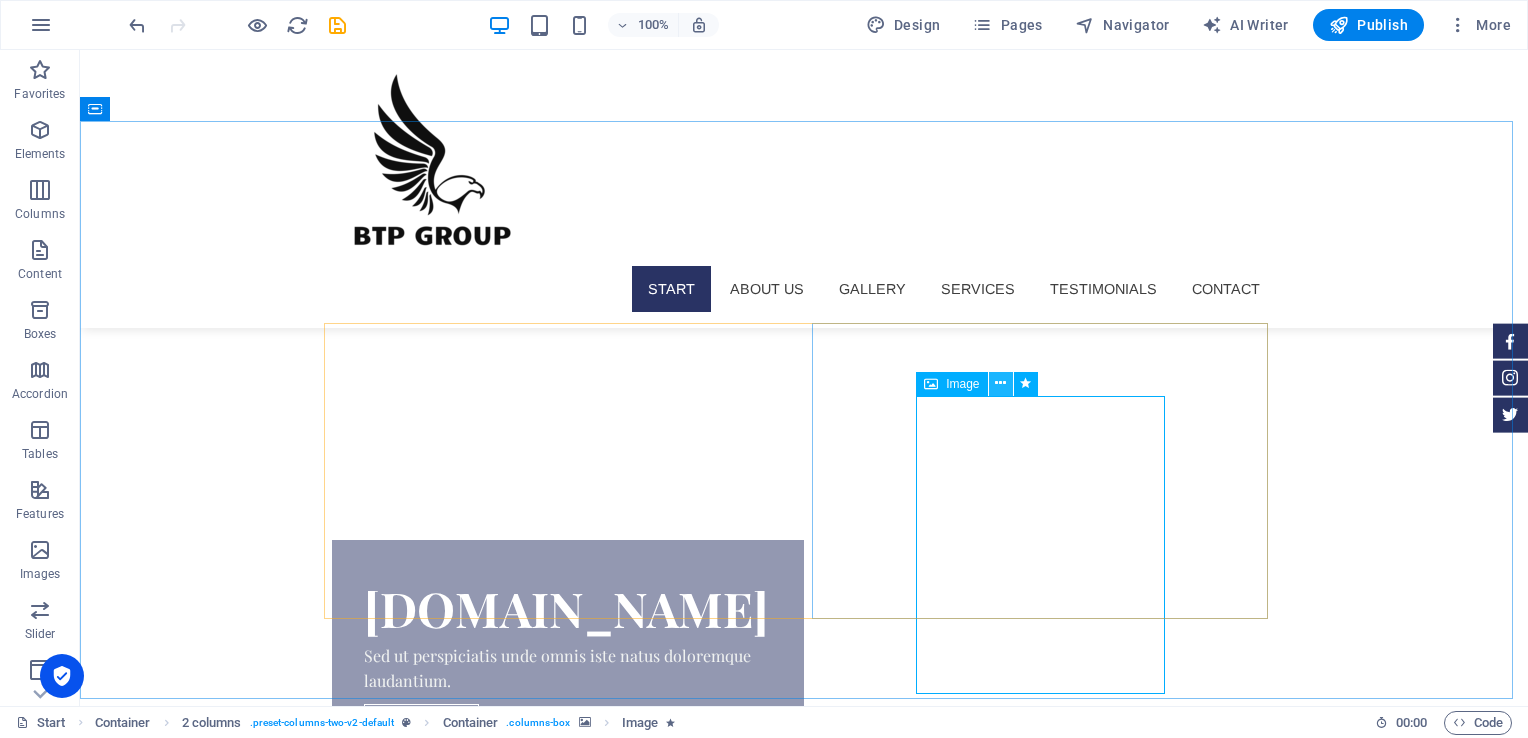 click at bounding box center (1000, 383) 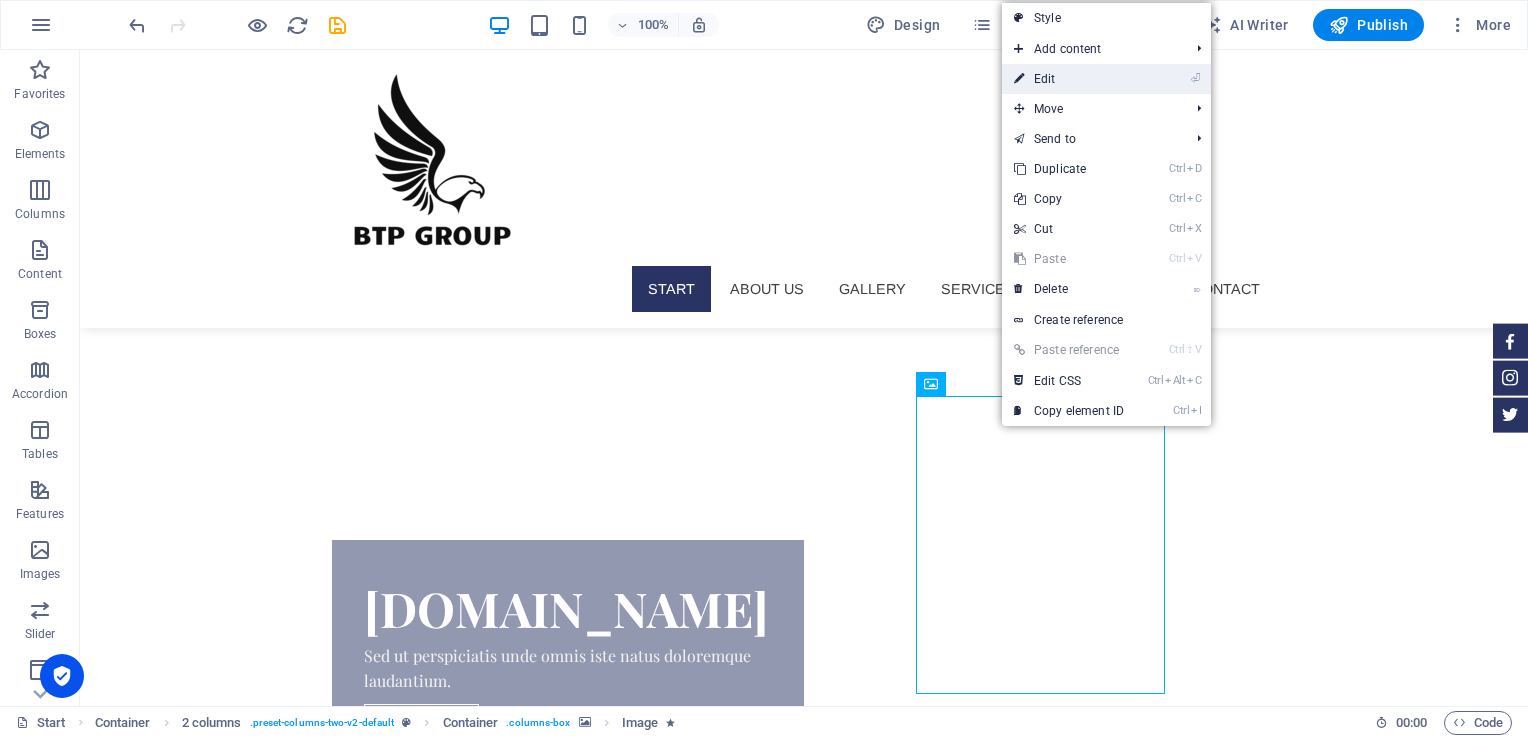 click on "⏎  Edit" at bounding box center (1069, 79) 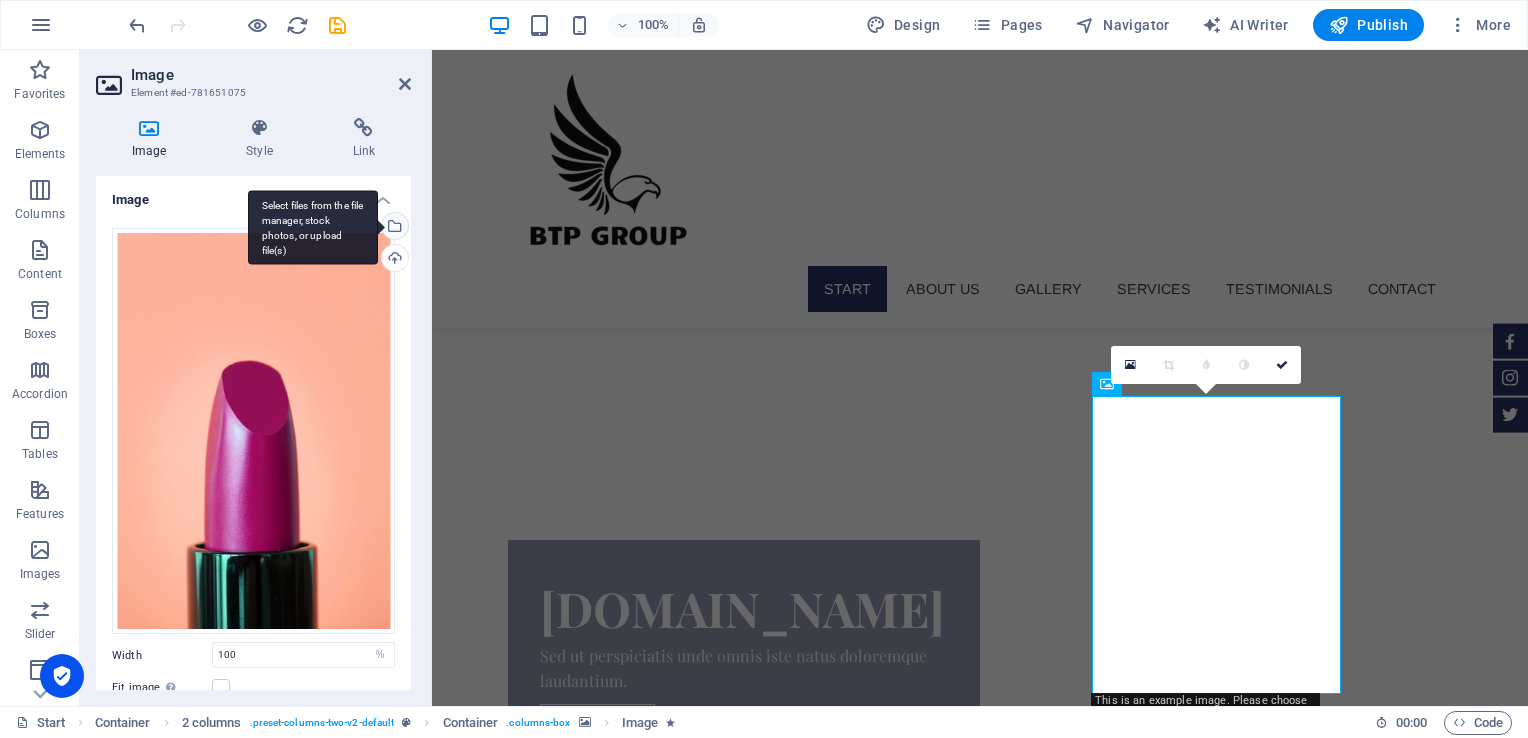 click on "Select files from the file manager, stock photos, or upload file(s)" at bounding box center (393, 228) 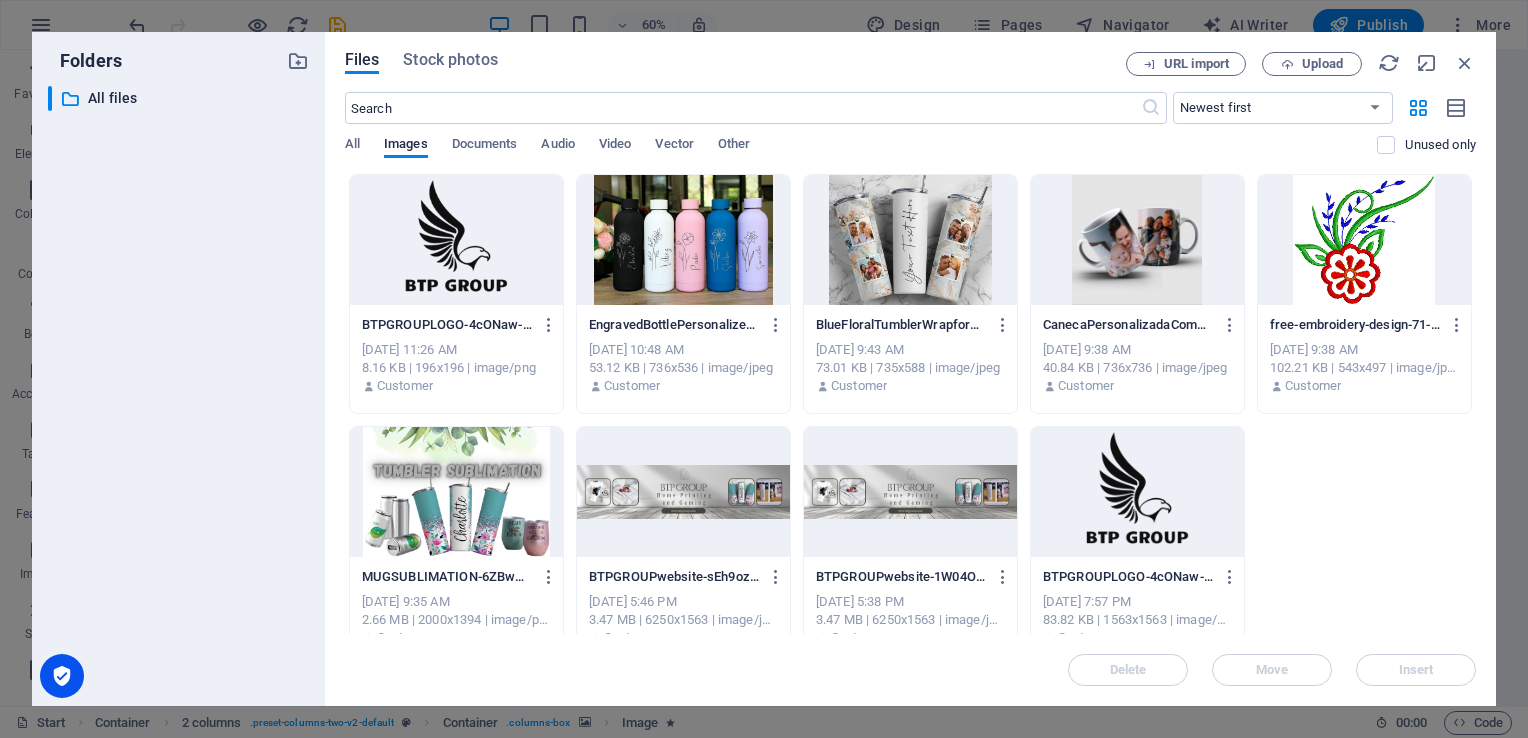 click at bounding box center (1137, 240) 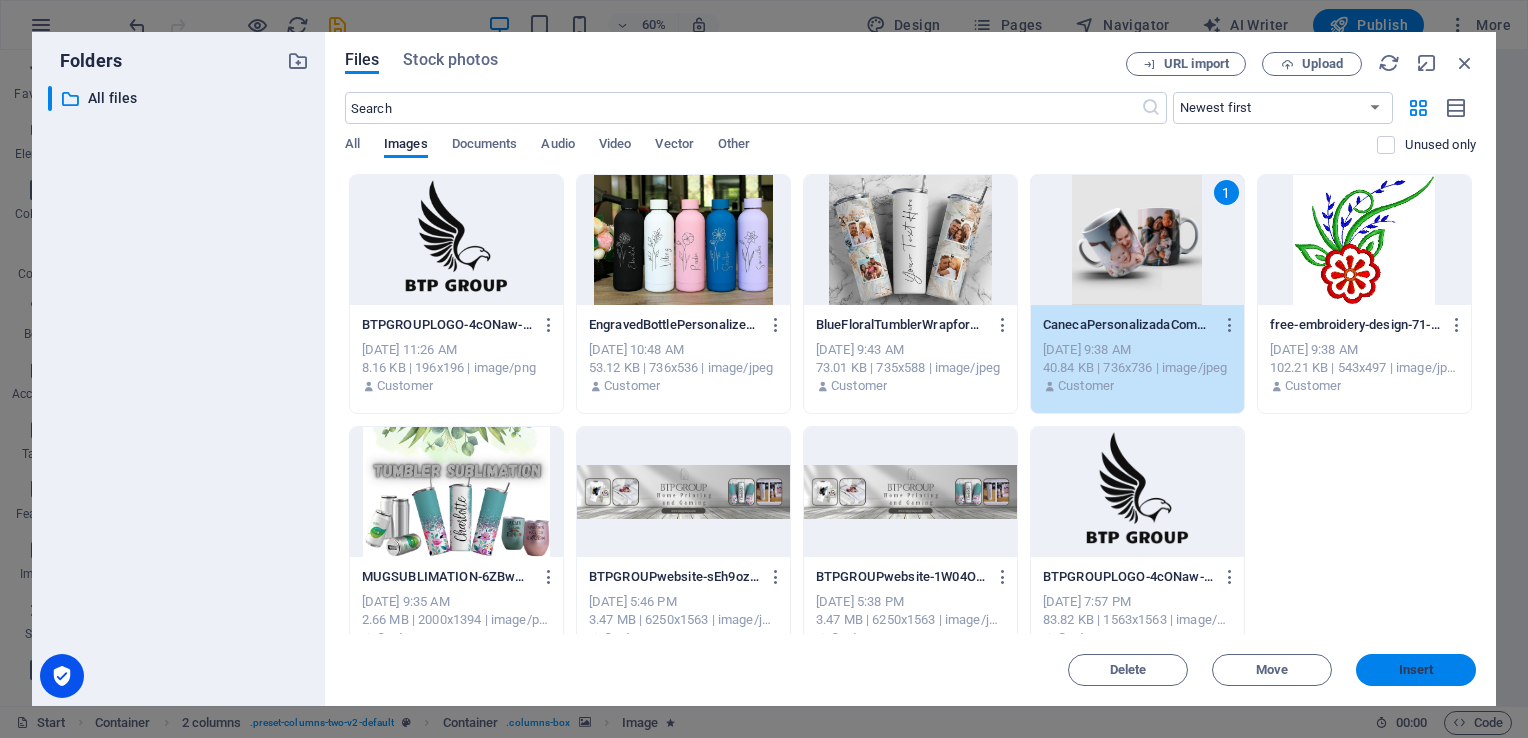 click on "Insert" at bounding box center (1416, 670) 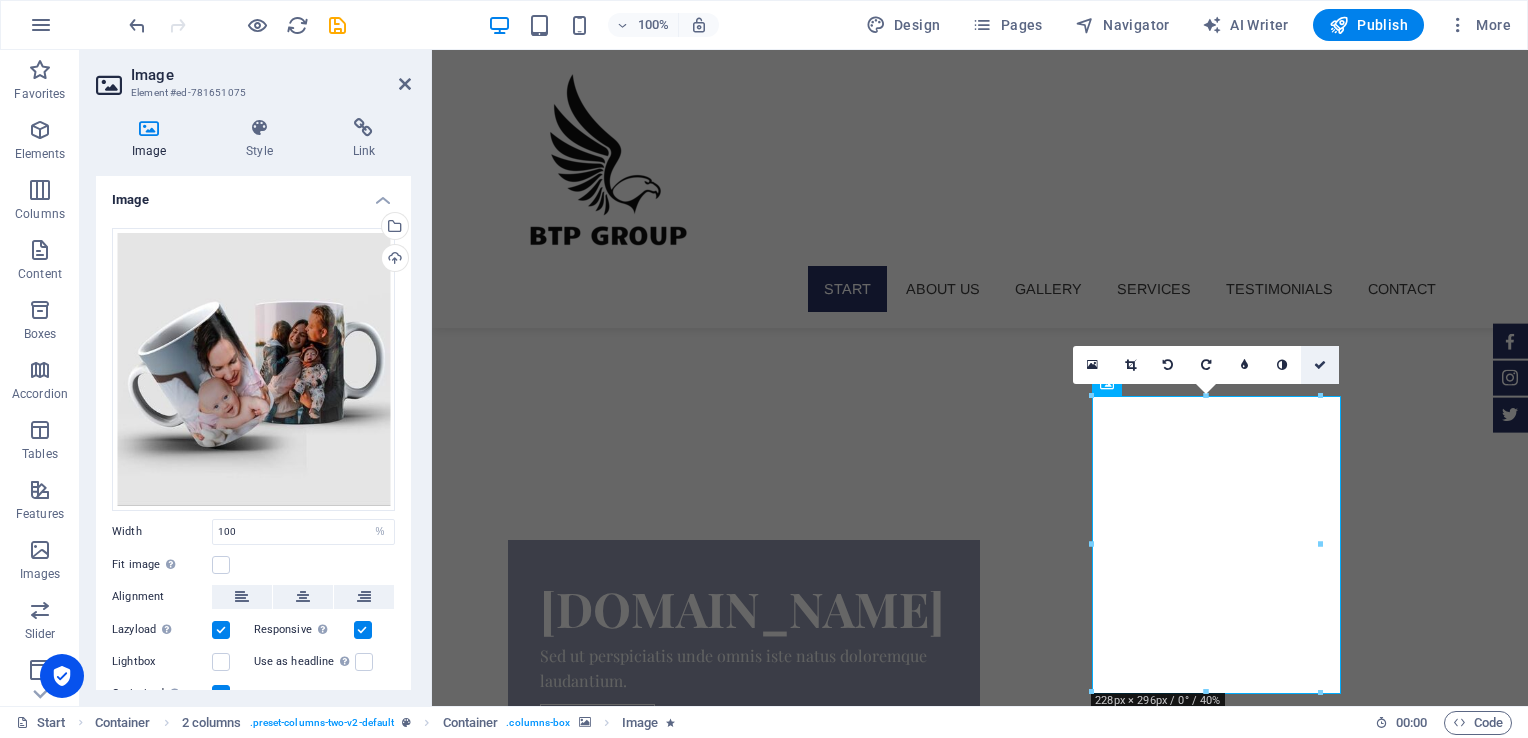 click at bounding box center [1320, 365] 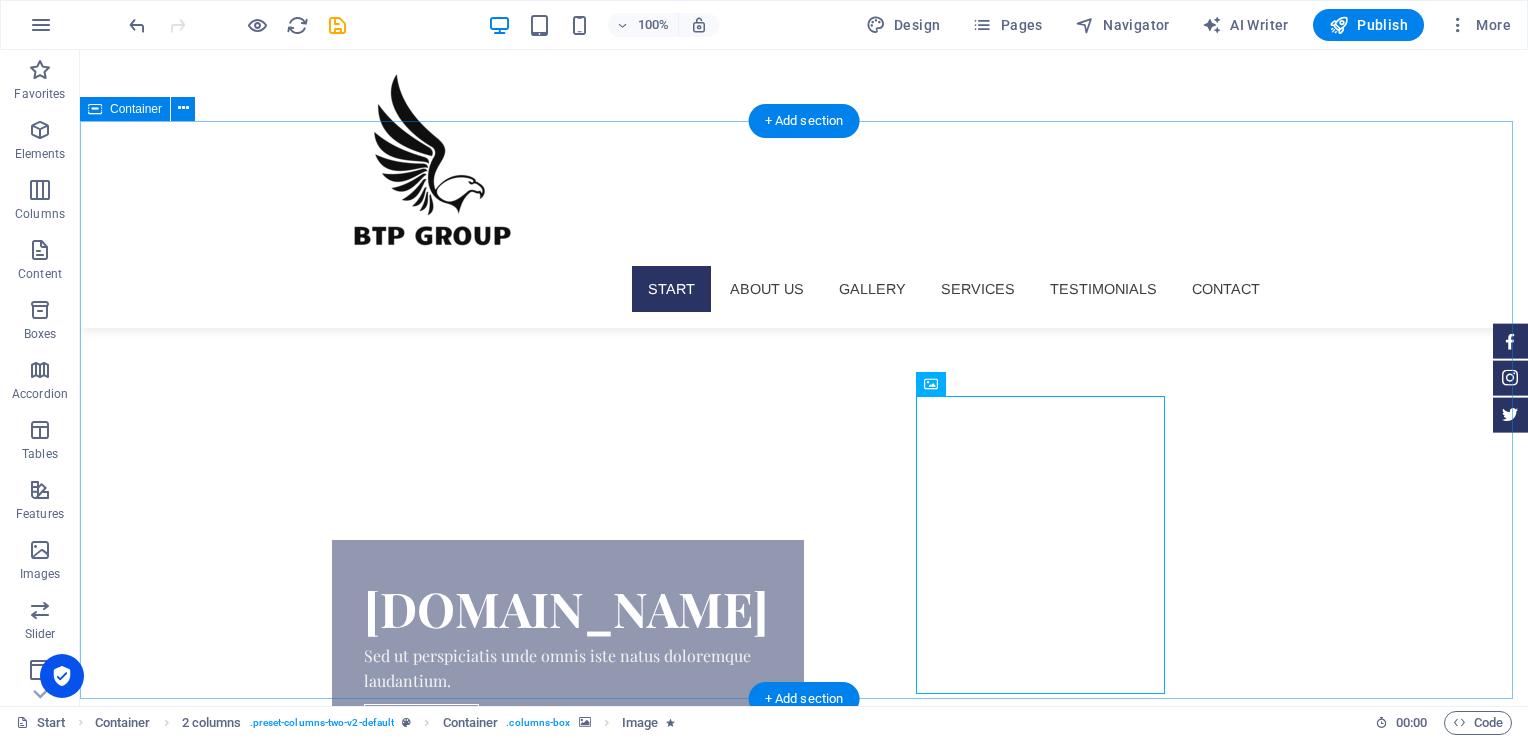 click on "About  us Lorem ipsum dolor sit amet Consectetur adipisicing eiusmod temporunt laboreie magna aliqua enim adite   minim veniamquis nostrud exercitation ullamco laboris nisi ut aliquip commodo consequat aute irure reprehenderit. Services Contact" at bounding box center [804, 1768] 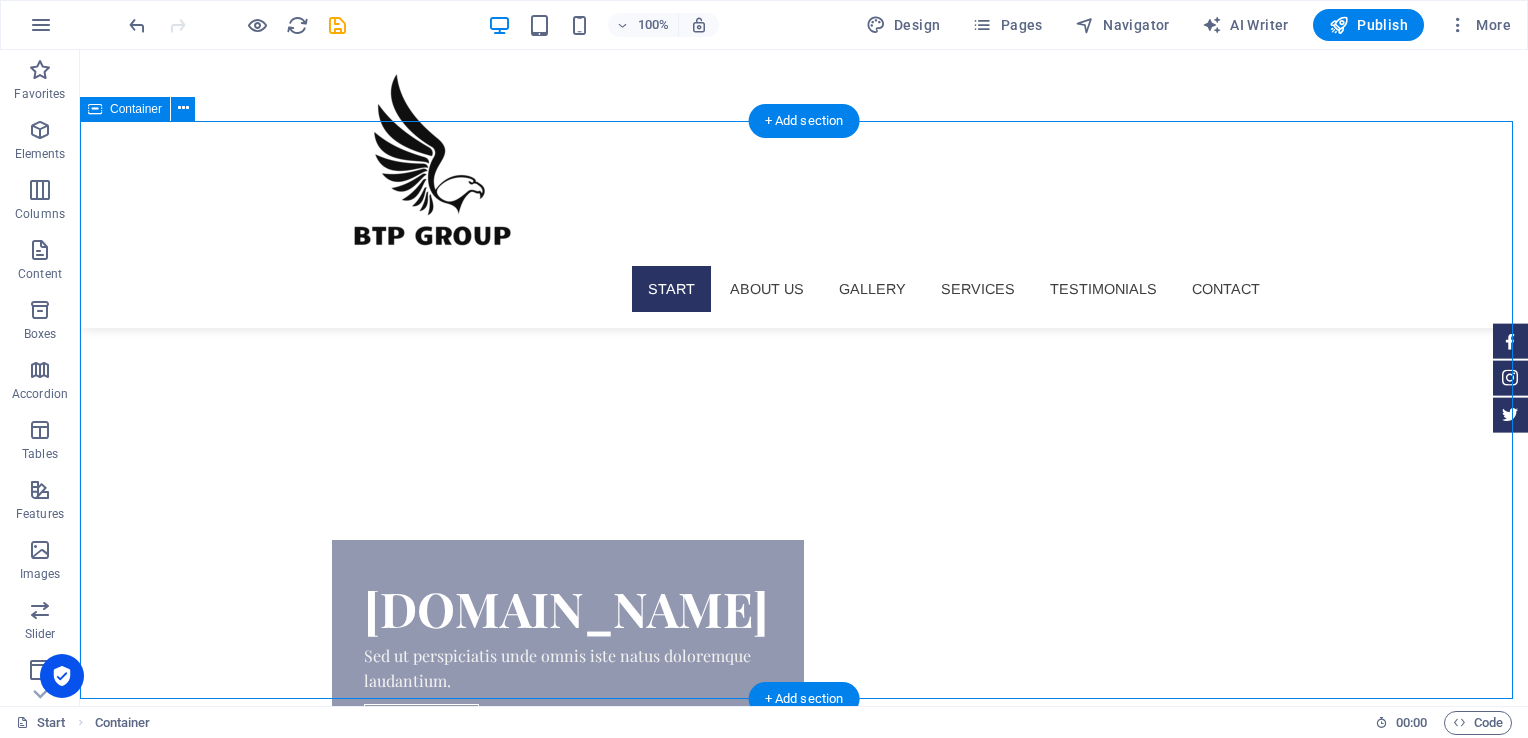 click at bounding box center [560, 1492] 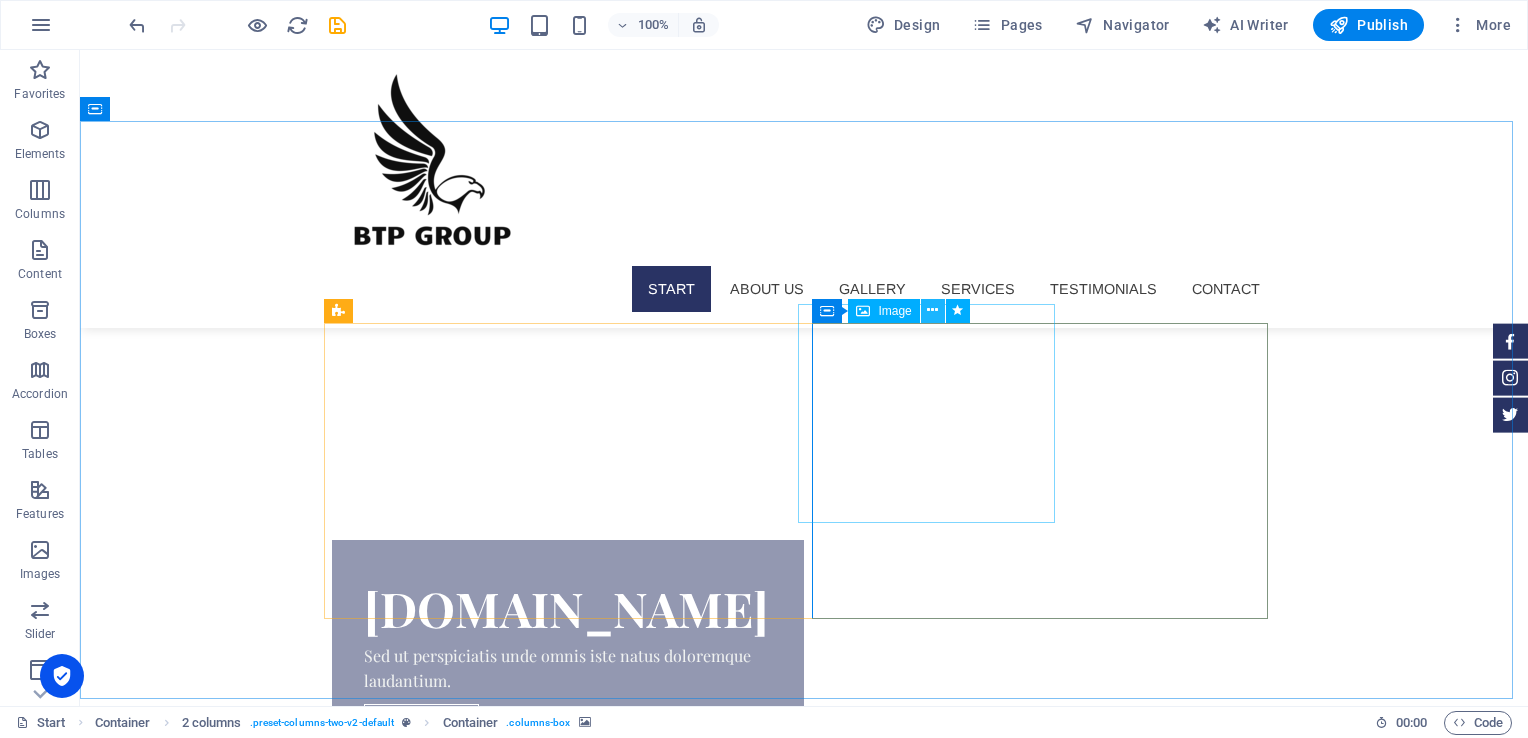 click at bounding box center [932, 310] 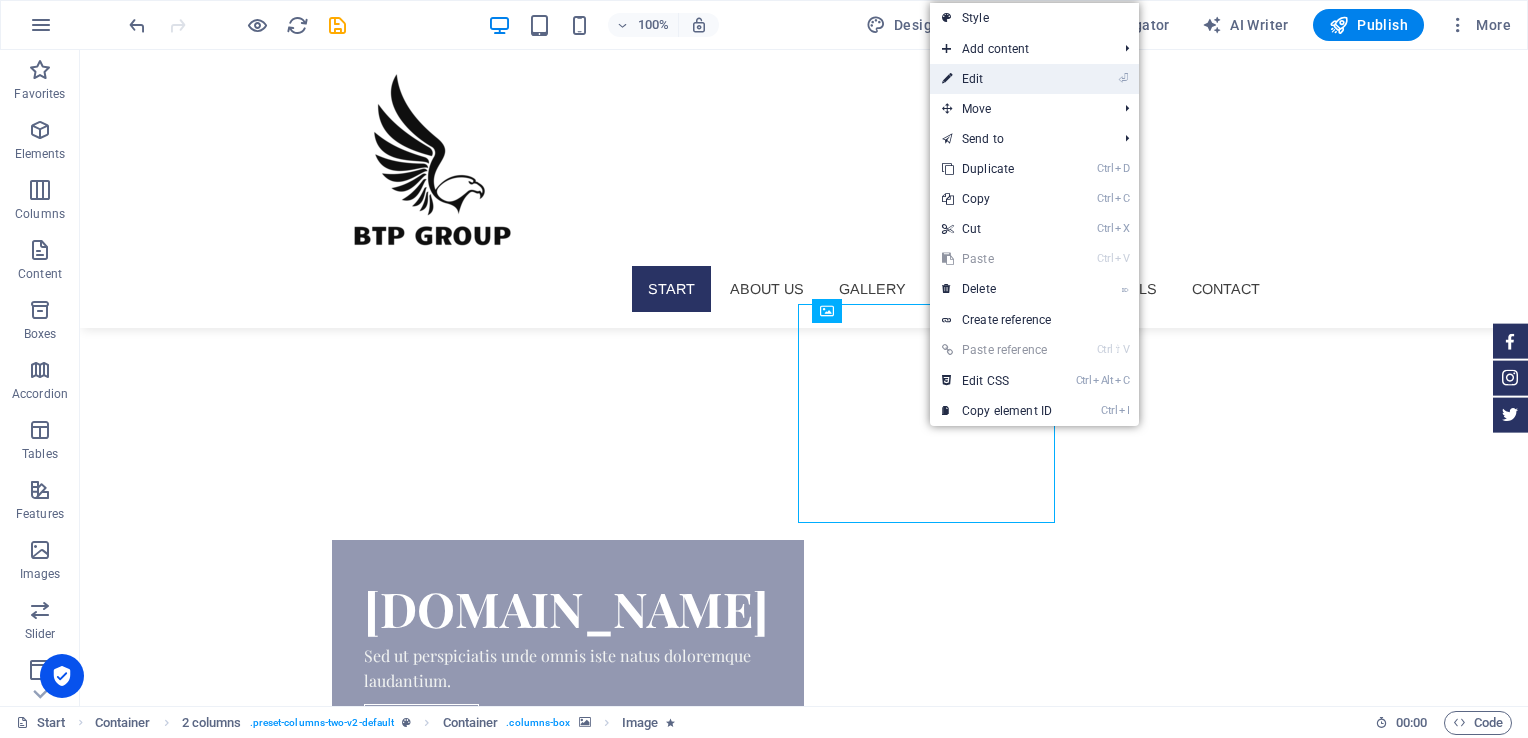 click on "⏎  Edit" at bounding box center [997, 79] 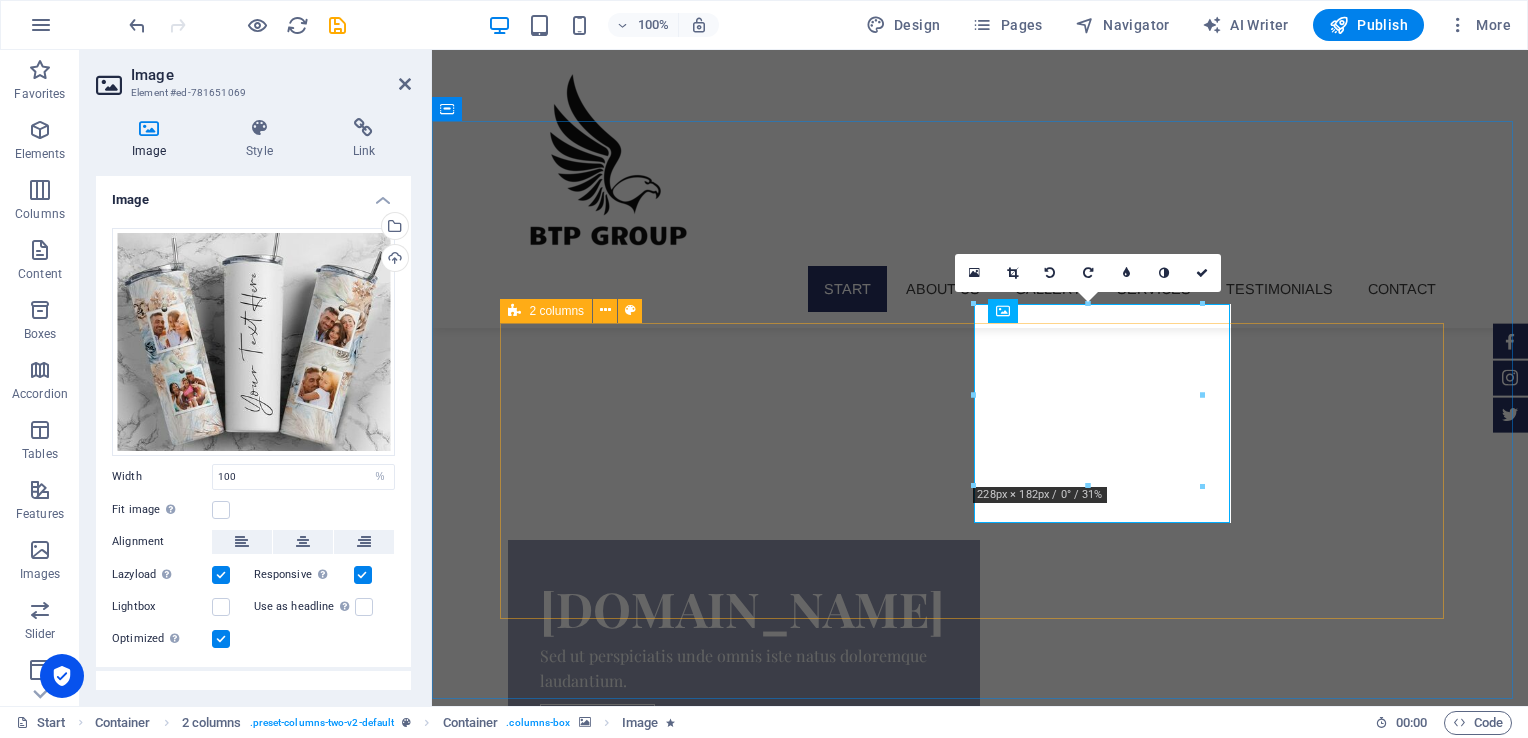 click on "Lorem ipsum dolor sit amet Consectetur adipisicing eiusmod temporunt laboreie magna aliqua enim adite   minim veniamquis nostrud exercitation ullamco laboris nisi ut aliquip commodo consequat aute irure reprehenderit. Services Contact" at bounding box center [980, 1829] 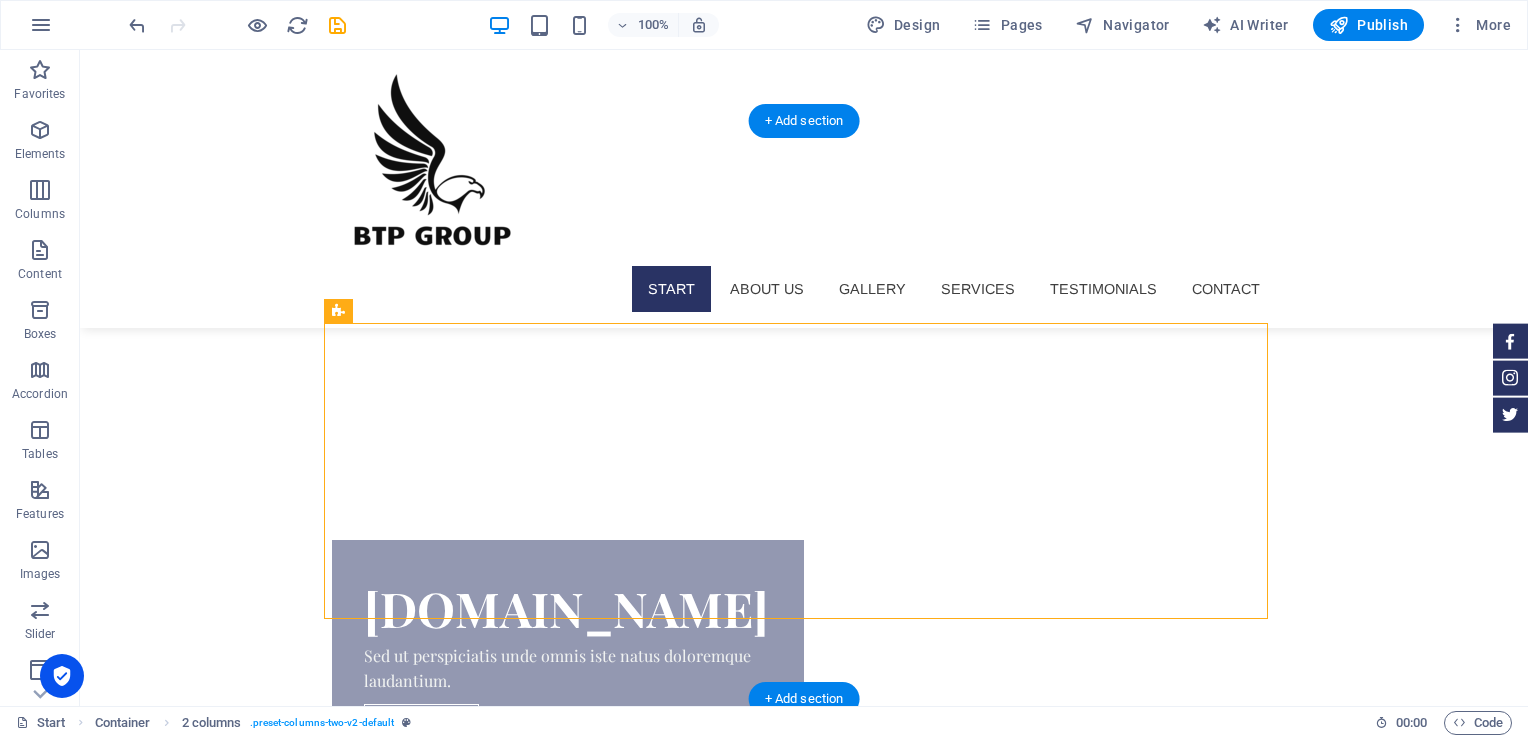 click at bounding box center [560, 1492] 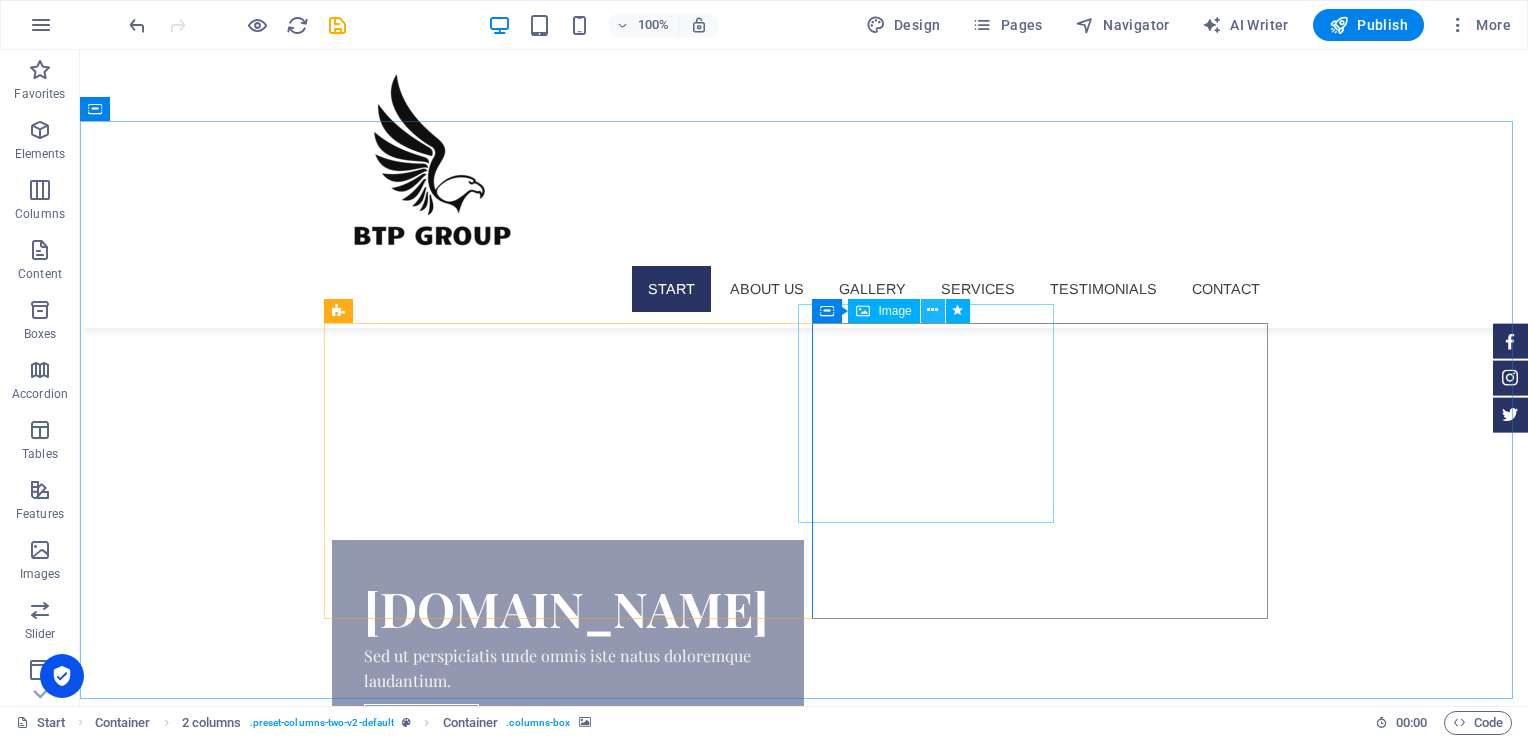 click at bounding box center (932, 310) 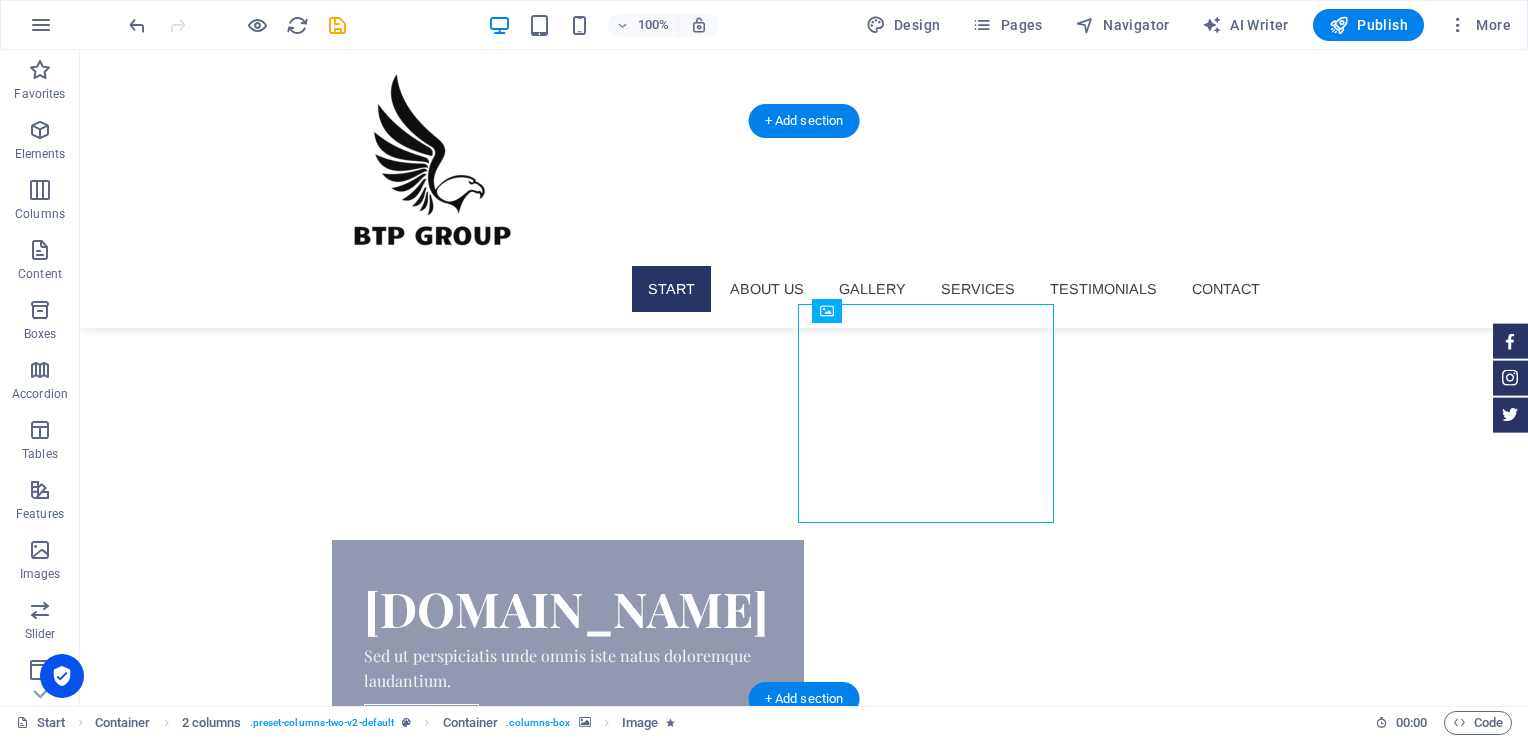 click at bounding box center [560, 1492] 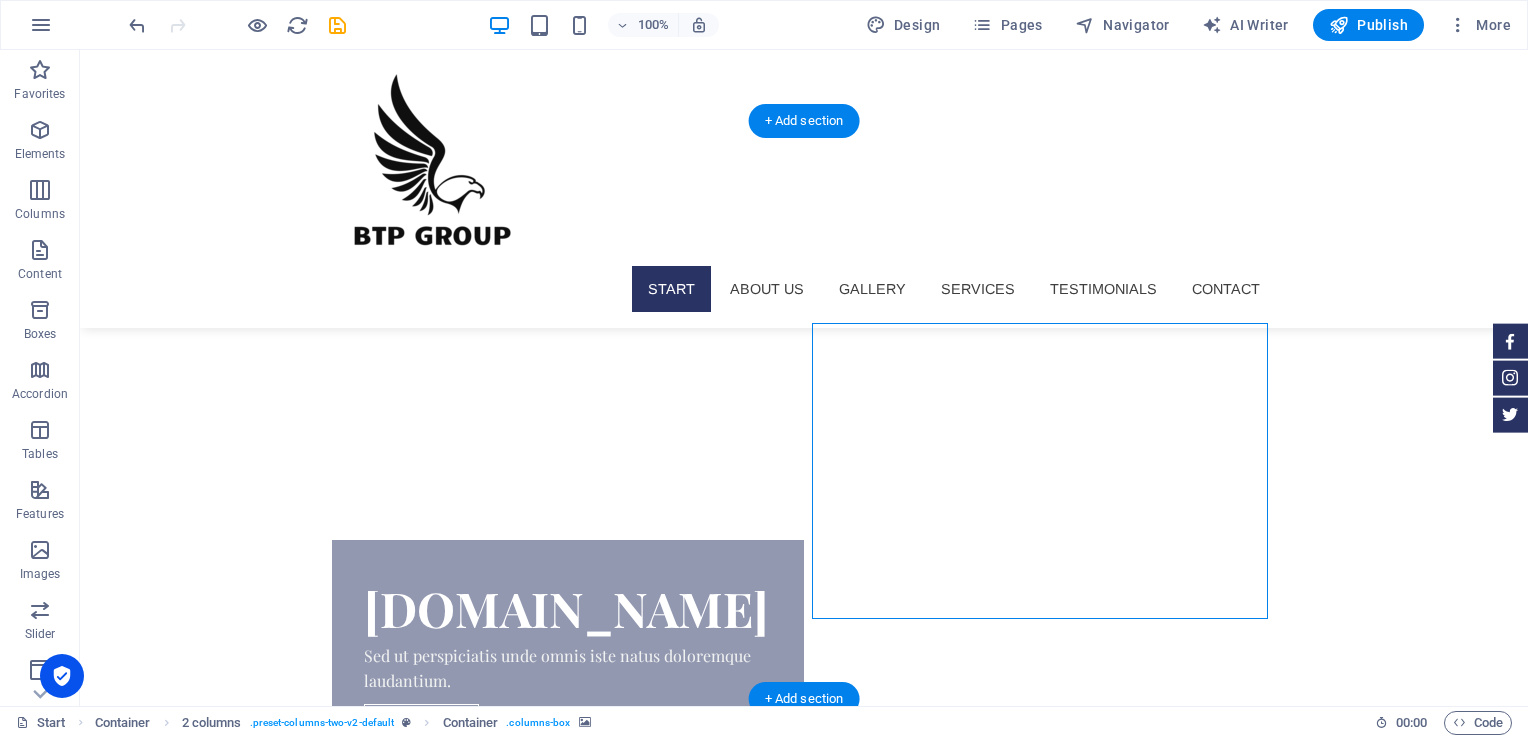 click at bounding box center [560, 1492] 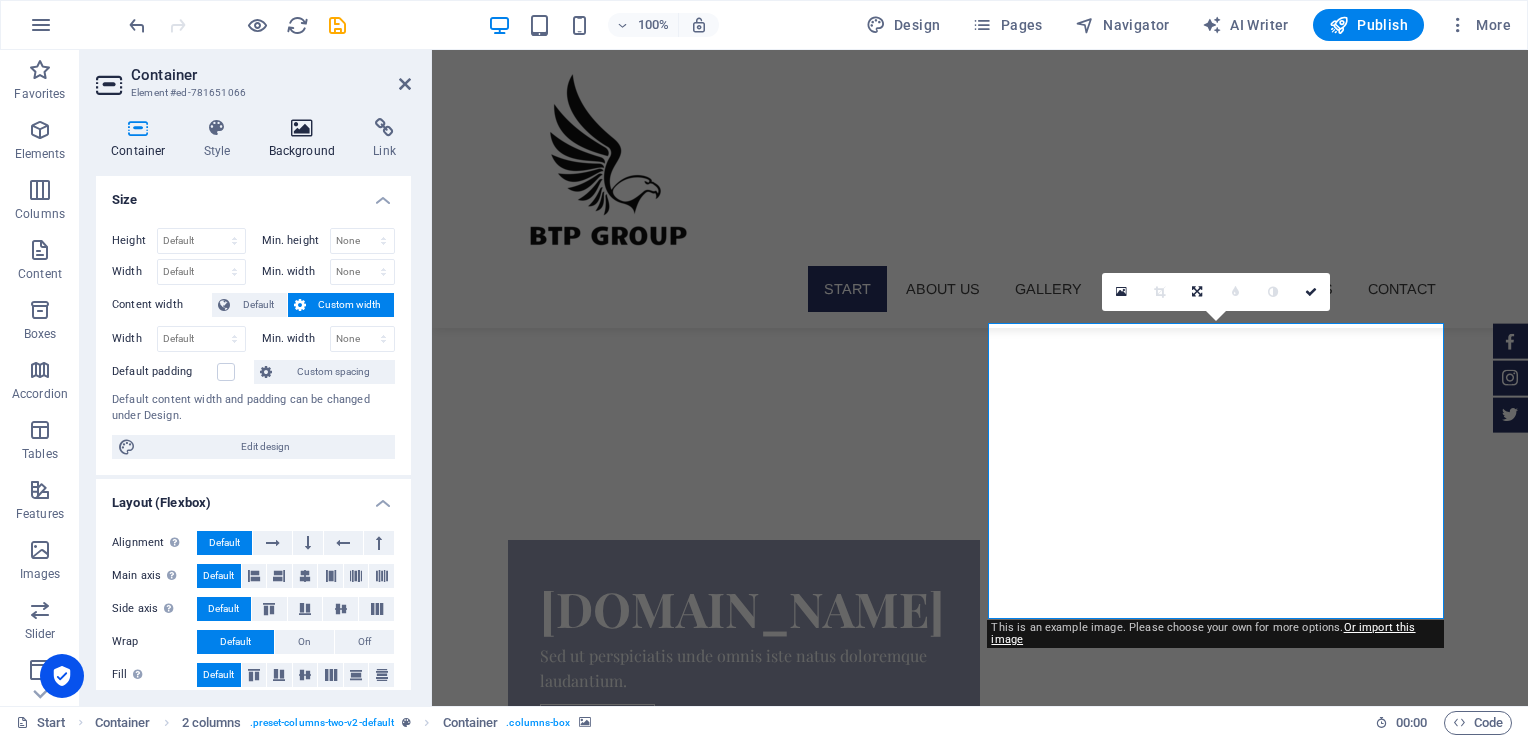 click on "Background" at bounding box center [306, 139] 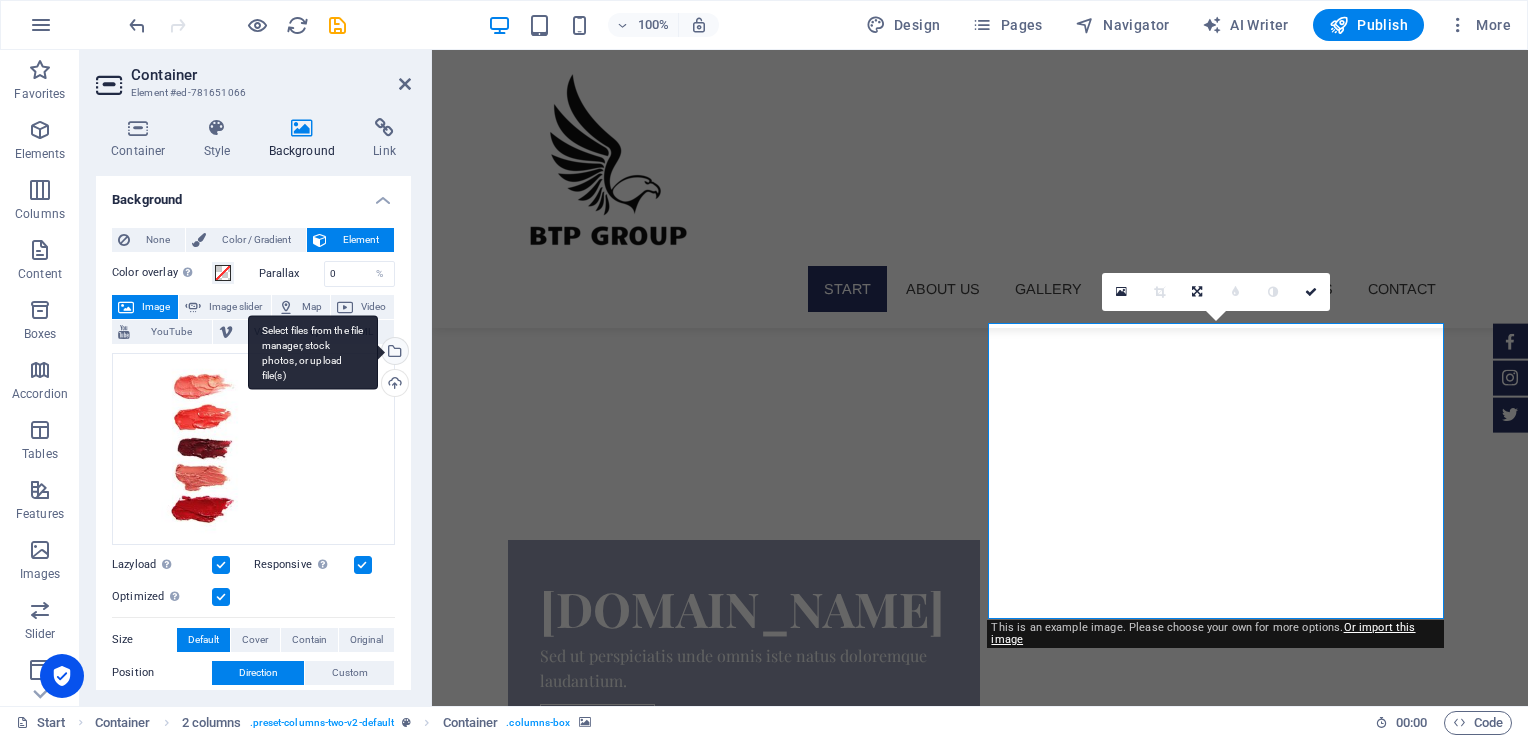 click on "Select files from the file manager, stock photos, or upload file(s)" at bounding box center (393, 353) 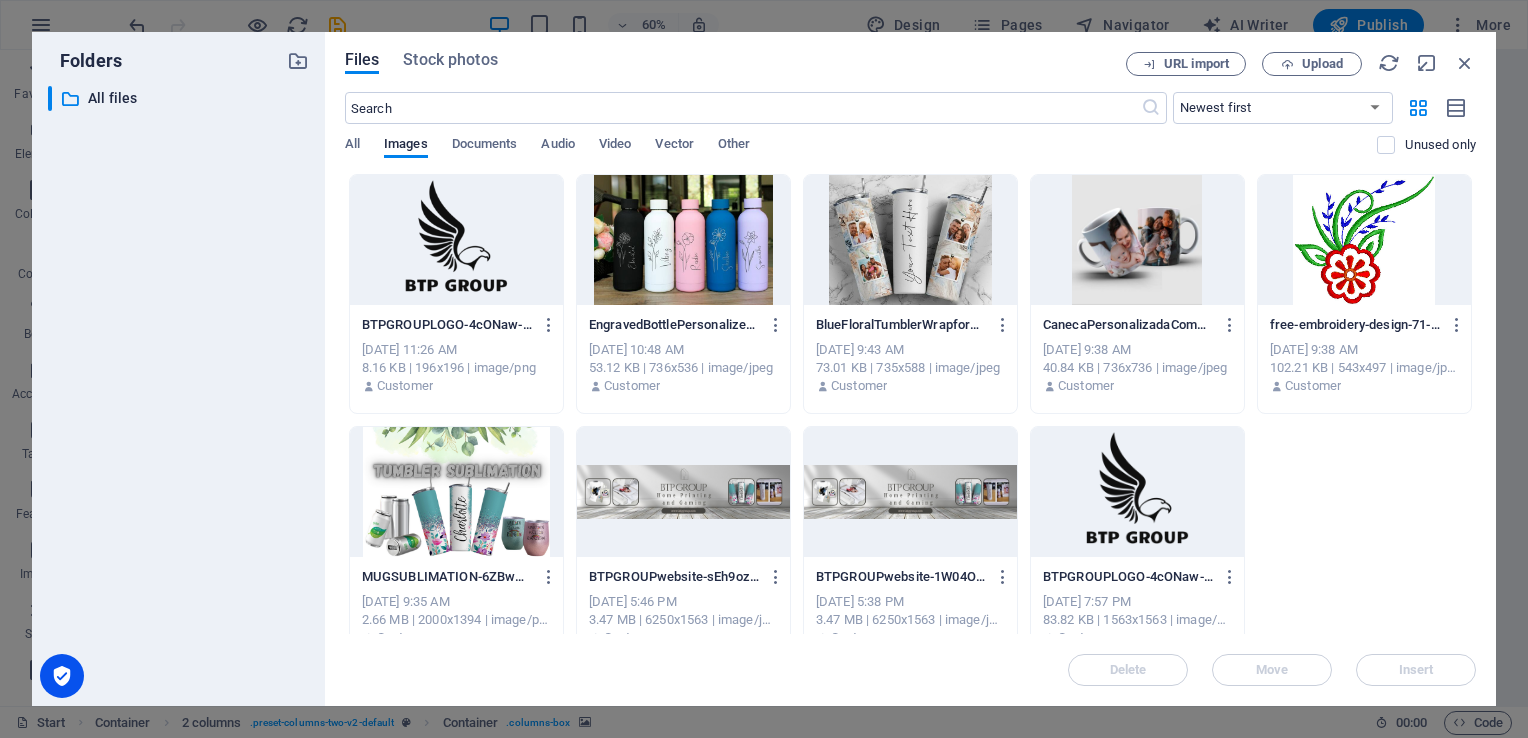 click at bounding box center [683, 240] 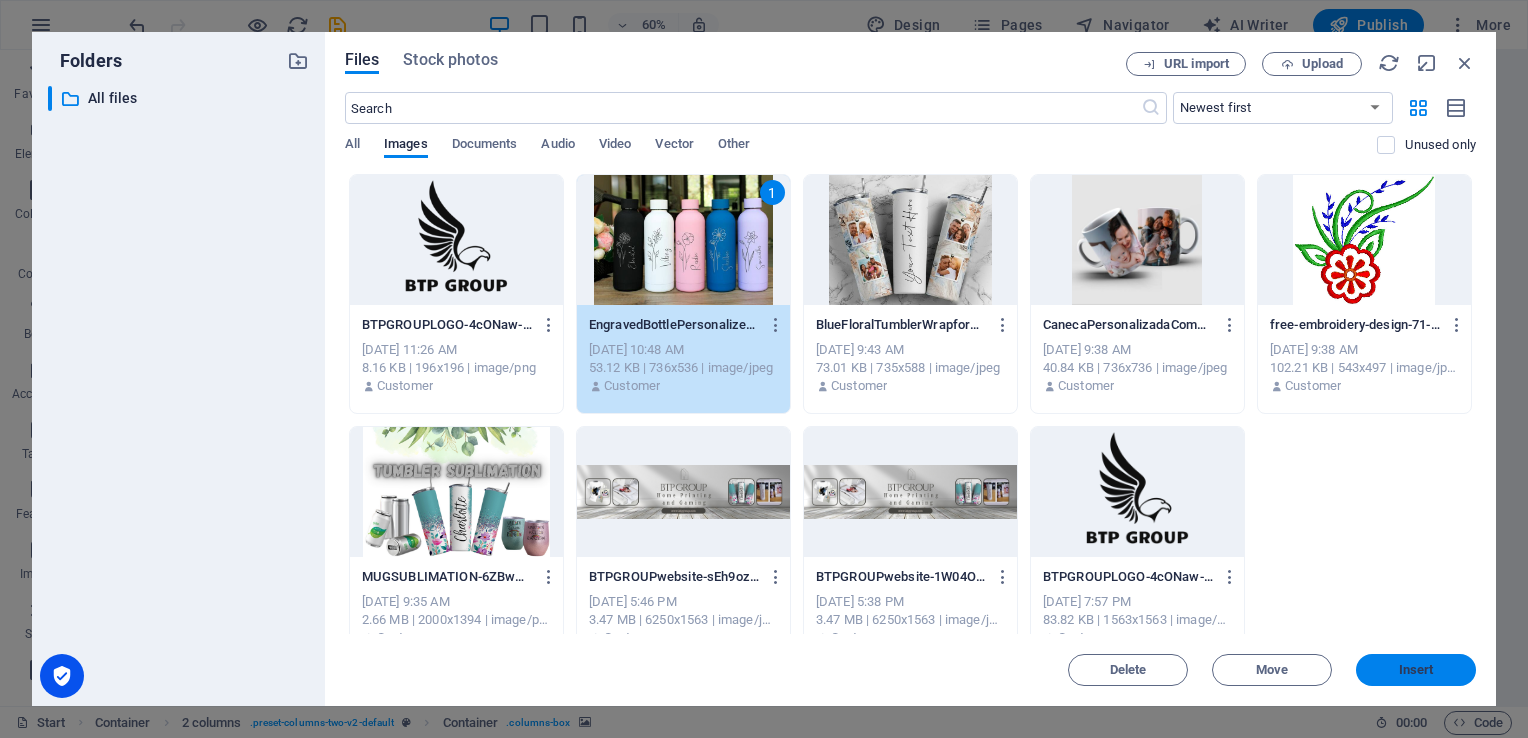 click on "Insert" at bounding box center (1416, 670) 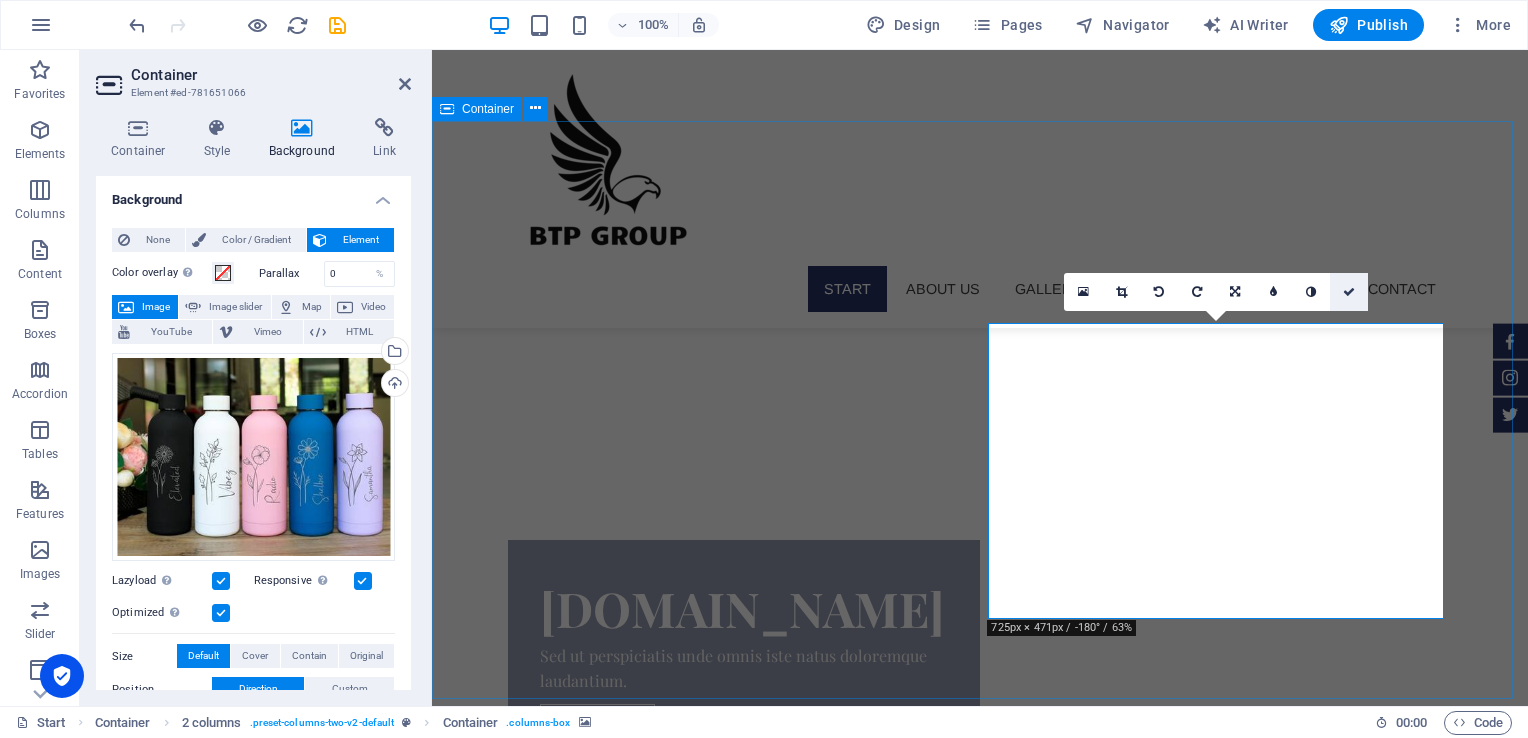 click at bounding box center (1349, 292) 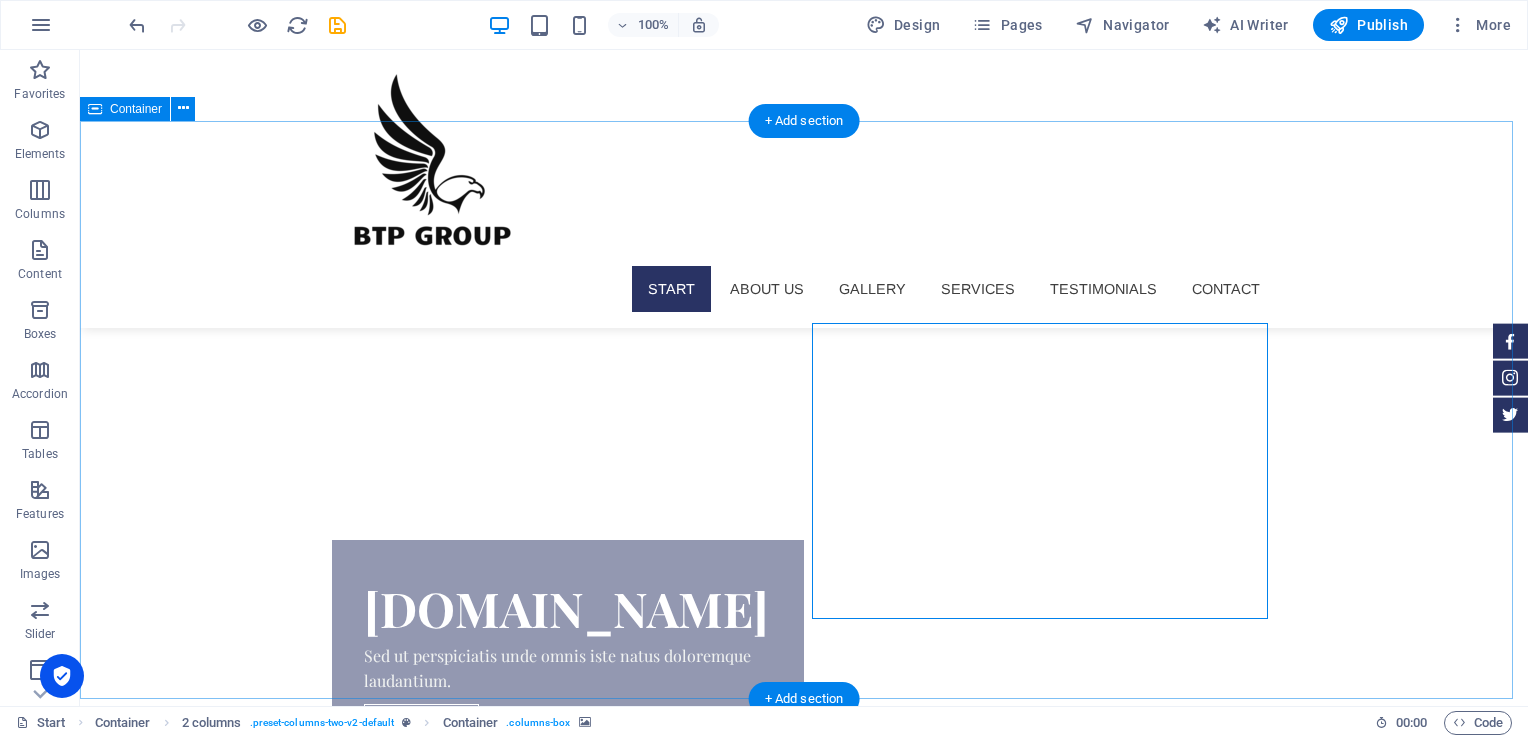 click at bounding box center [560, 1492] 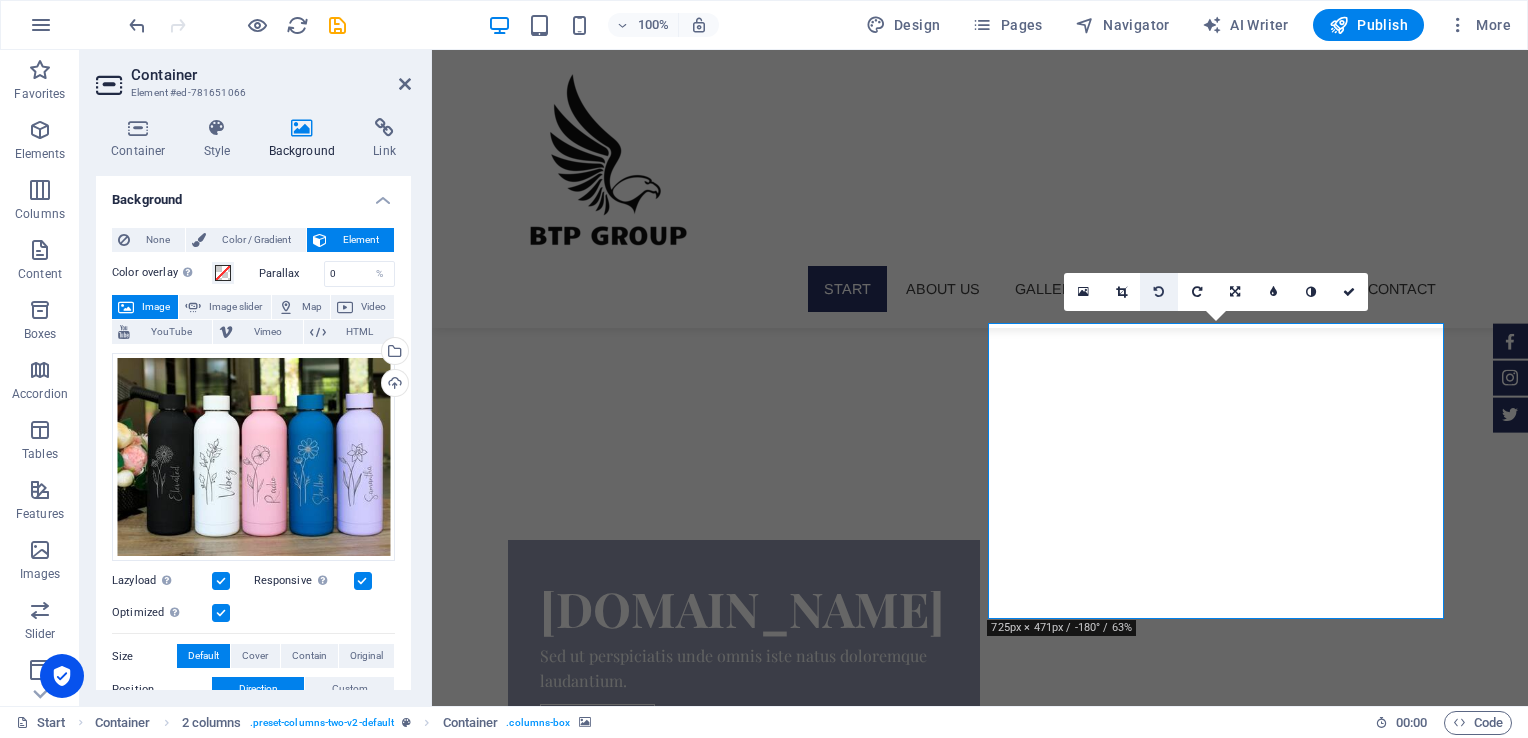 click at bounding box center (1159, 292) 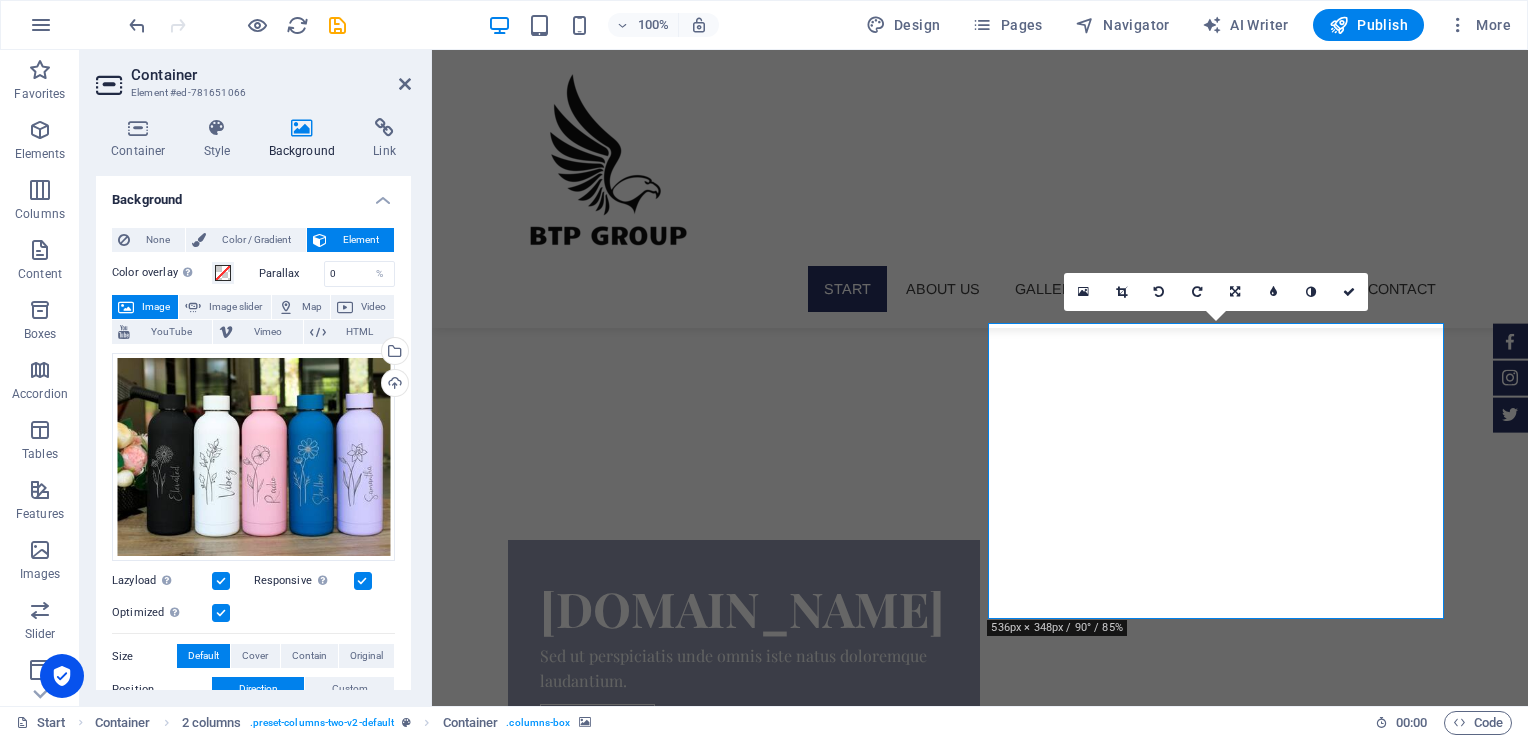 click at bounding box center (1159, 292) 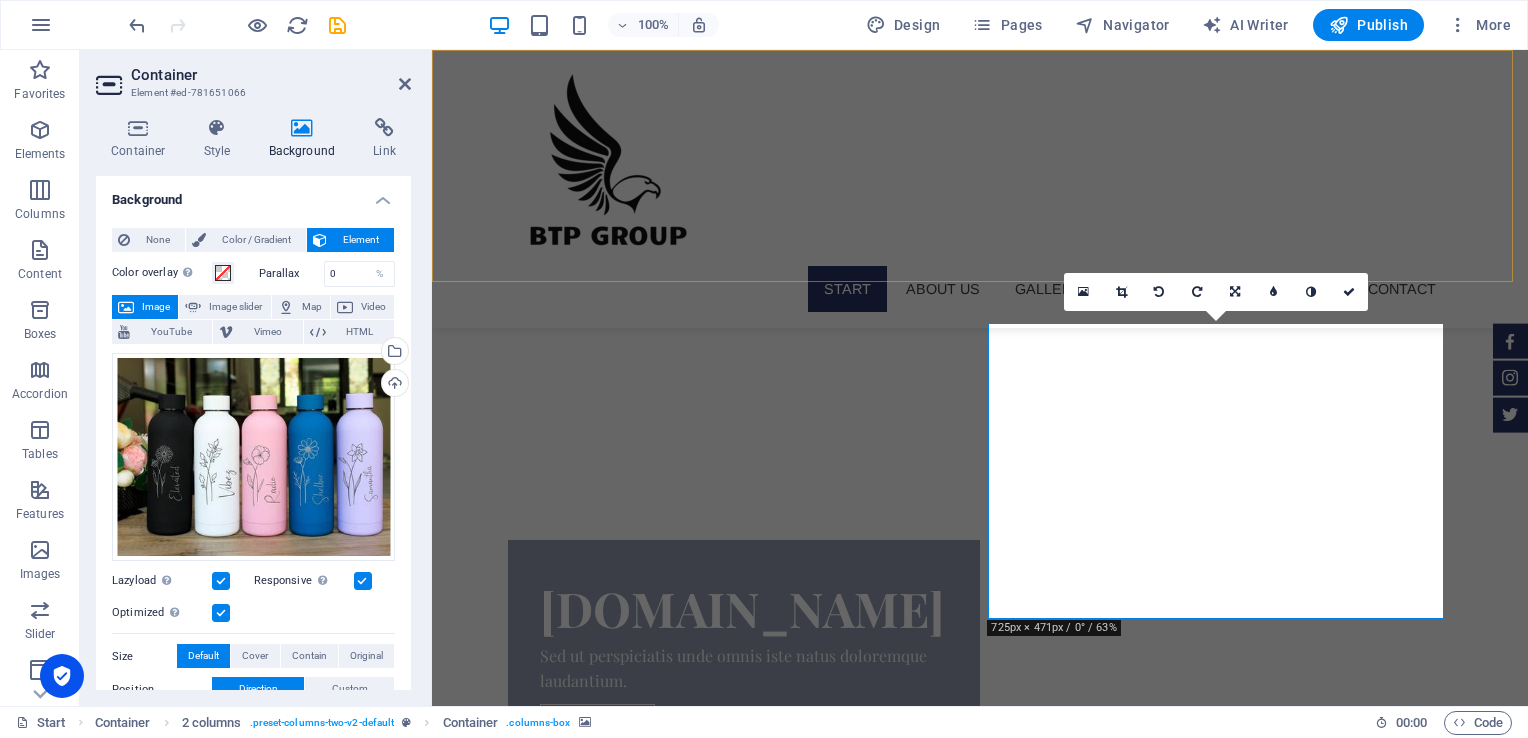 click on "Start About us Gallery Services Testimonials Contact" at bounding box center (980, 189) 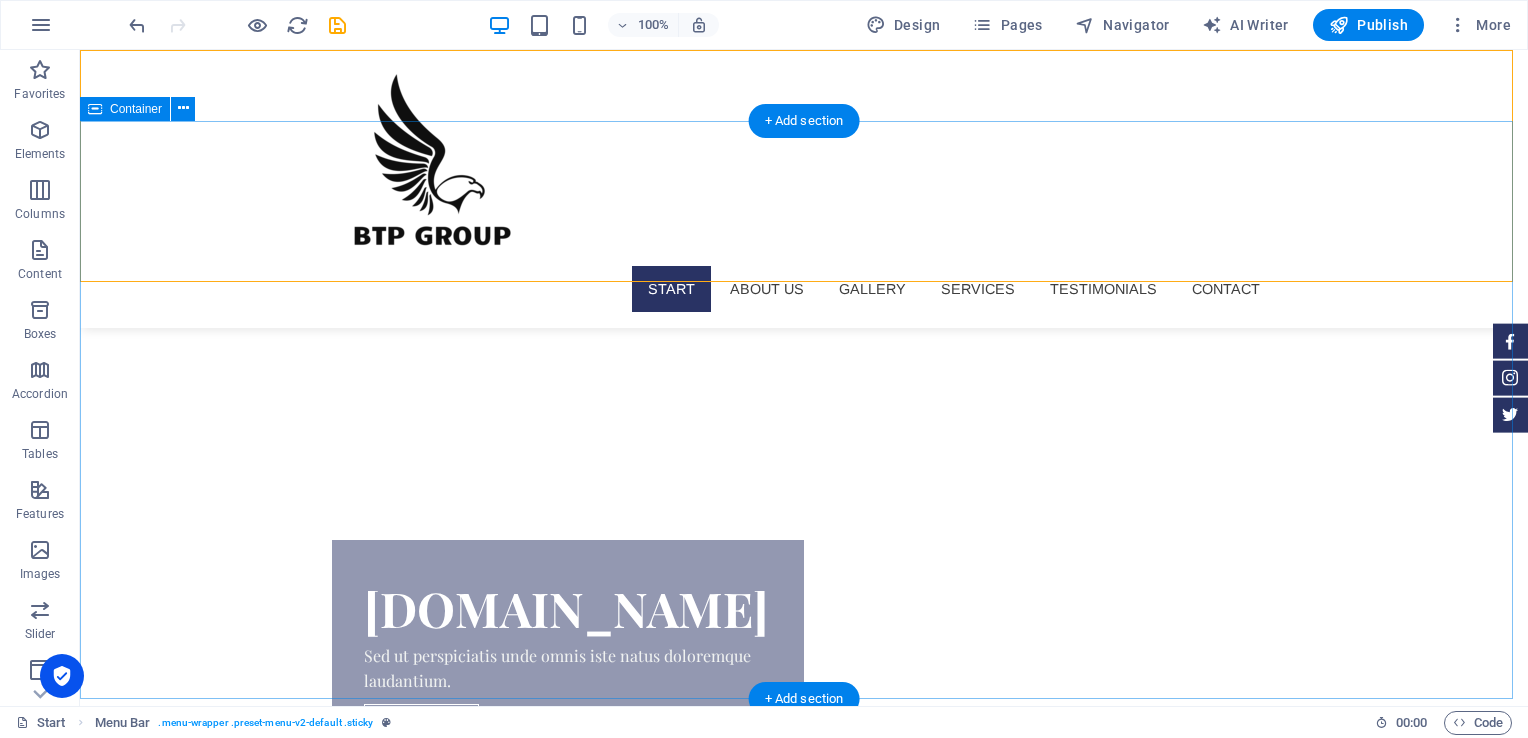 click on "About  us Lorem ipsum dolor sit amet Consectetur adipisicing eiusmod temporunt laboreie magna aliqua enim adite   minim veniamquis nostrud exercitation ullamco laboris nisi ut aliquip commodo consequat aute irure reprehenderit. Services Contact" at bounding box center (804, 1768) 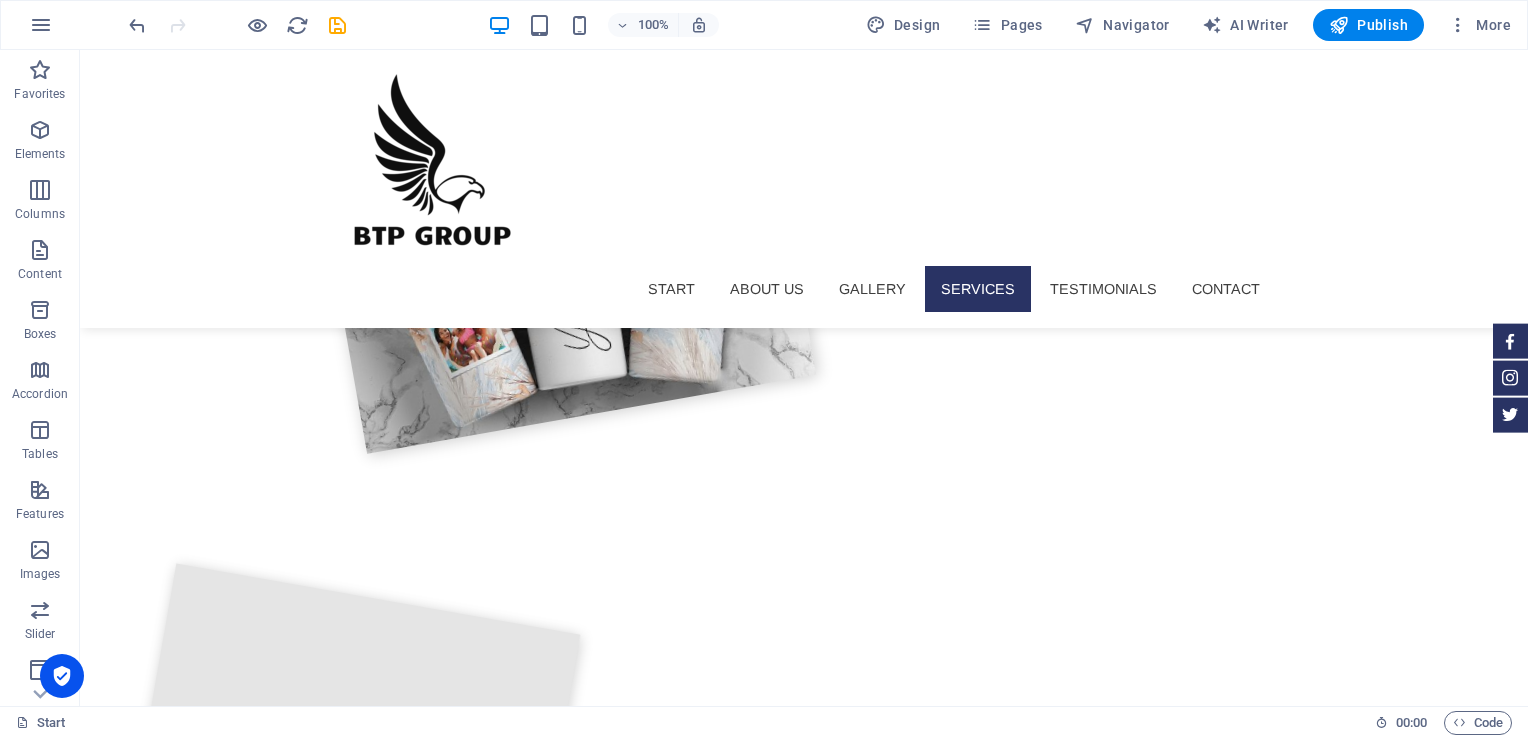 scroll, scrollTop: 2117, scrollLeft: 0, axis: vertical 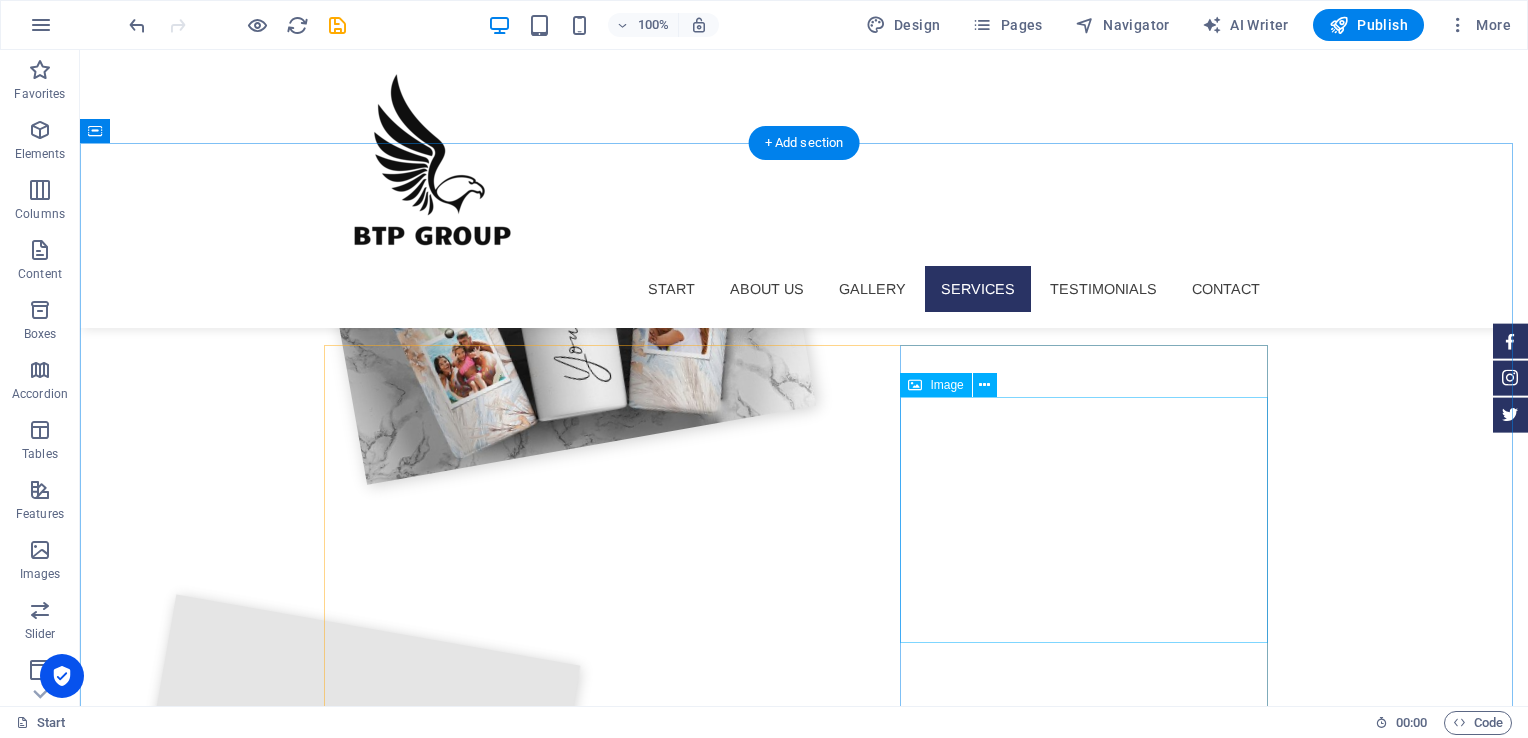 click at bounding box center (804, 3876) 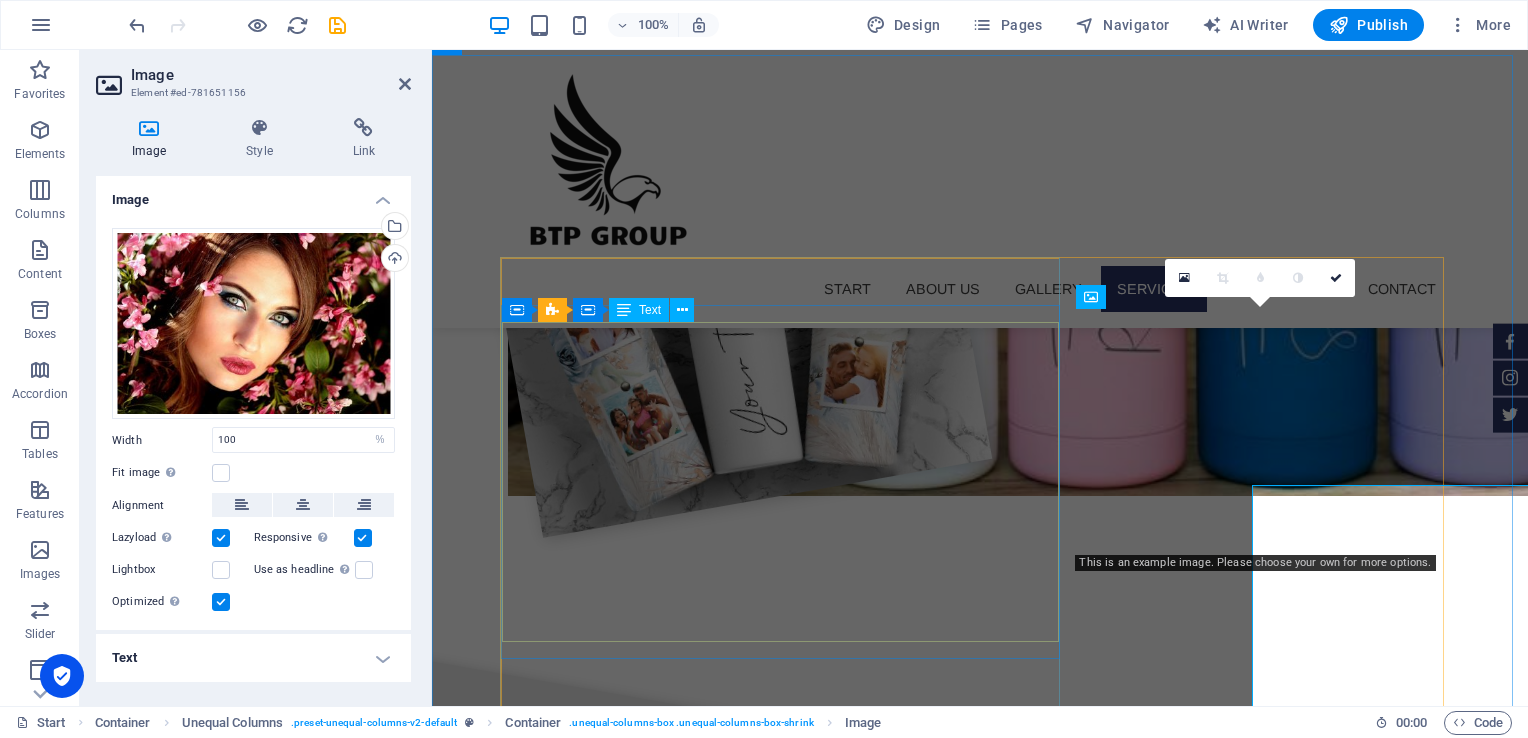 scroll, scrollTop: 2029, scrollLeft: 0, axis: vertical 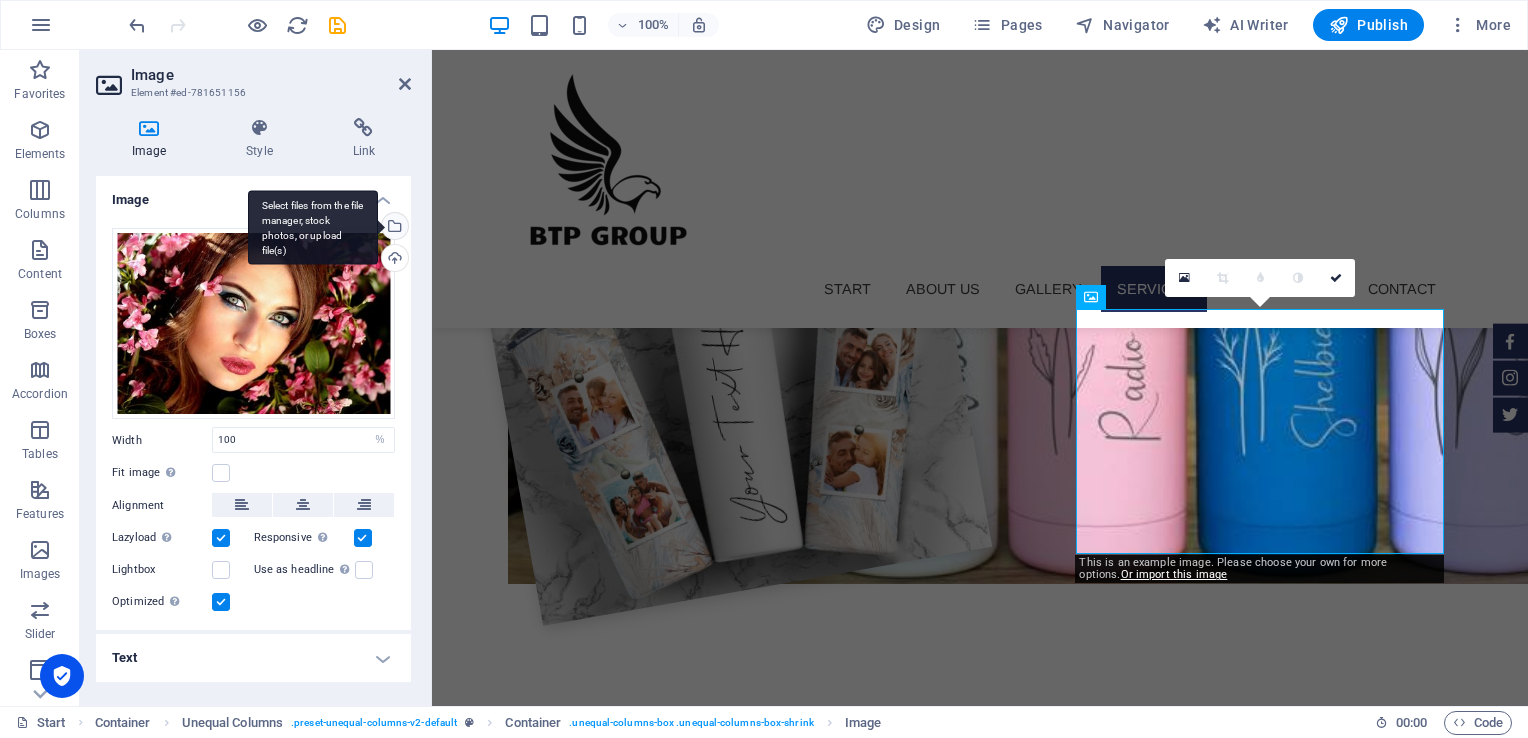 click on "Select files from the file manager, stock photos, or upload file(s)" at bounding box center [393, 228] 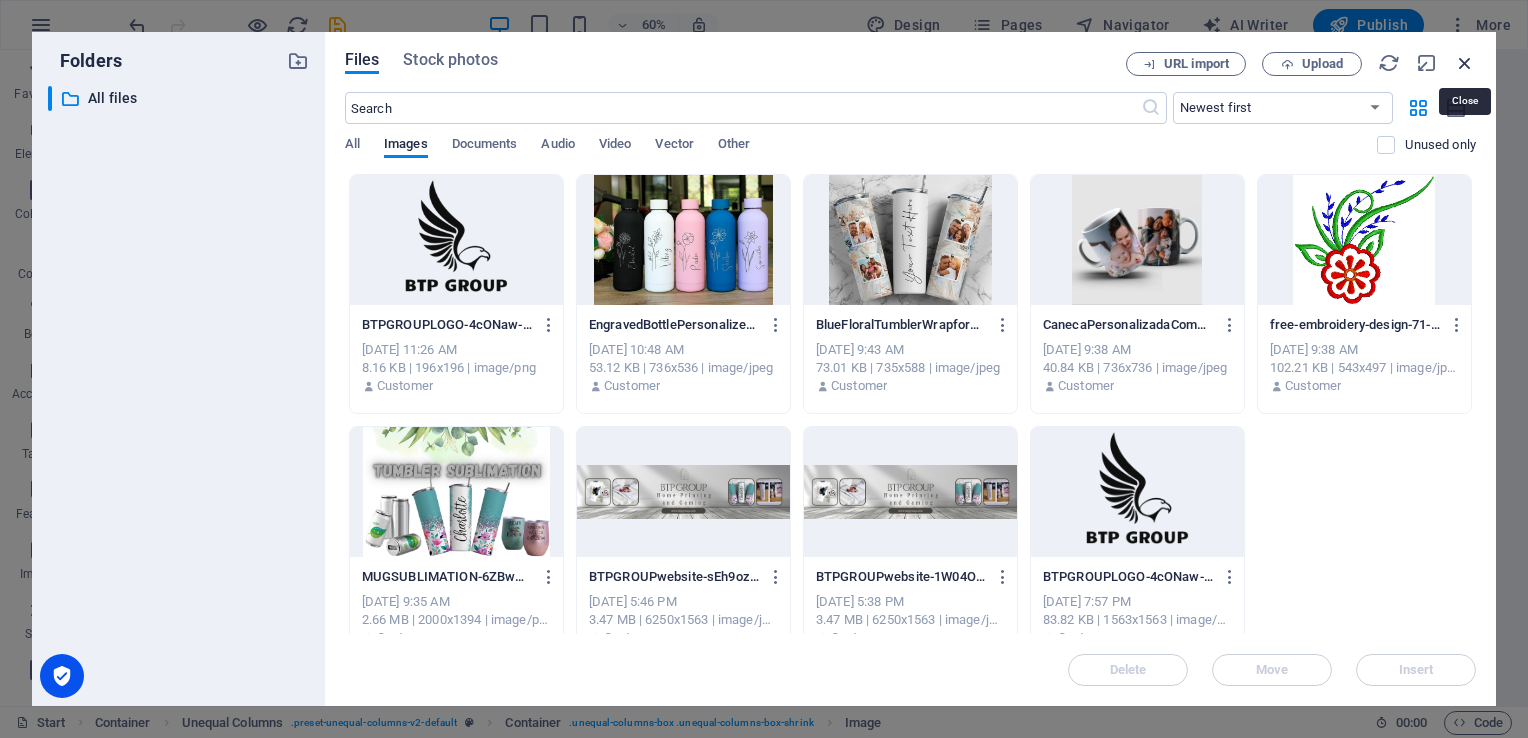 click at bounding box center (1465, 63) 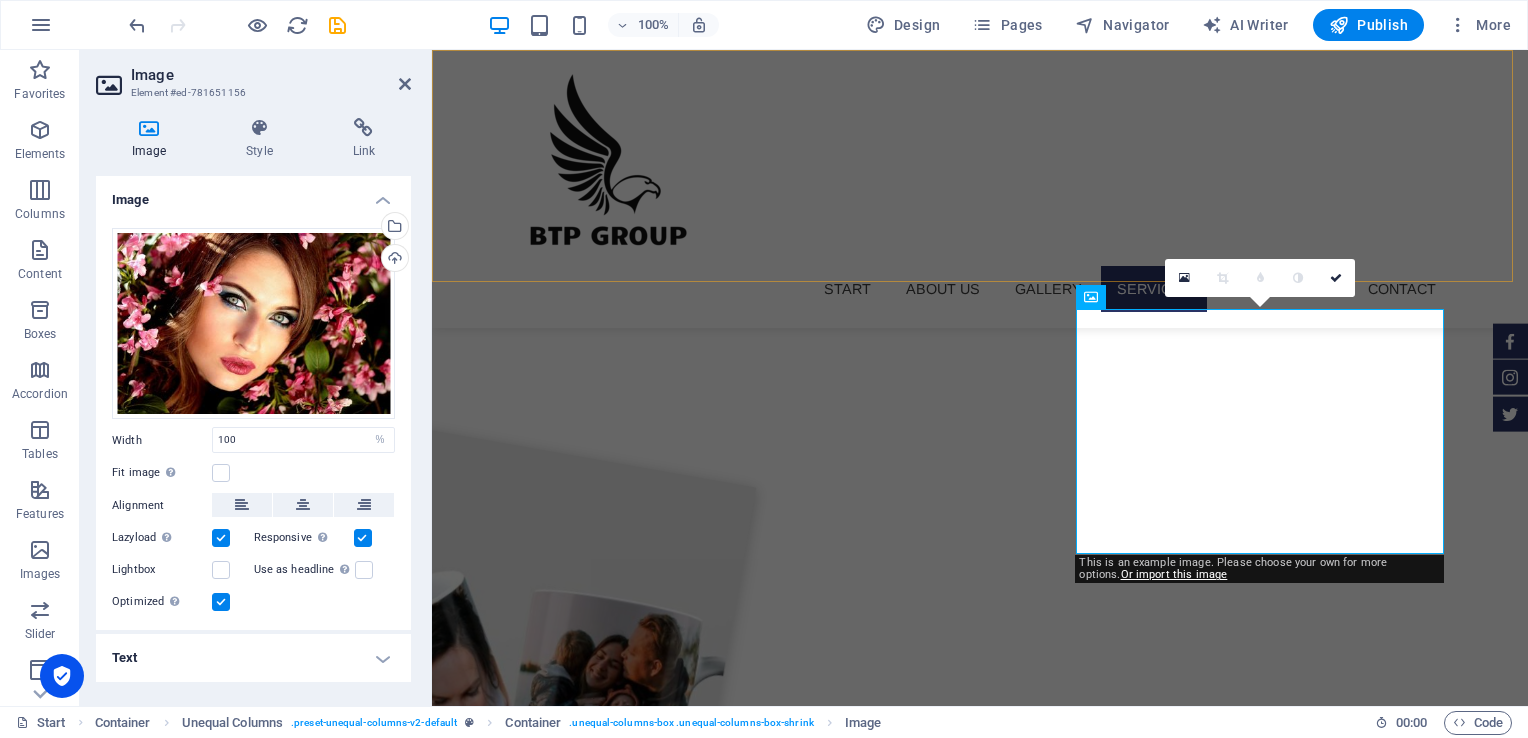 scroll, scrollTop: 2029, scrollLeft: 0, axis: vertical 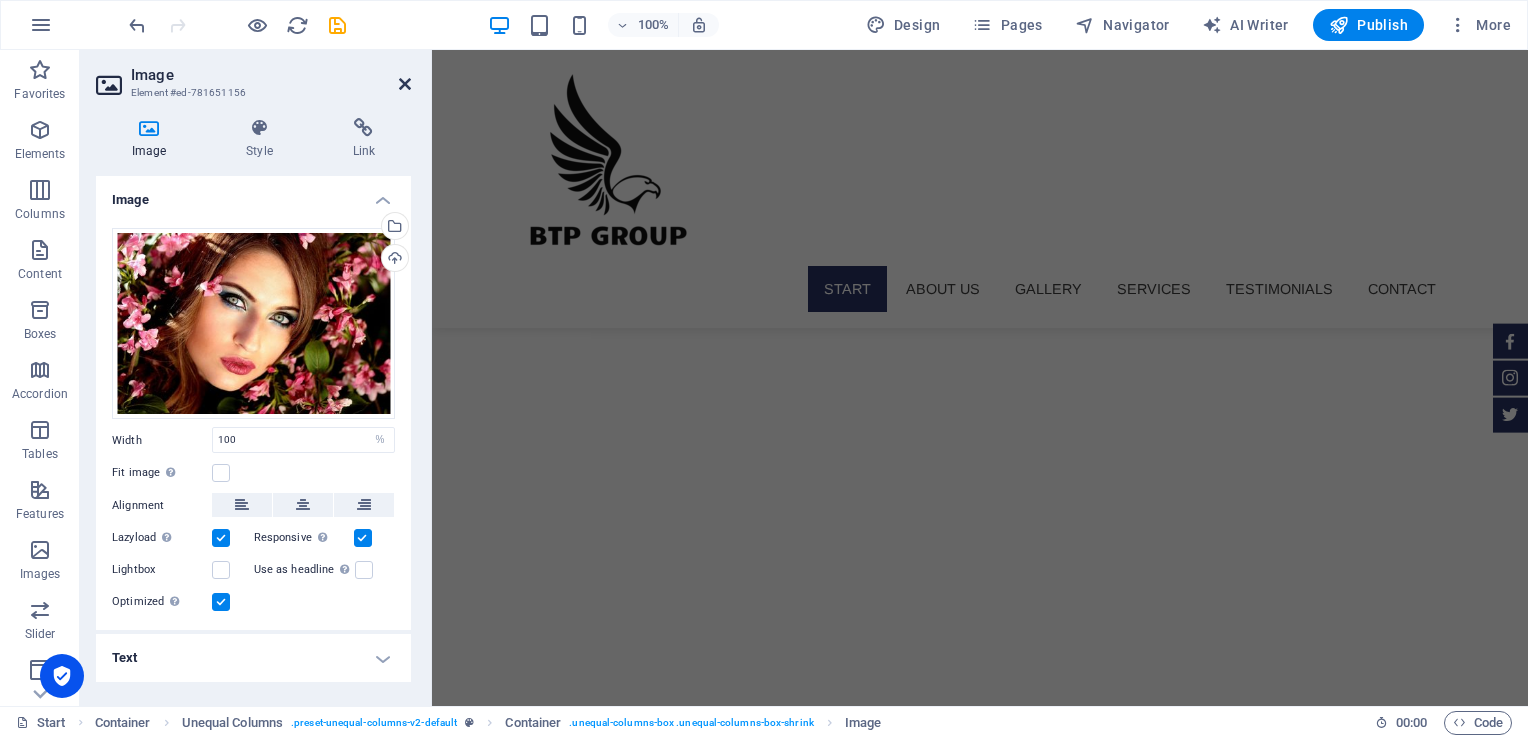 click at bounding box center [405, 84] 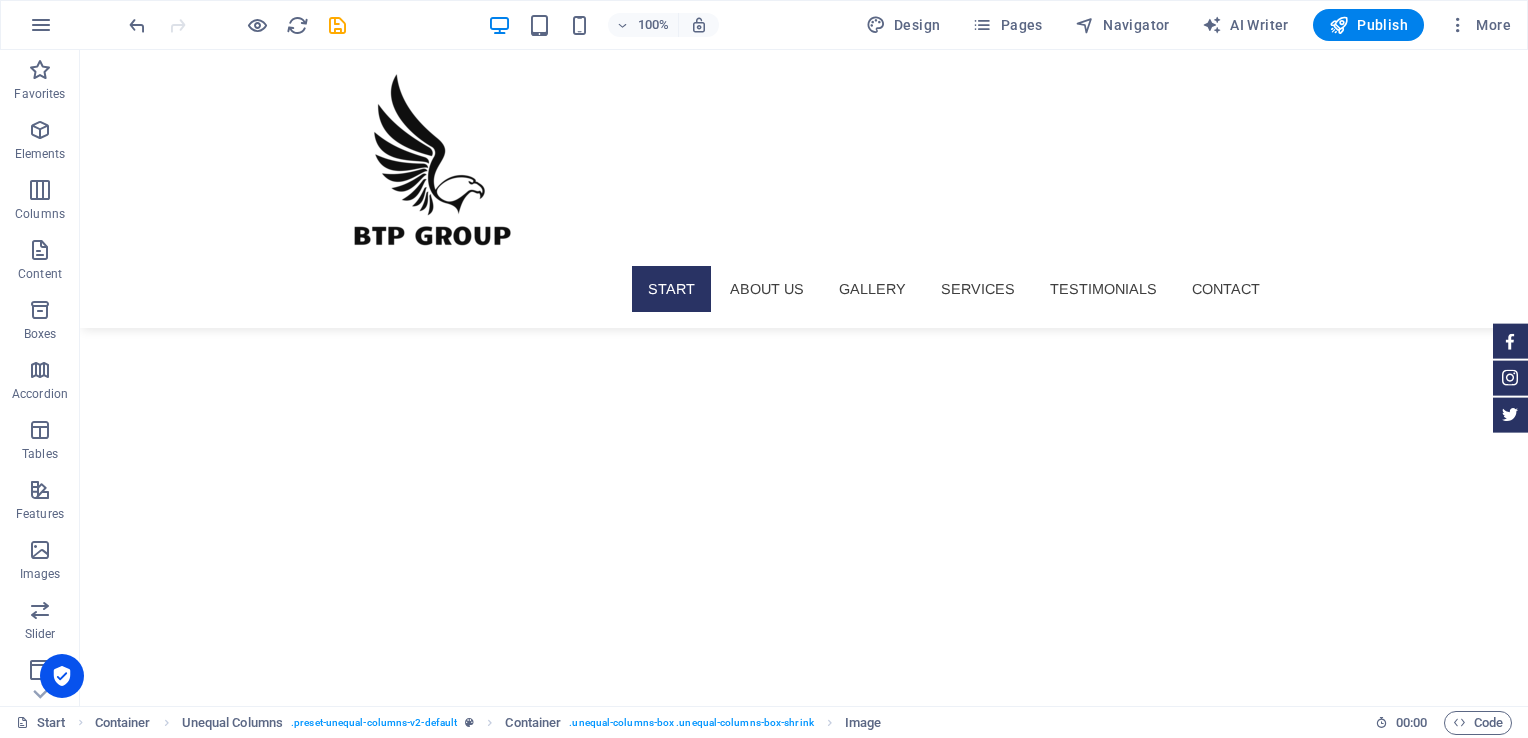 scroll, scrollTop: 0, scrollLeft: 0, axis: both 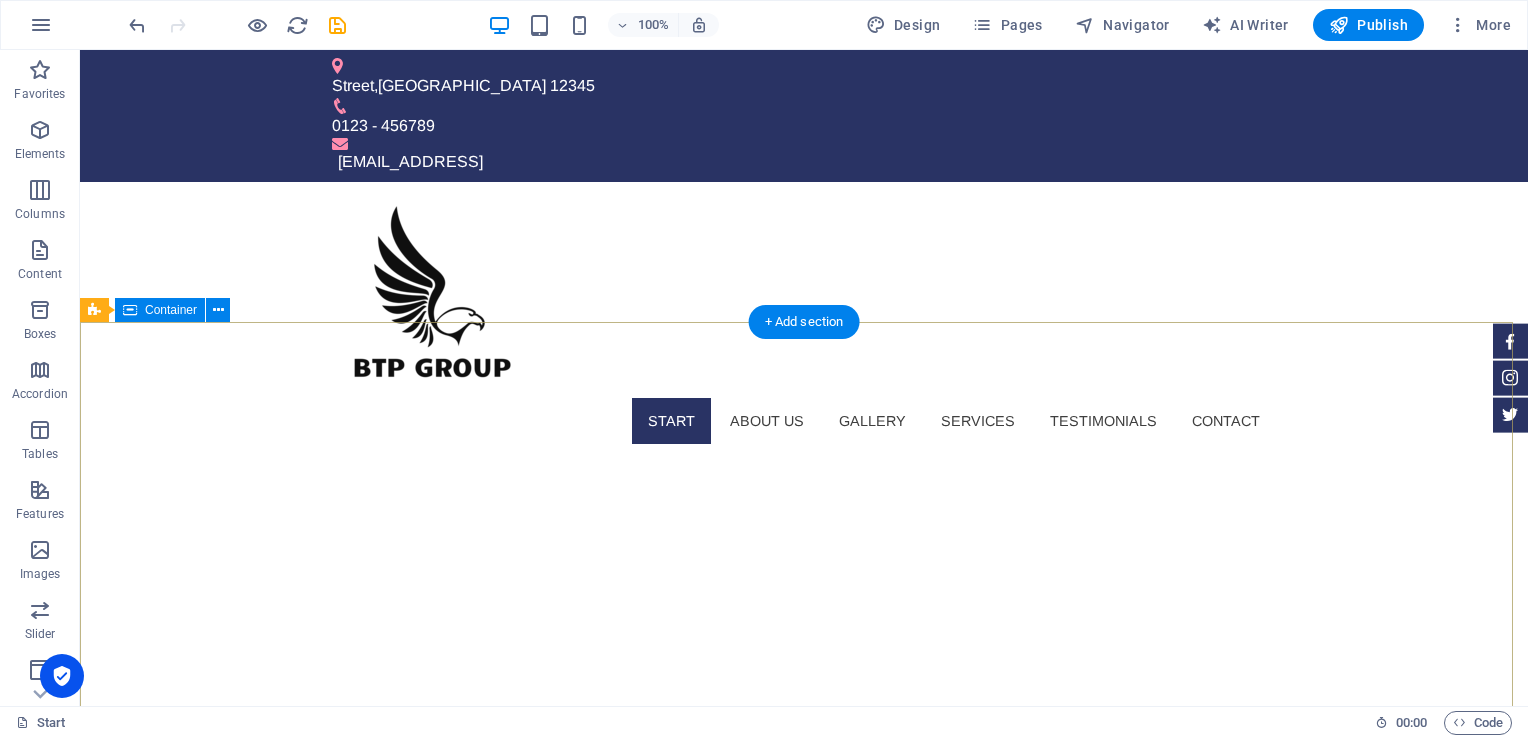 click on "[DOMAIN_NAME] Sed ut perspiciatis unde omnis iste natus doloremque laudantium.  Learn more" at bounding box center [804, 1310] 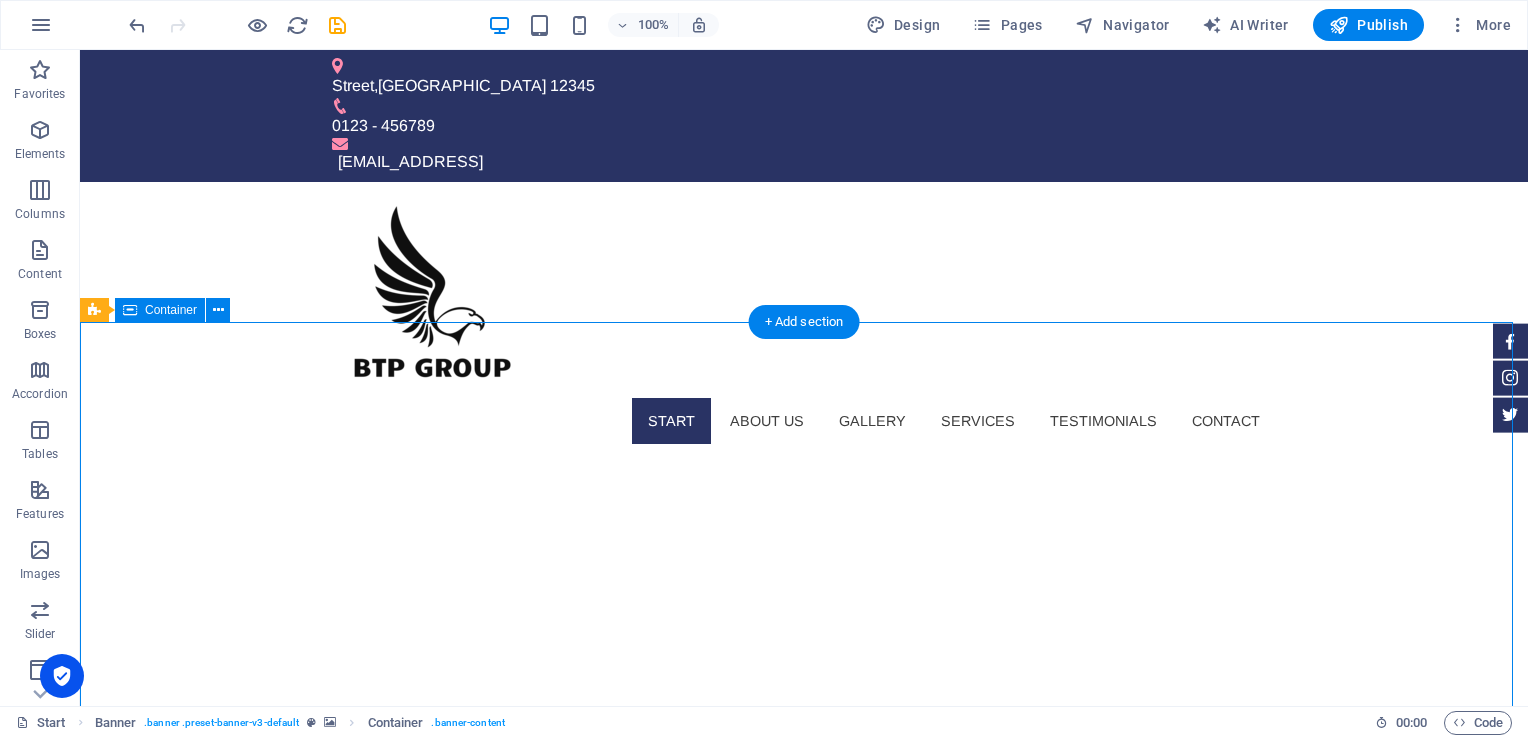 click on "[DOMAIN_NAME] Sed ut perspiciatis unde omnis iste natus doloremque laudantium.  Learn more" at bounding box center (804, 1310) 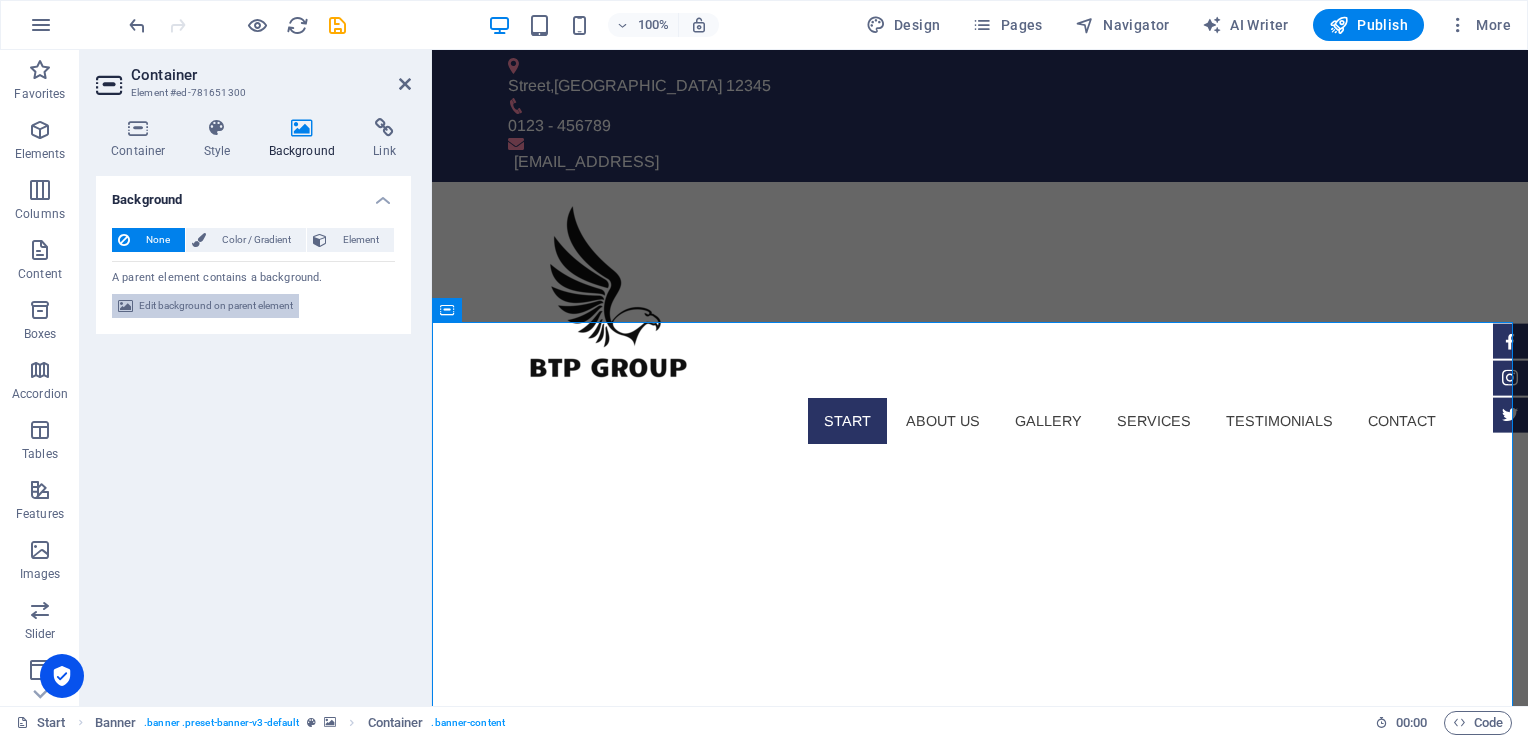 click on "Edit background on parent element" at bounding box center [216, 306] 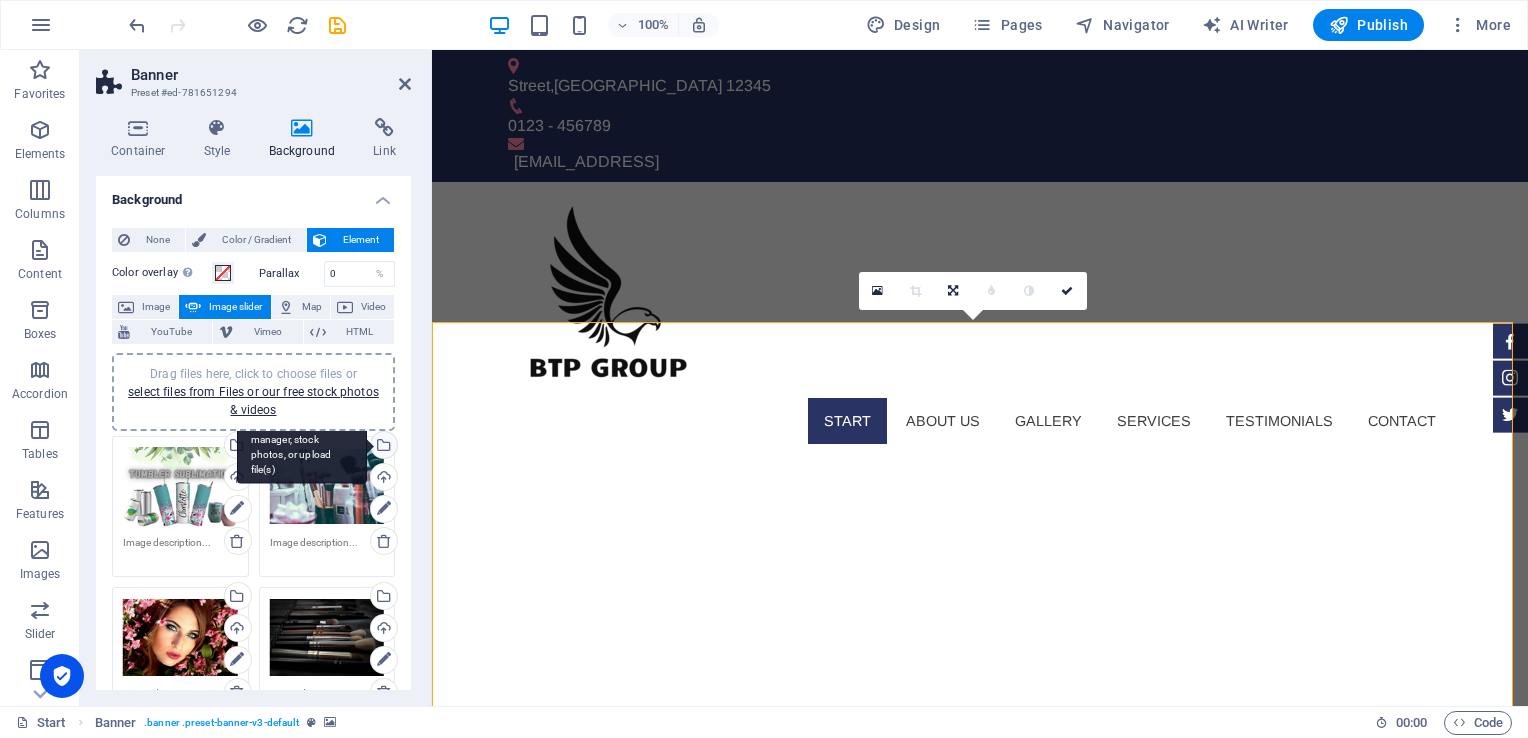 click on "Select files from the file manager, stock photos, or upload file(s)" at bounding box center (302, 446) 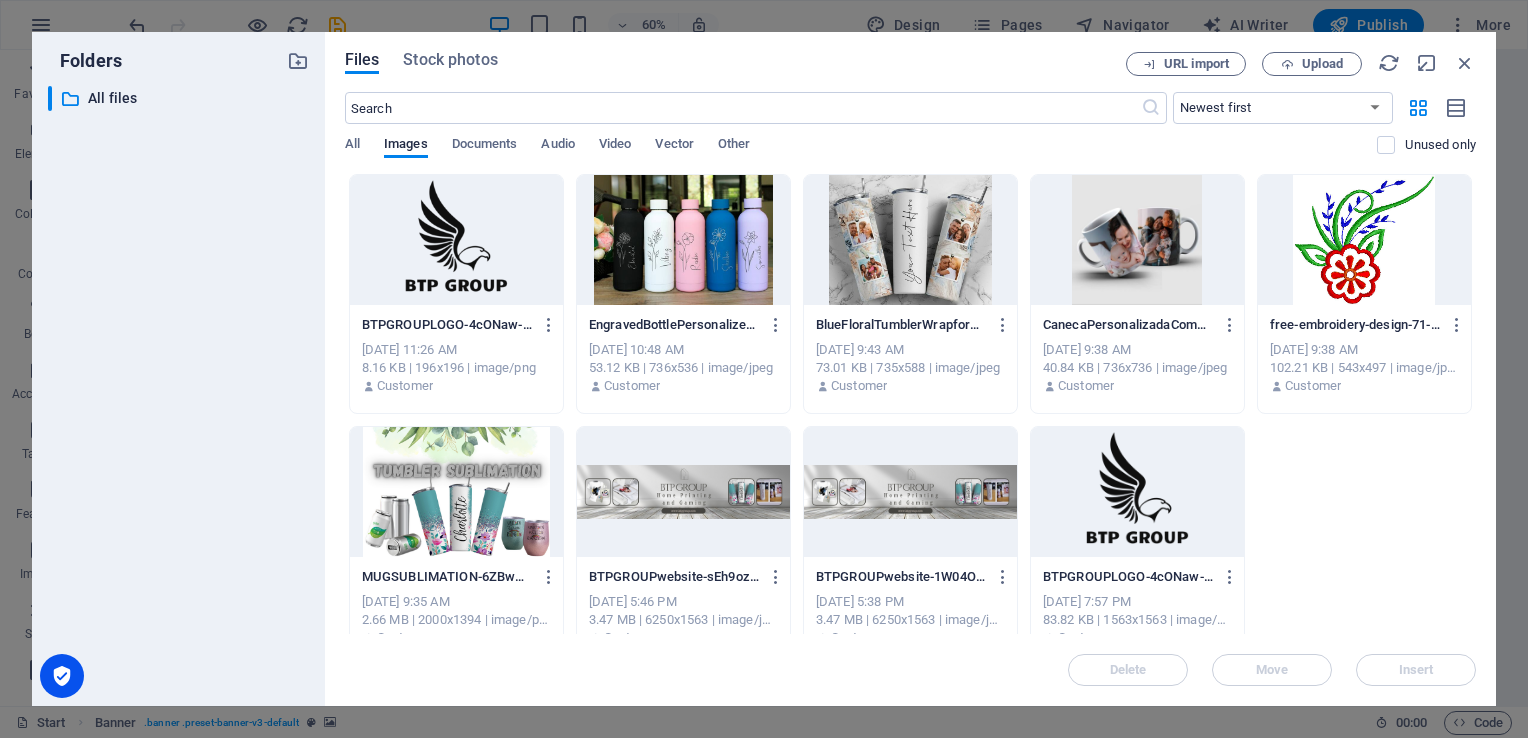 click at bounding box center [910, 492] 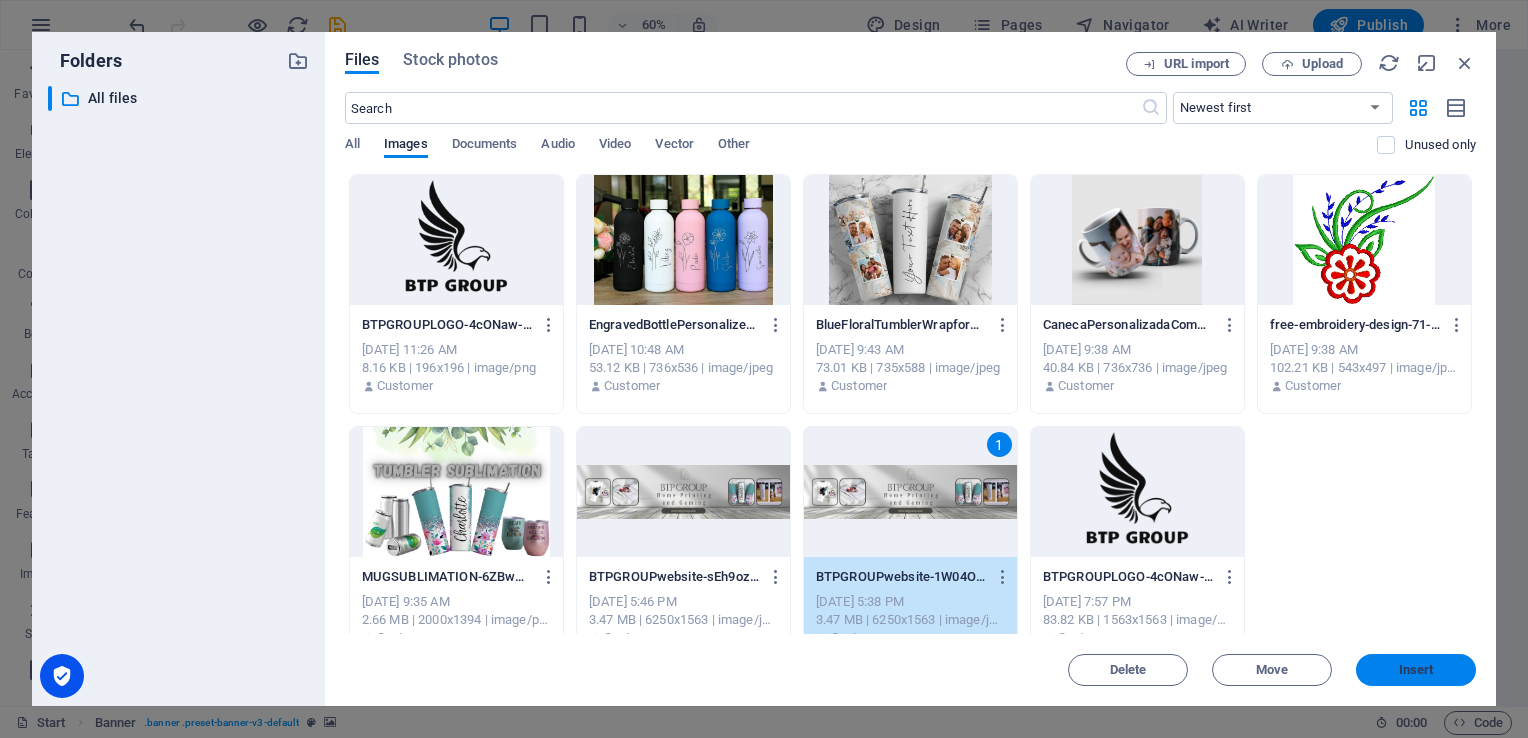 click on "Insert" at bounding box center (1416, 670) 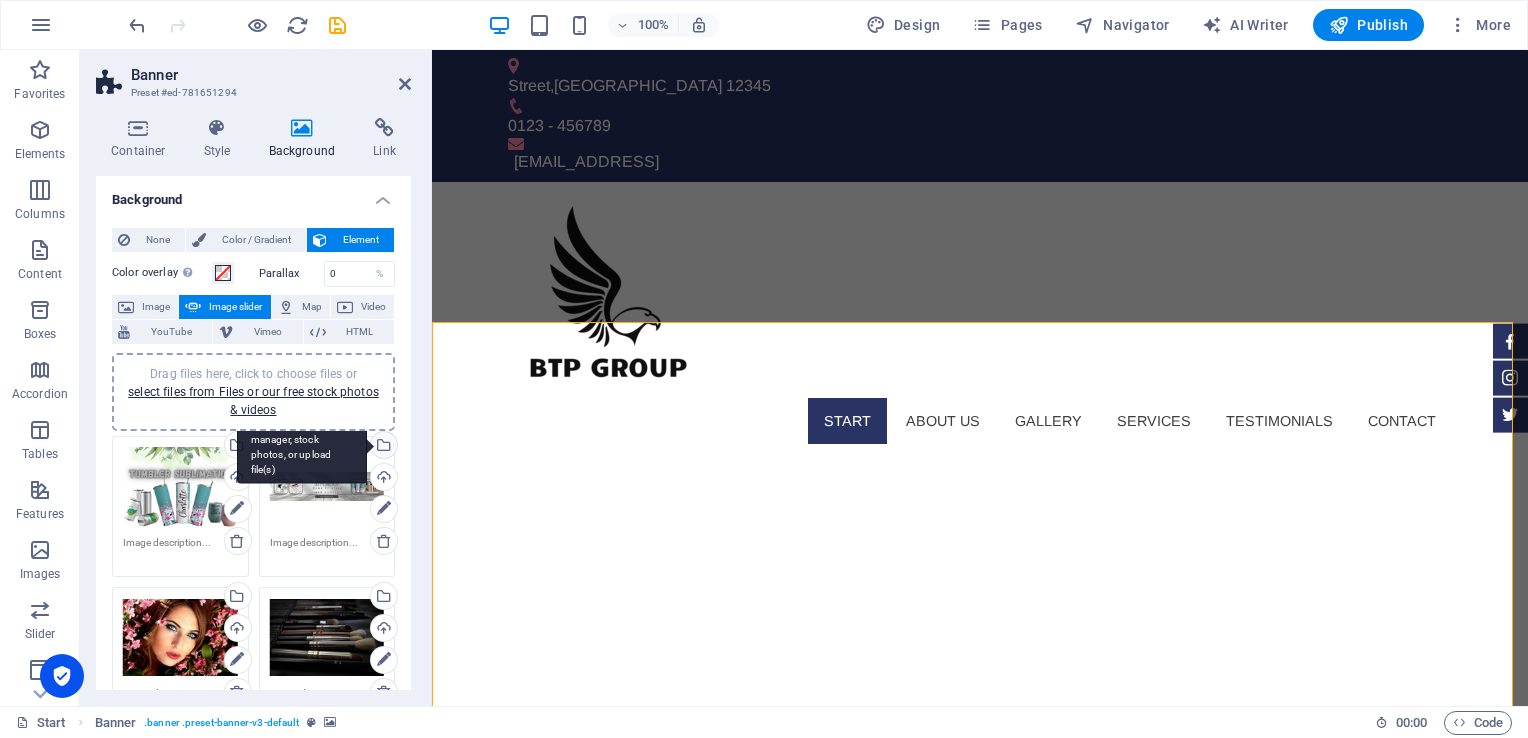 click on "Select files from the file manager, stock photos, or upload file(s)" at bounding box center (302, 446) 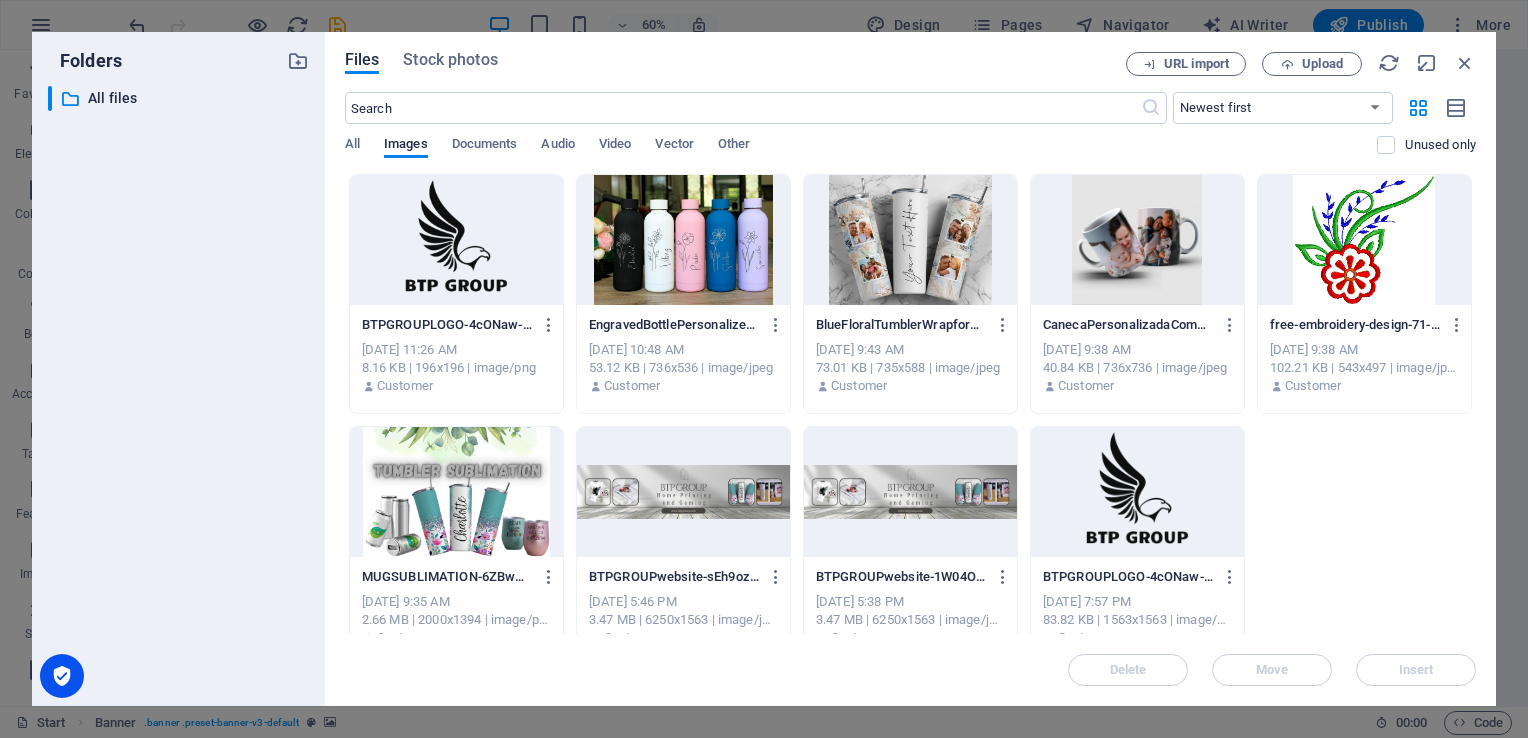 click at bounding box center (910, 492) 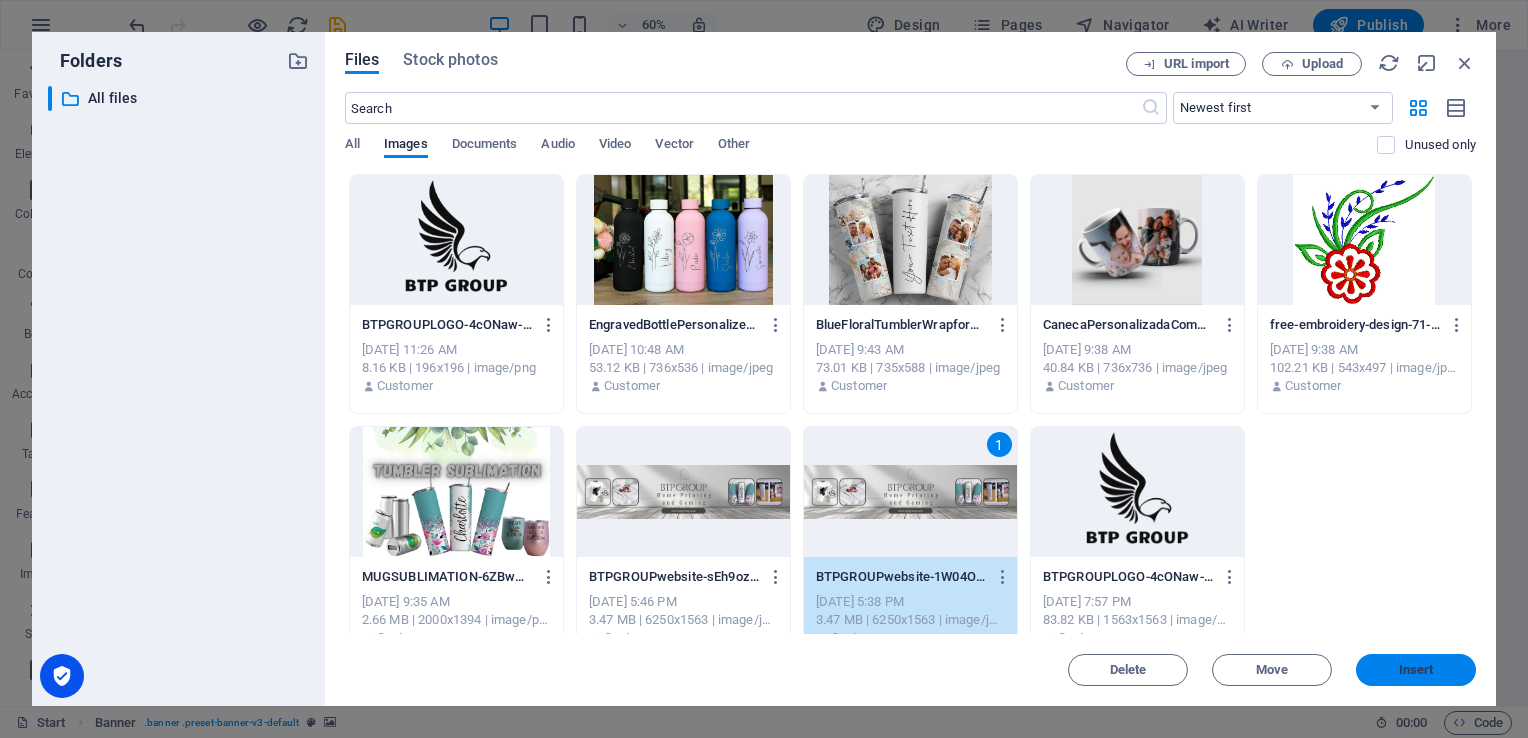 click on "Insert" at bounding box center [1416, 670] 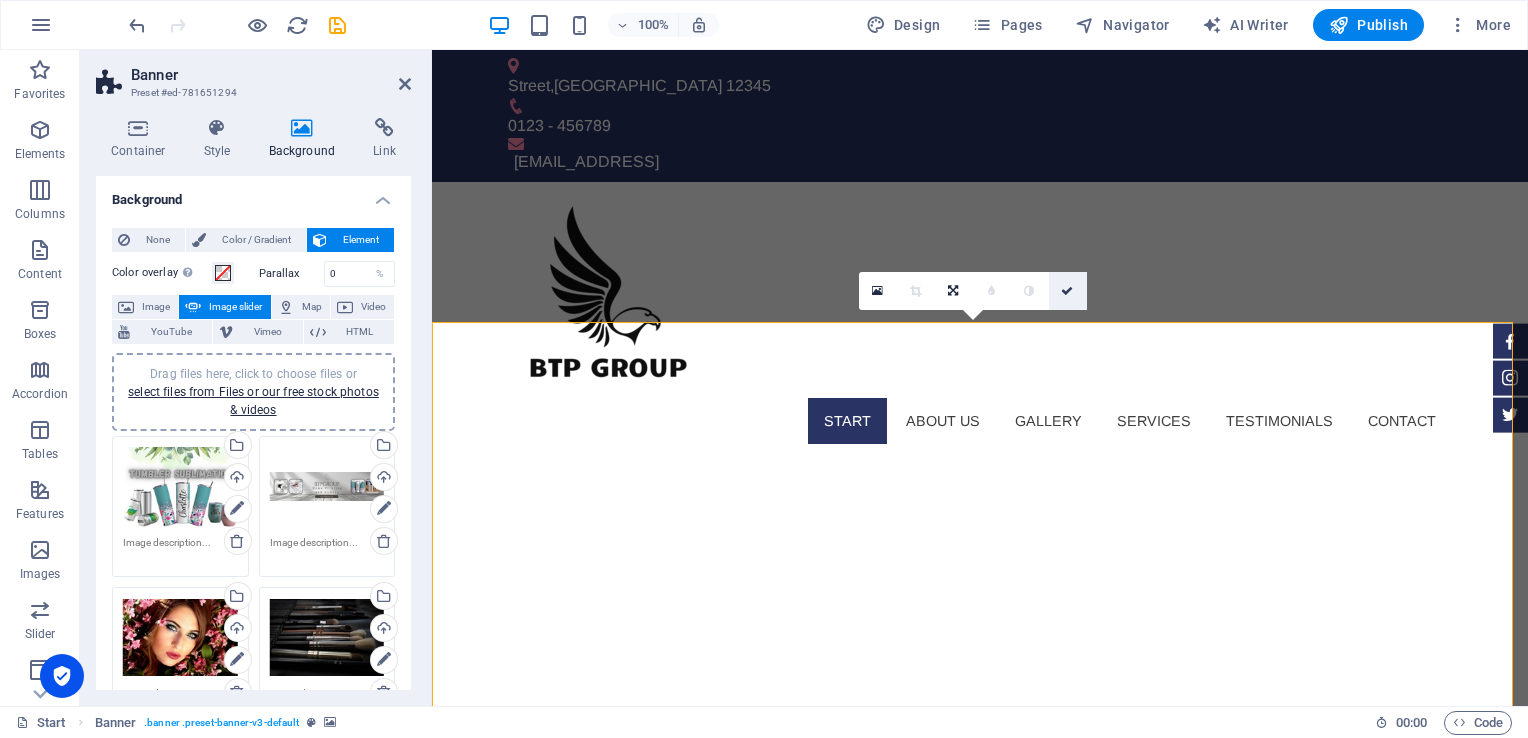click at bounding box center [1067, 291] 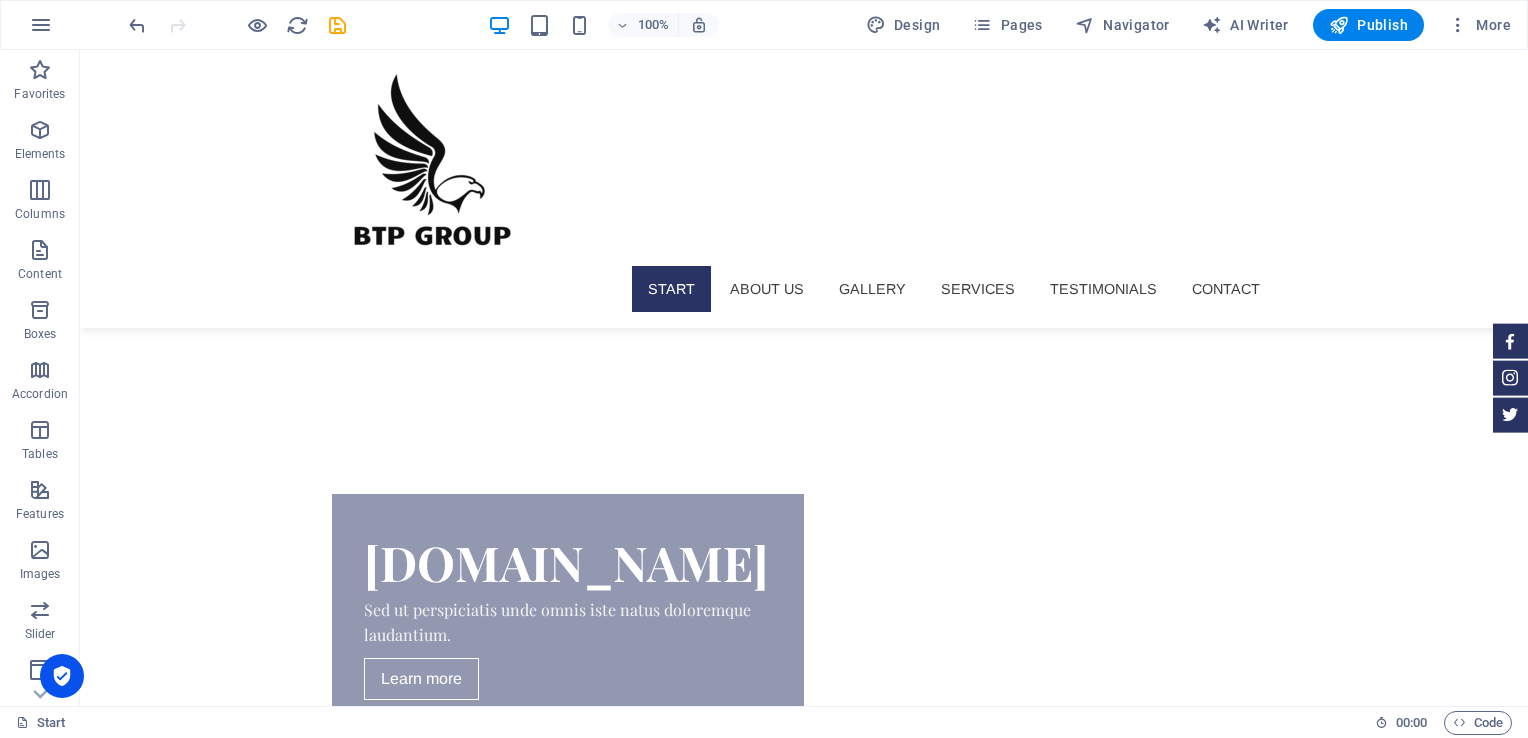 scroll, scrollTop: 616, scrollLeft: 0, axis: vertical 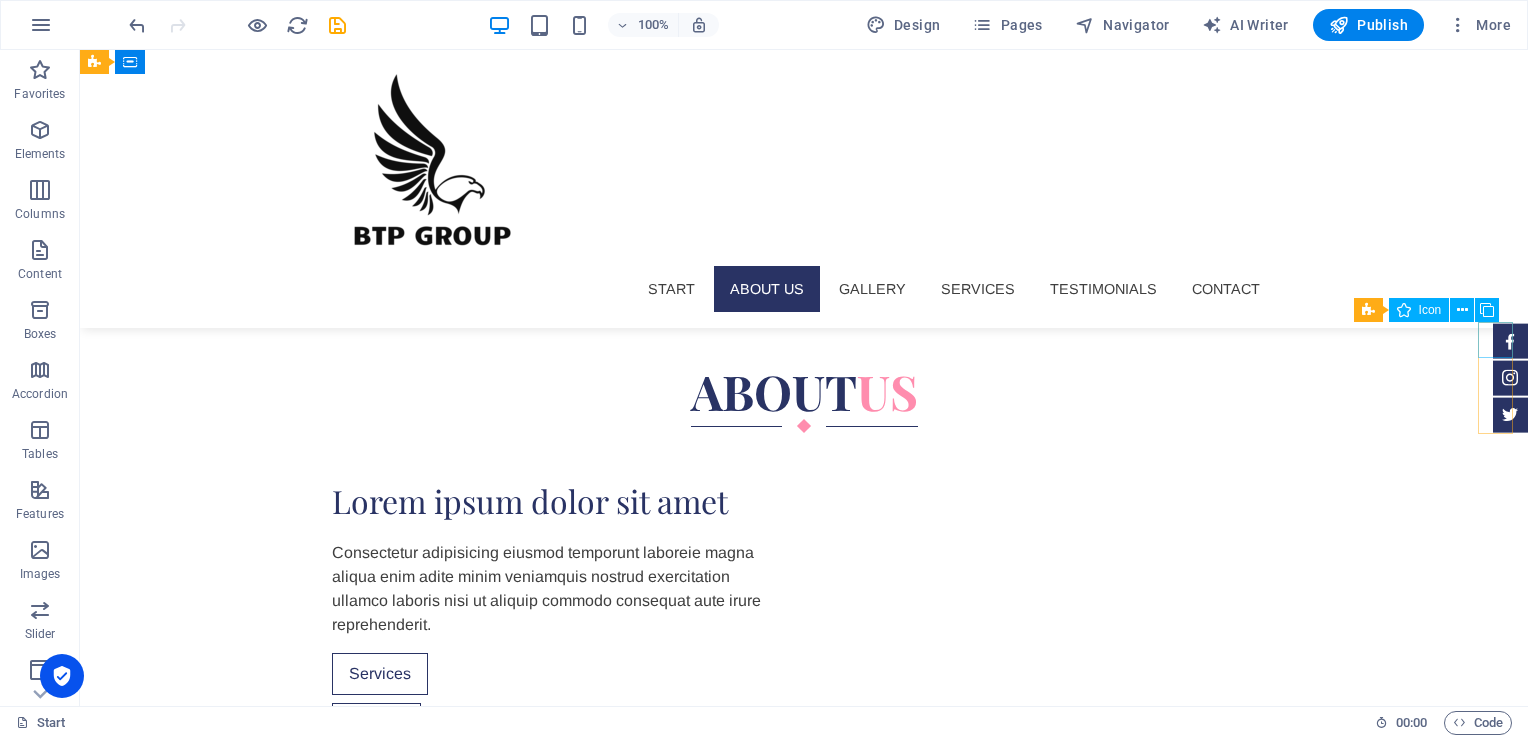 click at bounding box center (1510, 341) 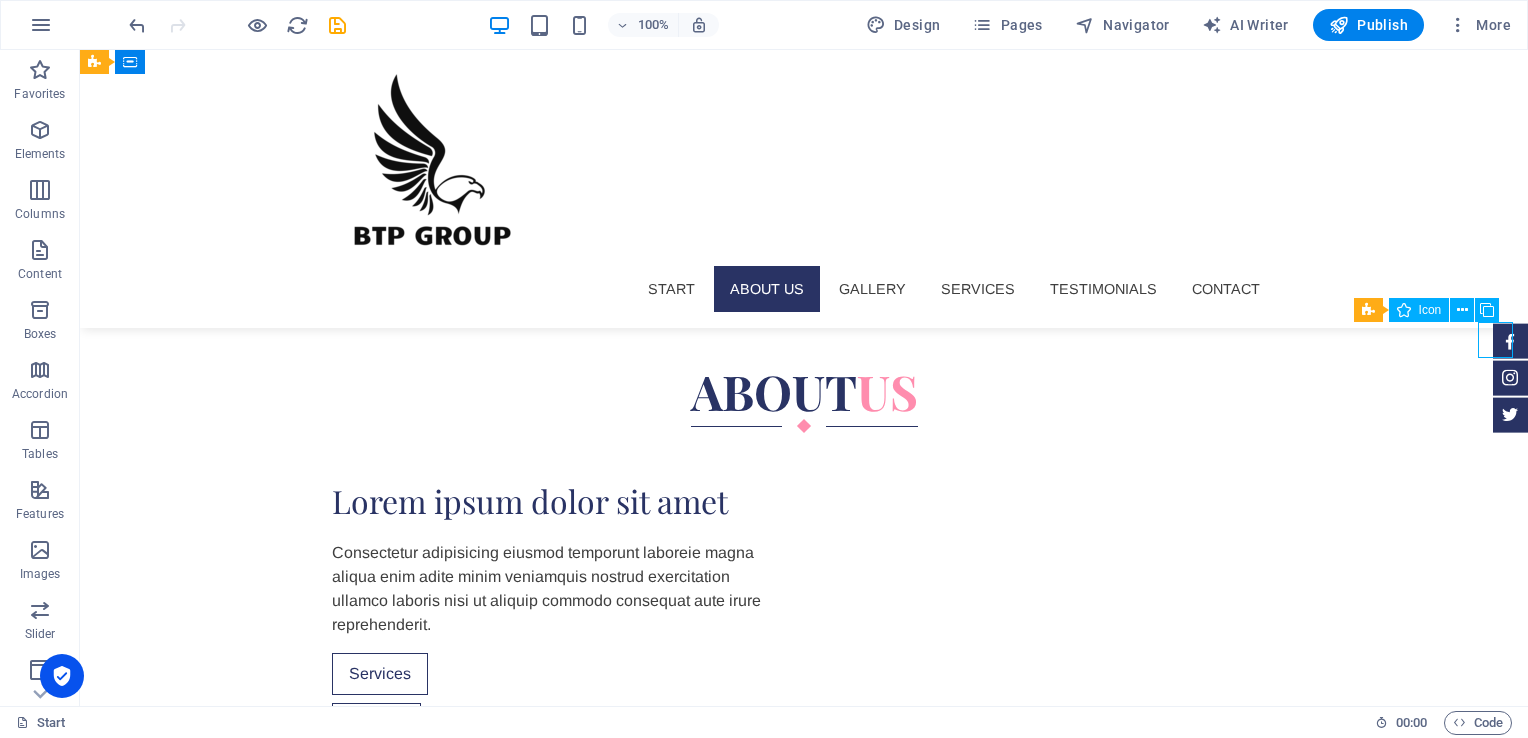 click at bounding box center [1510, 341] 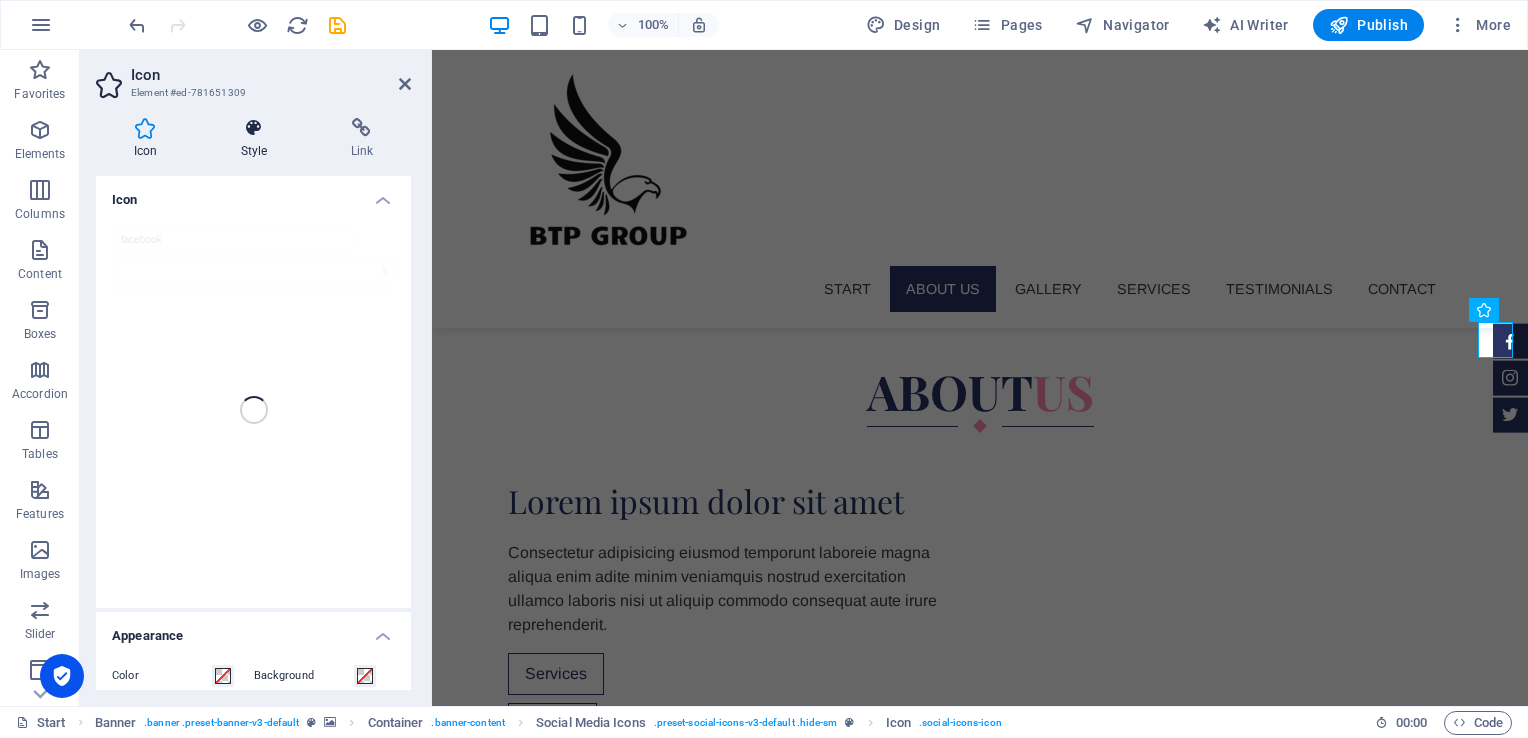 click at bounding box center (254, 128) 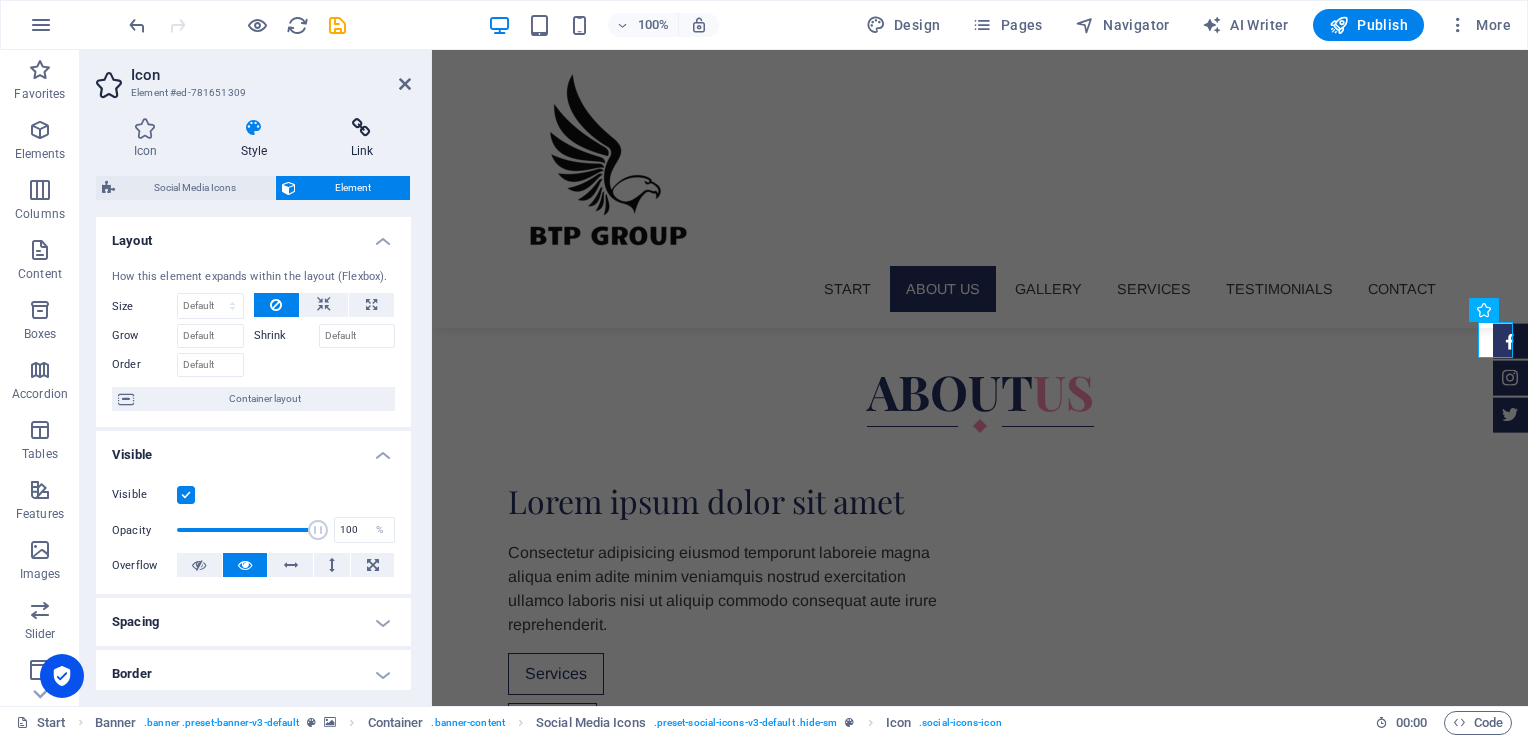 click on "Link" at bounding box center (362, 139) 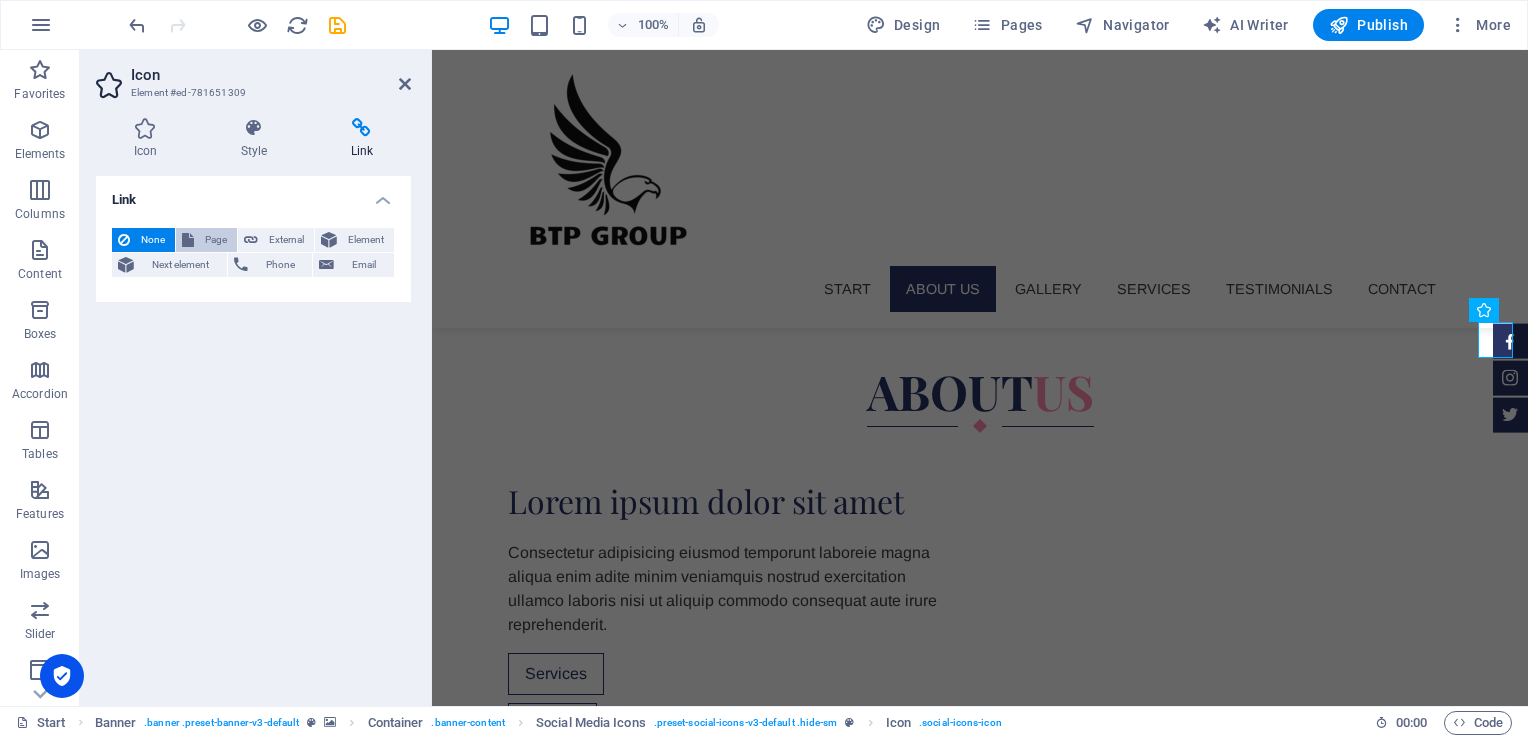 click on "Page" at bounding box center (206, 240) 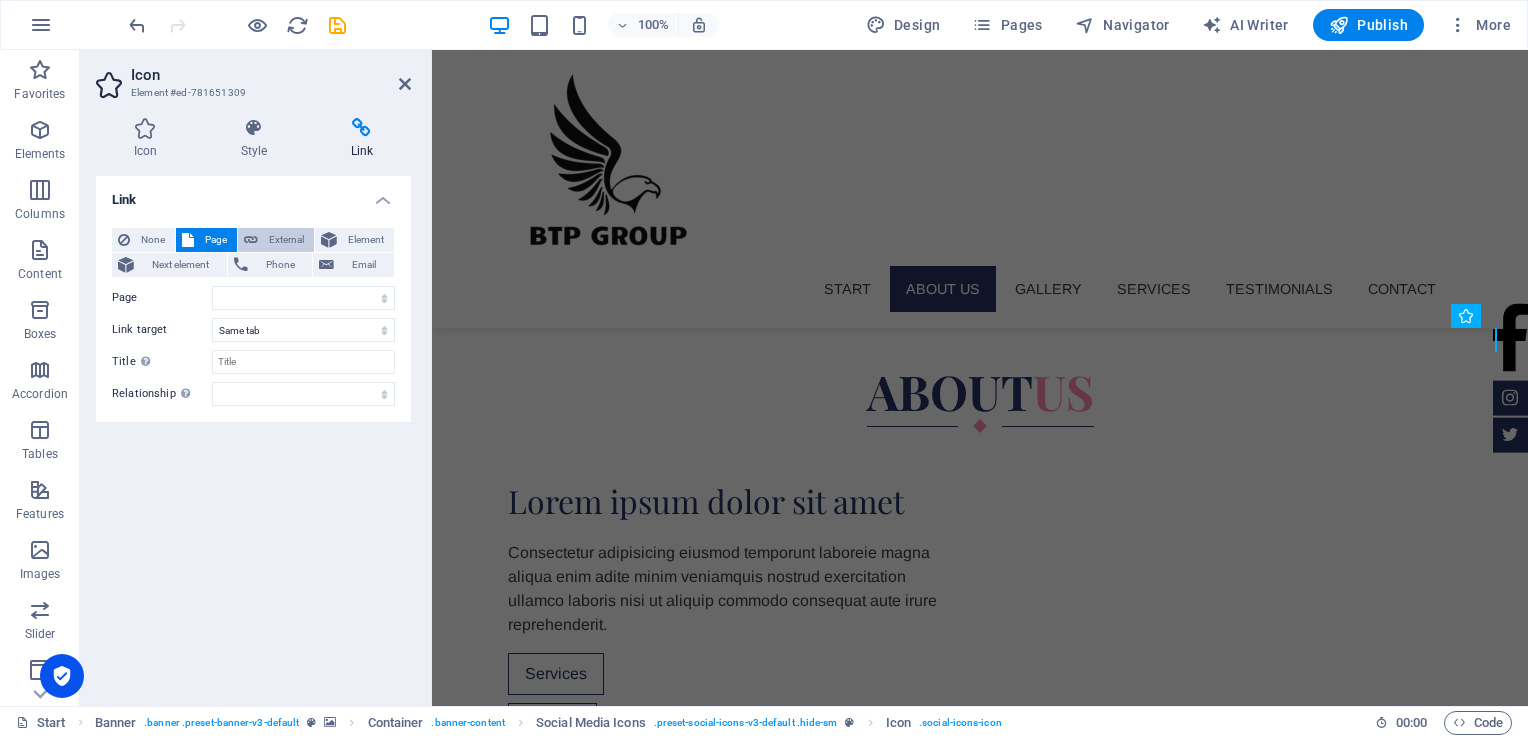 click at bounding box center [251, 240] 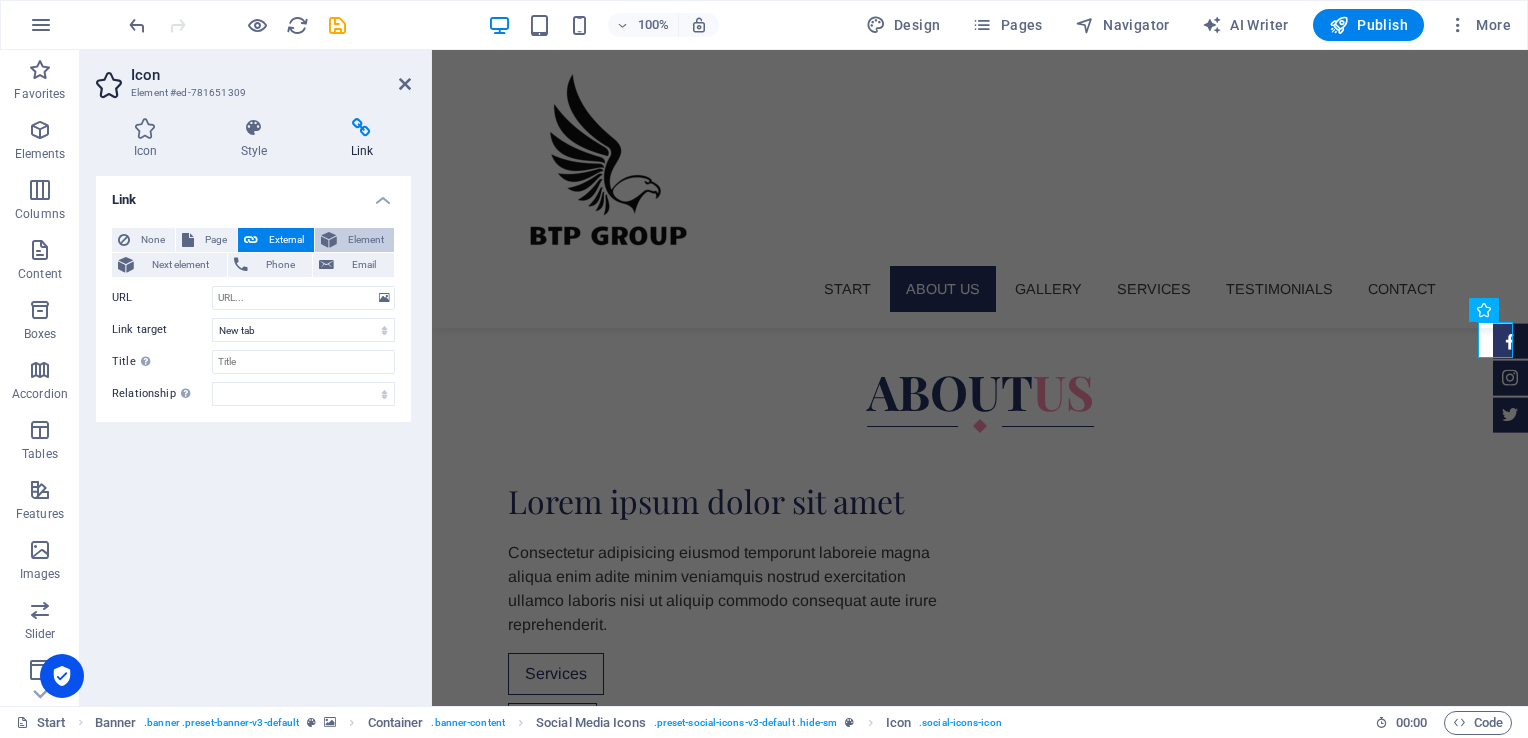 click on "Element" at bounding box center [354, 240] 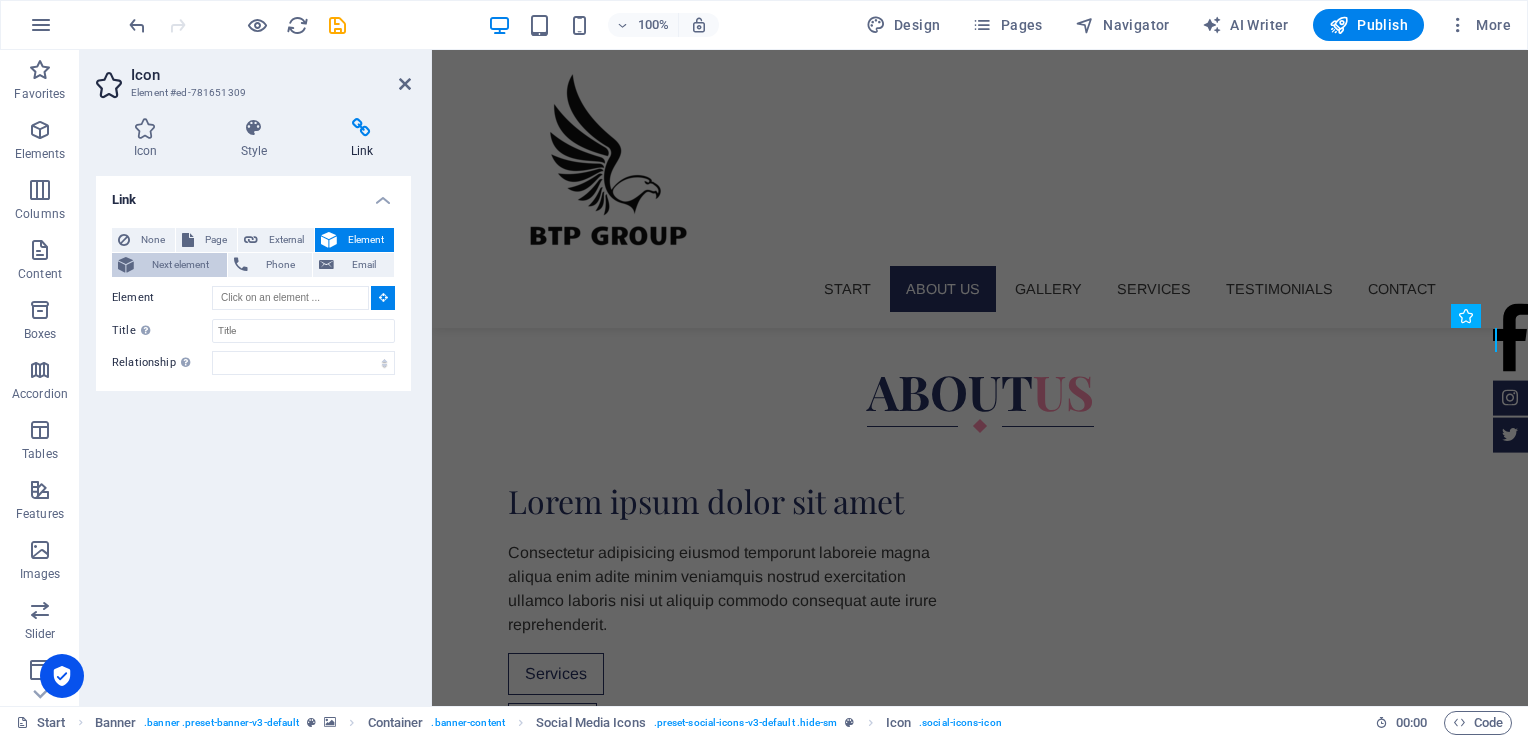 click on "Next element" at bounding box center (180, 265) 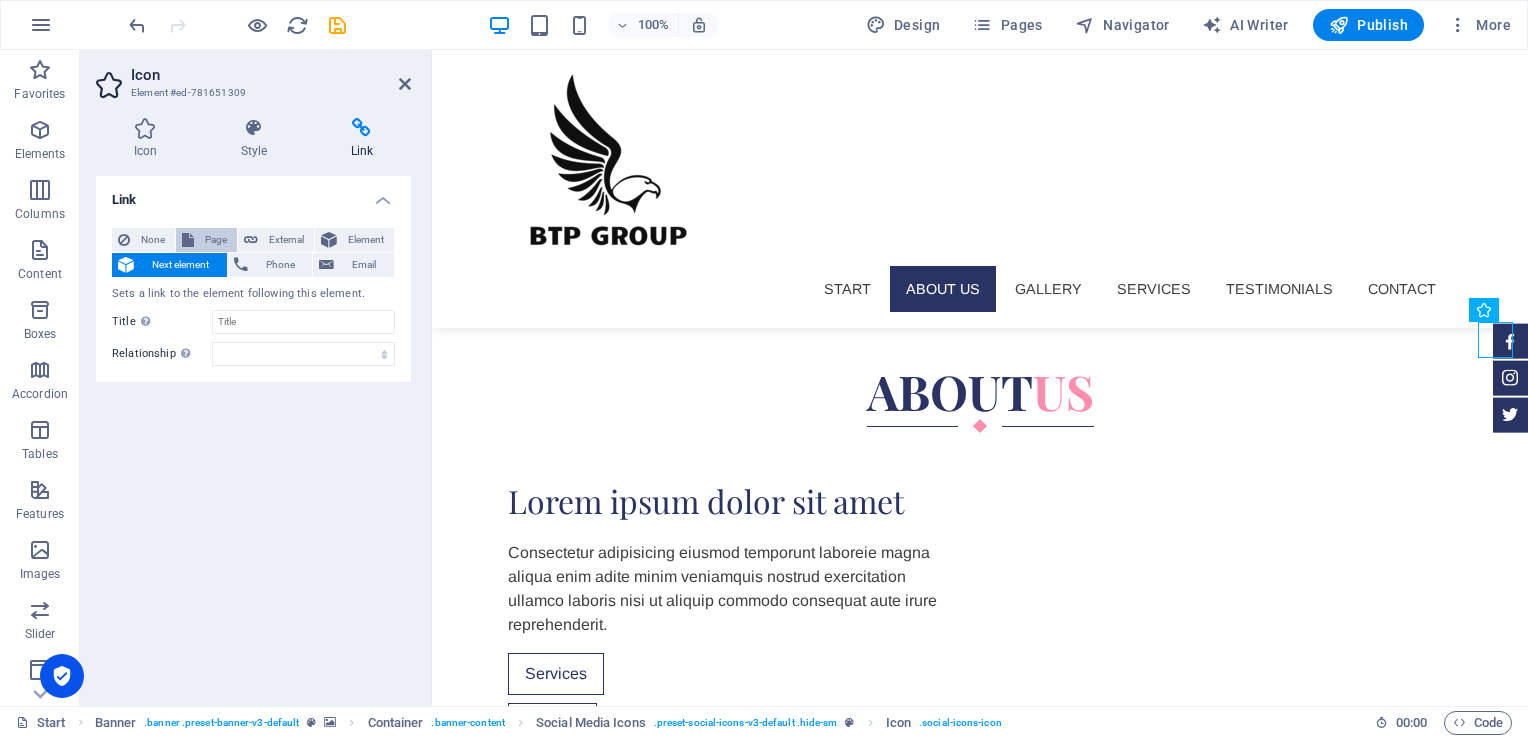 click on "Page" at bounding box center [215, 240] 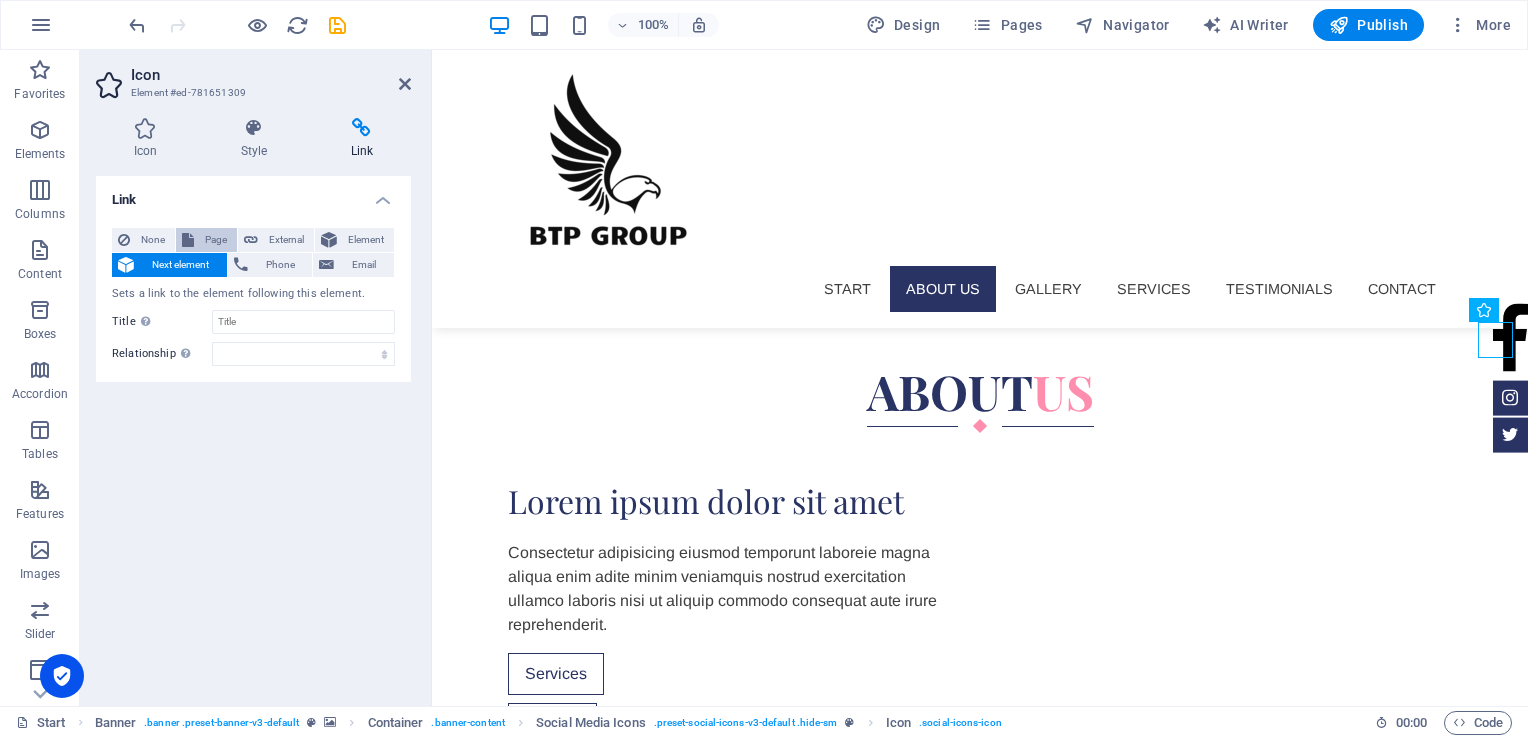 select 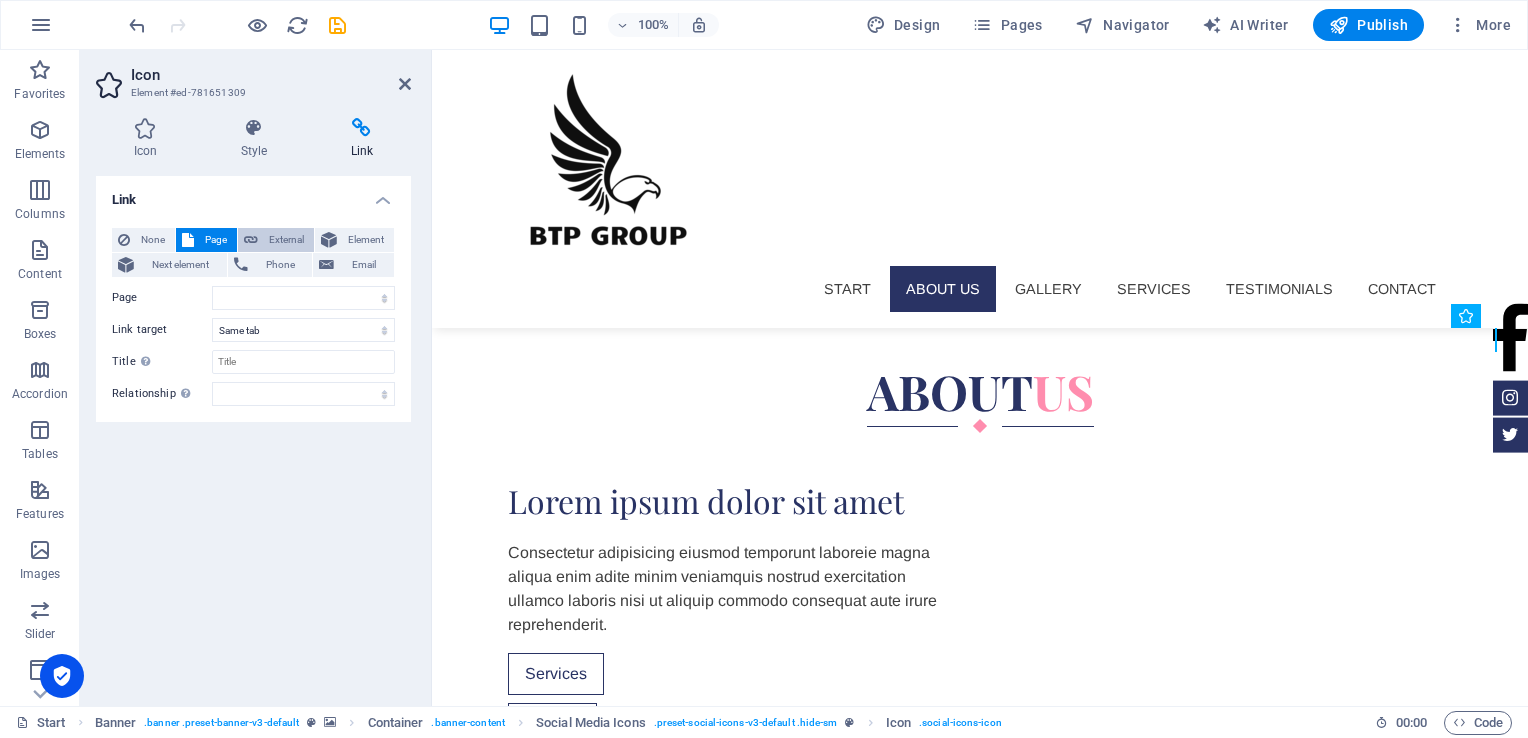 click on "External" at bounding box center [286, 240] 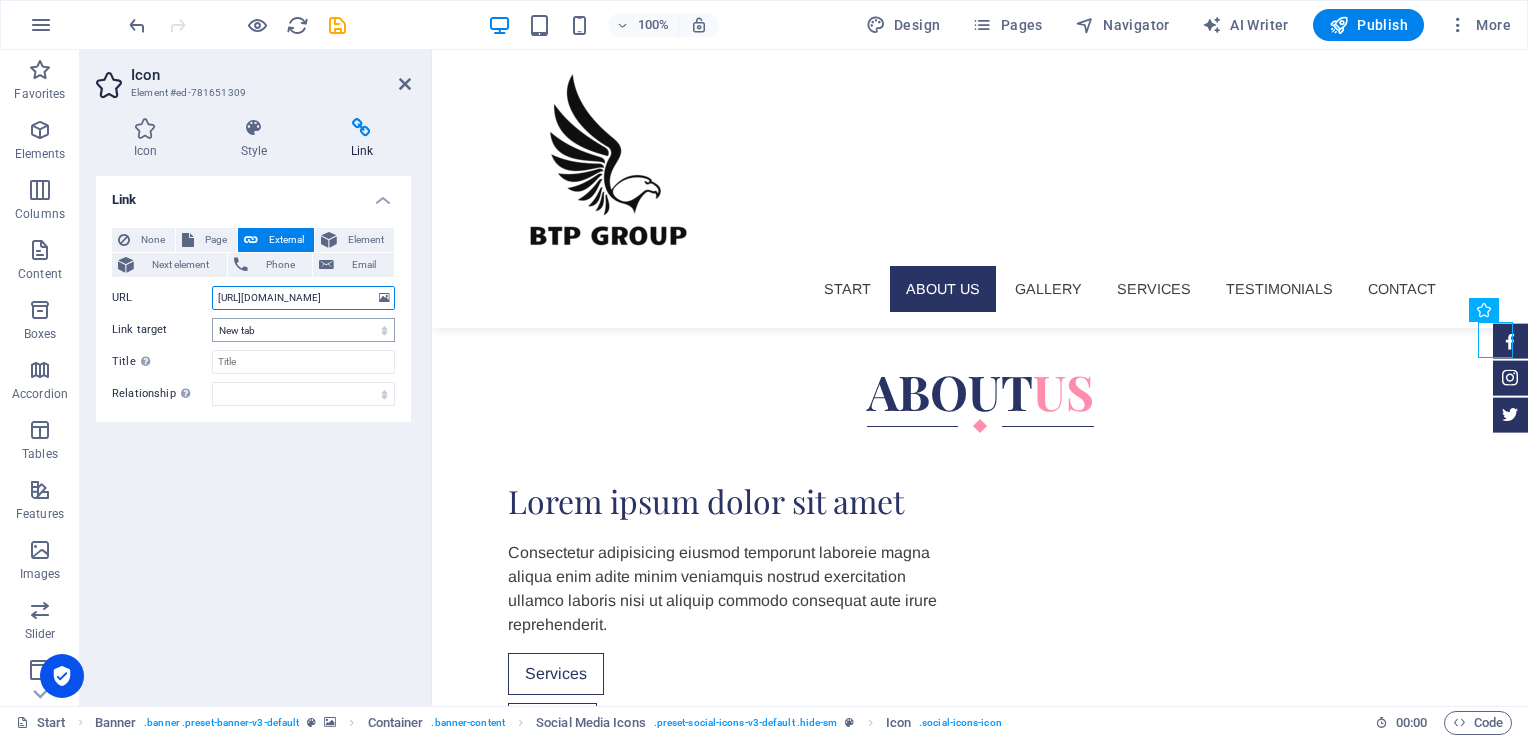scroll, scrollTop: 0, scrollLeft: 60, axis: horizontal 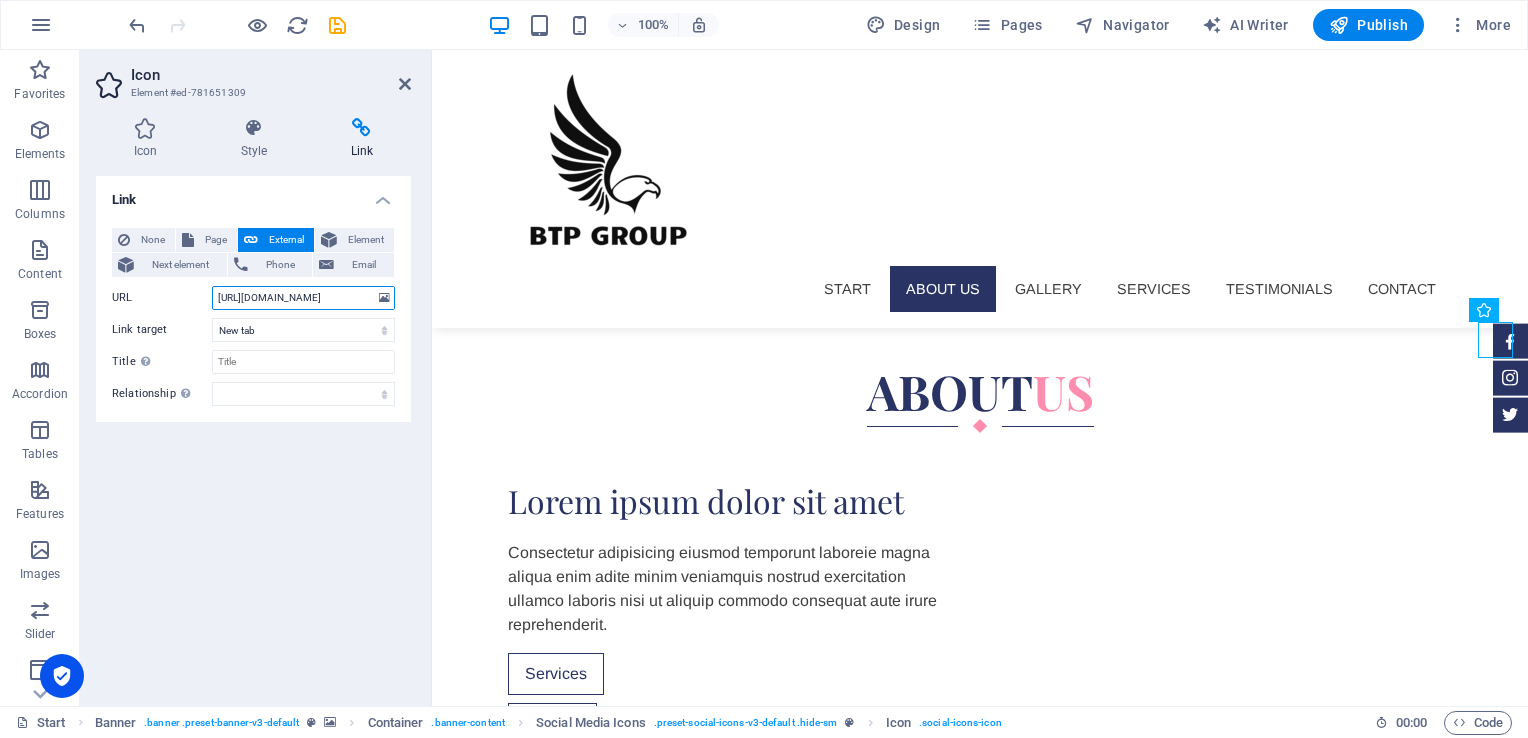 type on "[URL][DOMAIN_NAME]" 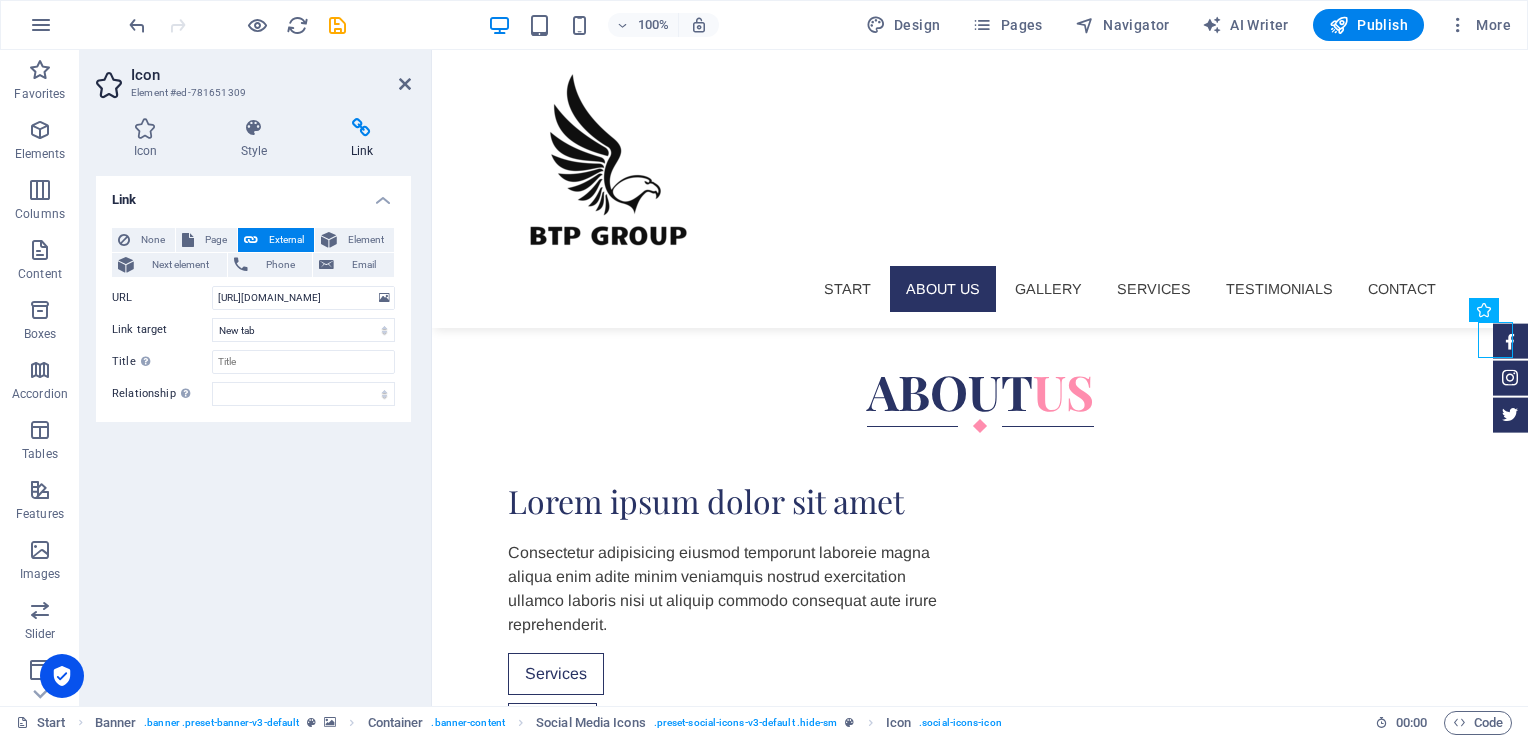scroll, scrollTop: 0, scrollLeft: 0, axis: both 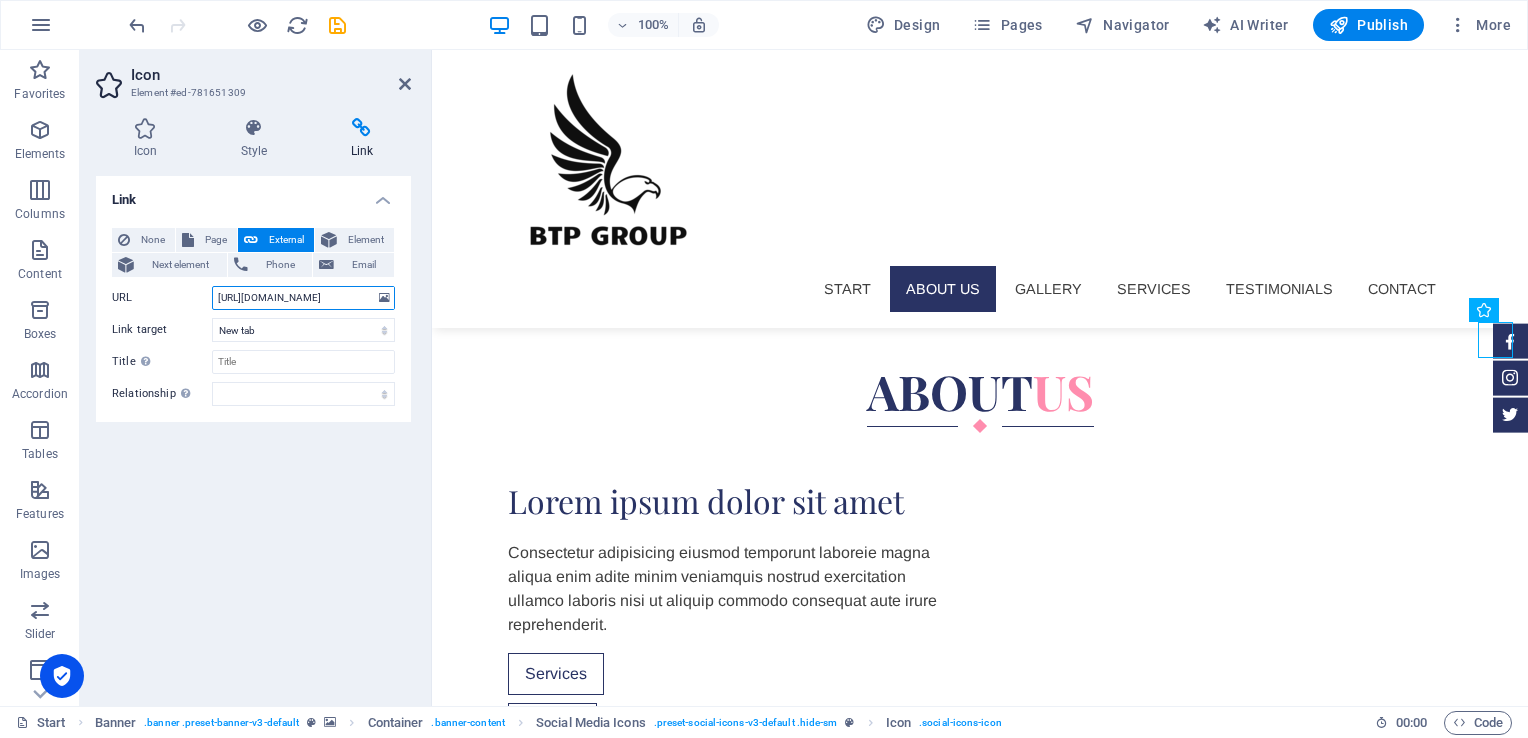 click on "[URL][DOMAIN_NAME]" at bounding box center (303, 298) 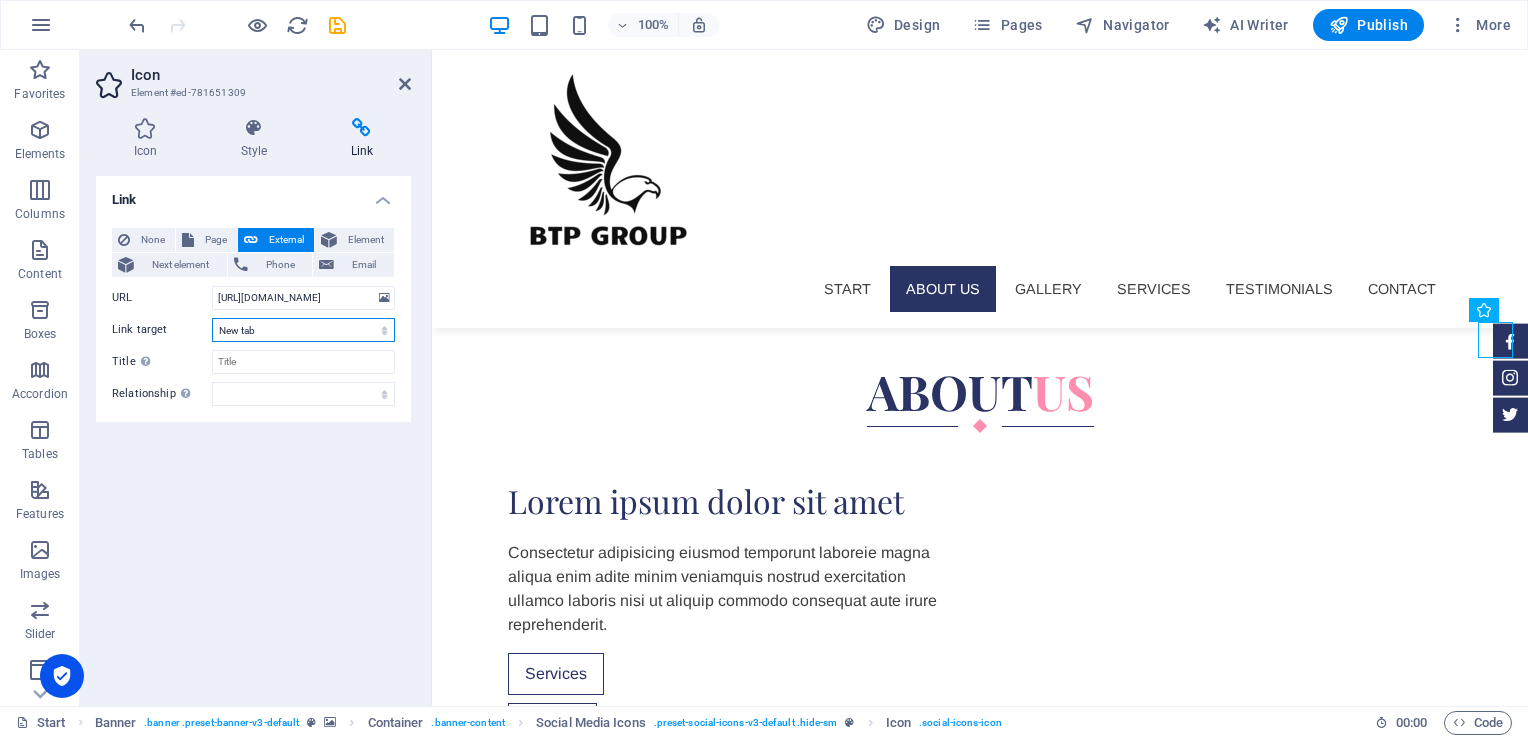 click on "New tab Same tab Overlay" at bounding box center [303, 330] 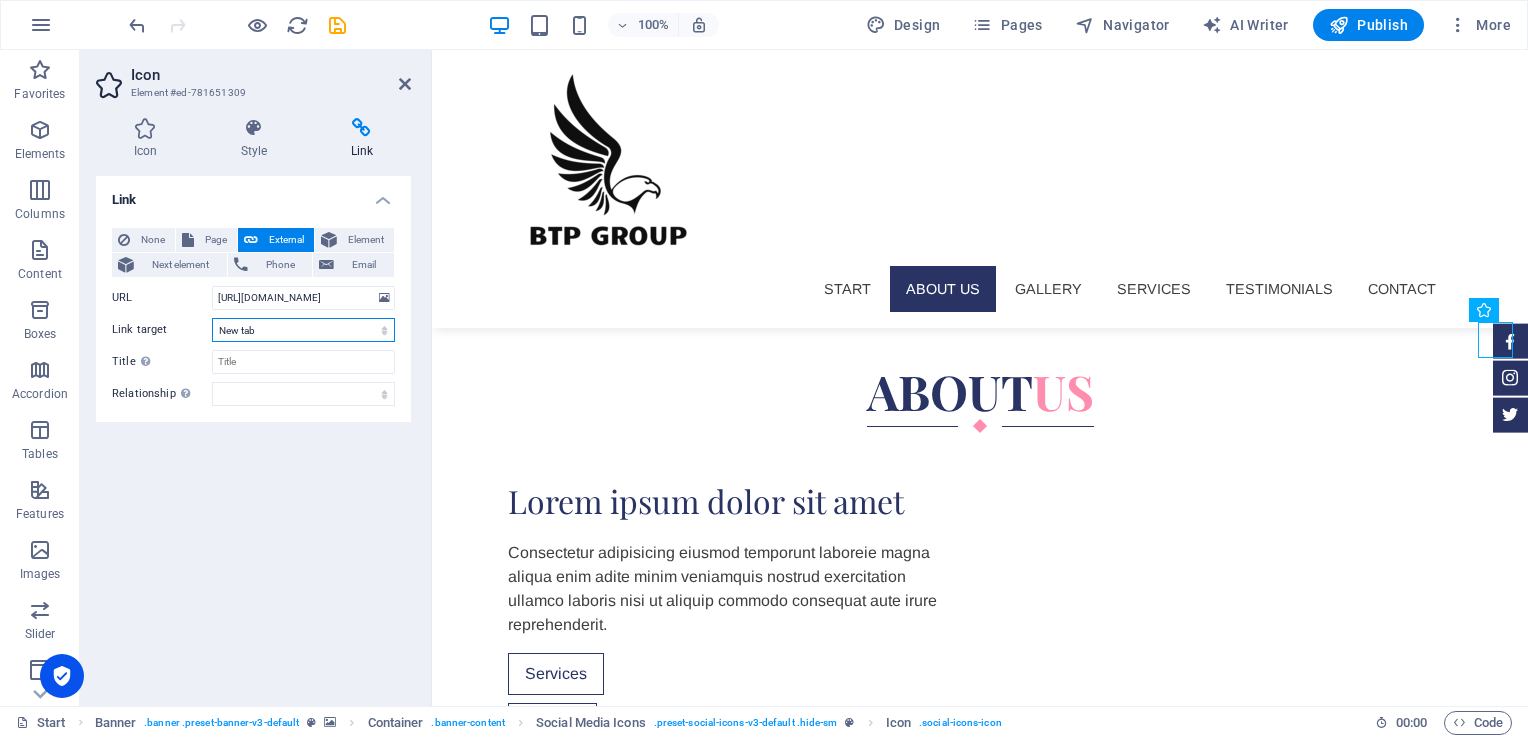 drag, startPoint x: 252, startPoint y: 331, endPoint x: 236, endPoint y: 330, distance: 16.03122 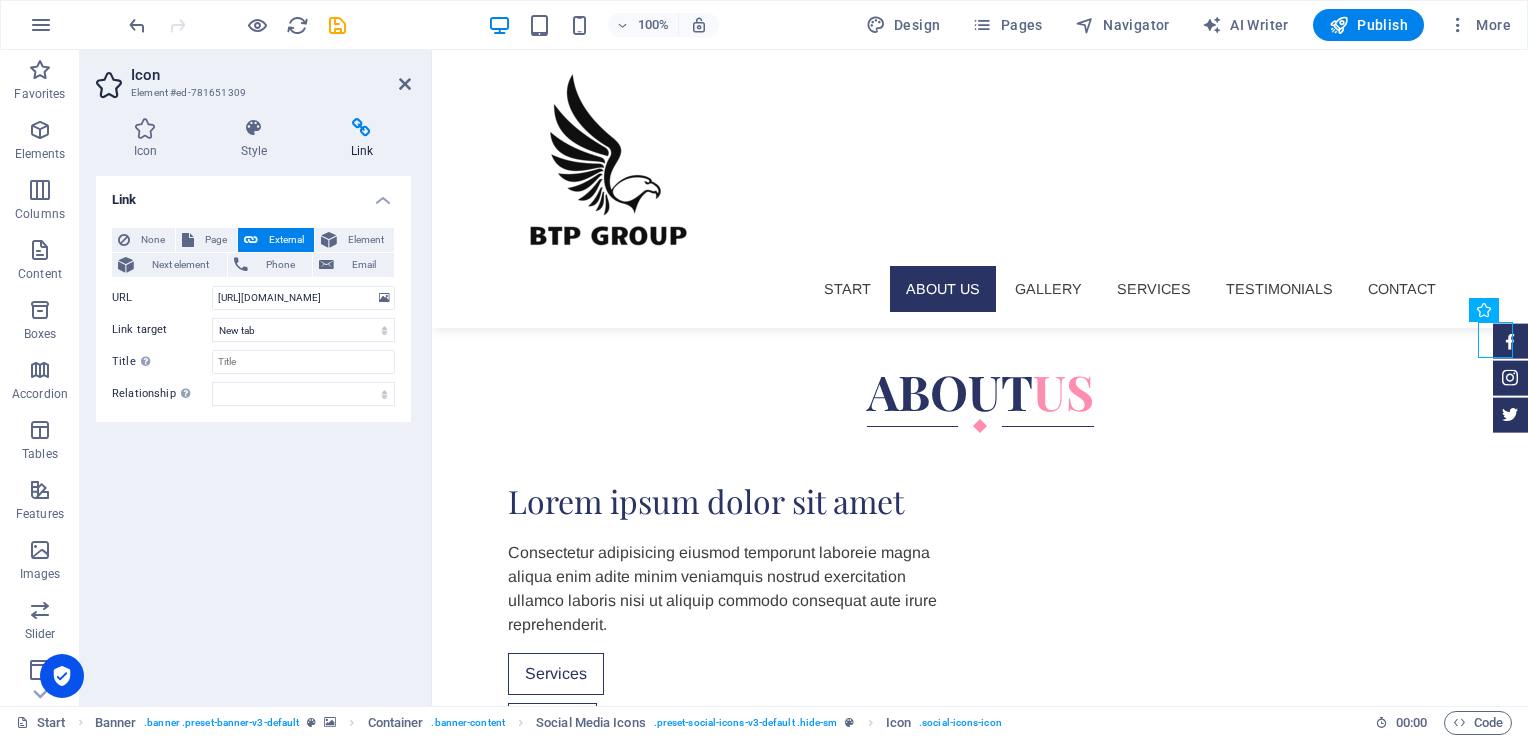 click on "Link target" at bounding box center [162, 330] 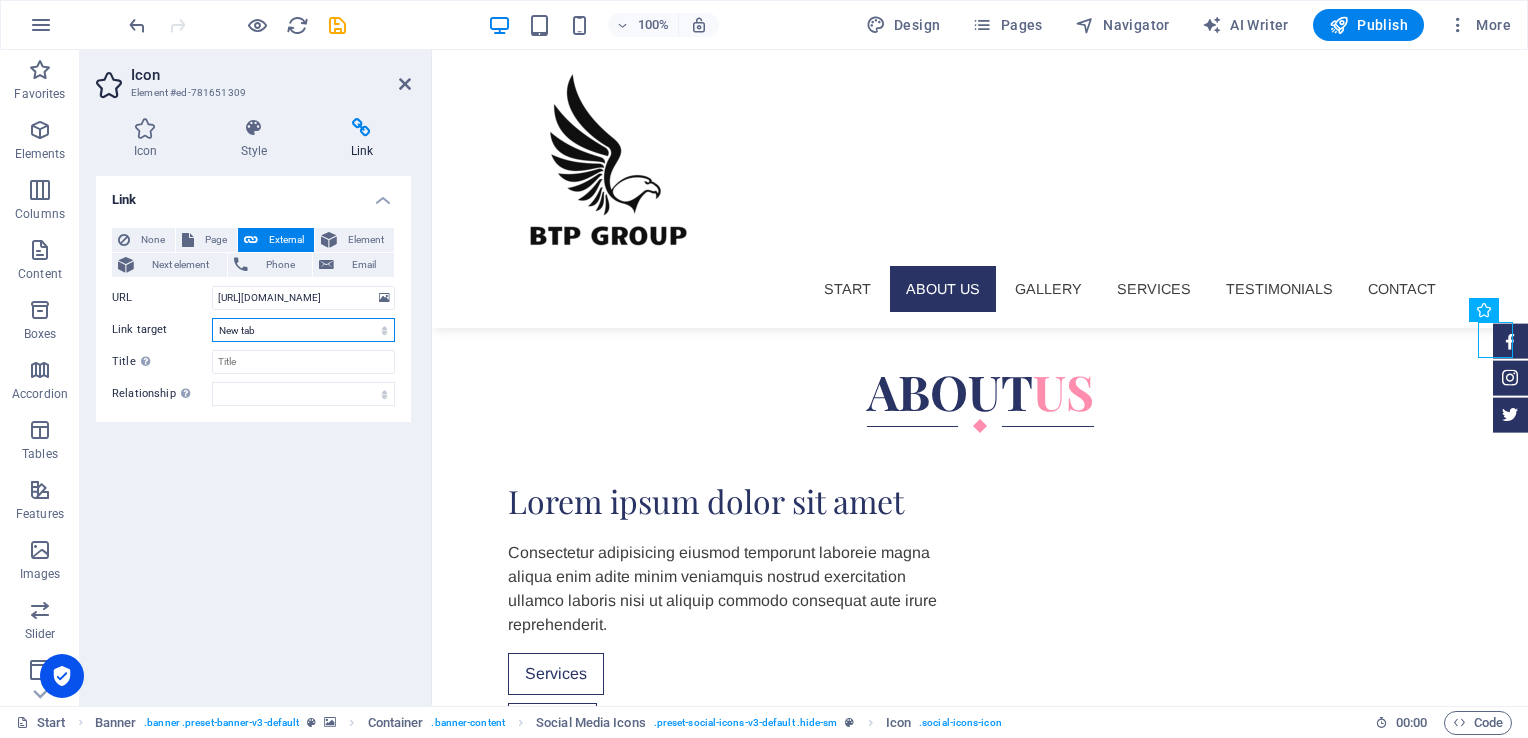 click on "New tab Same tab Overlay" at bounding box center (303, 330) 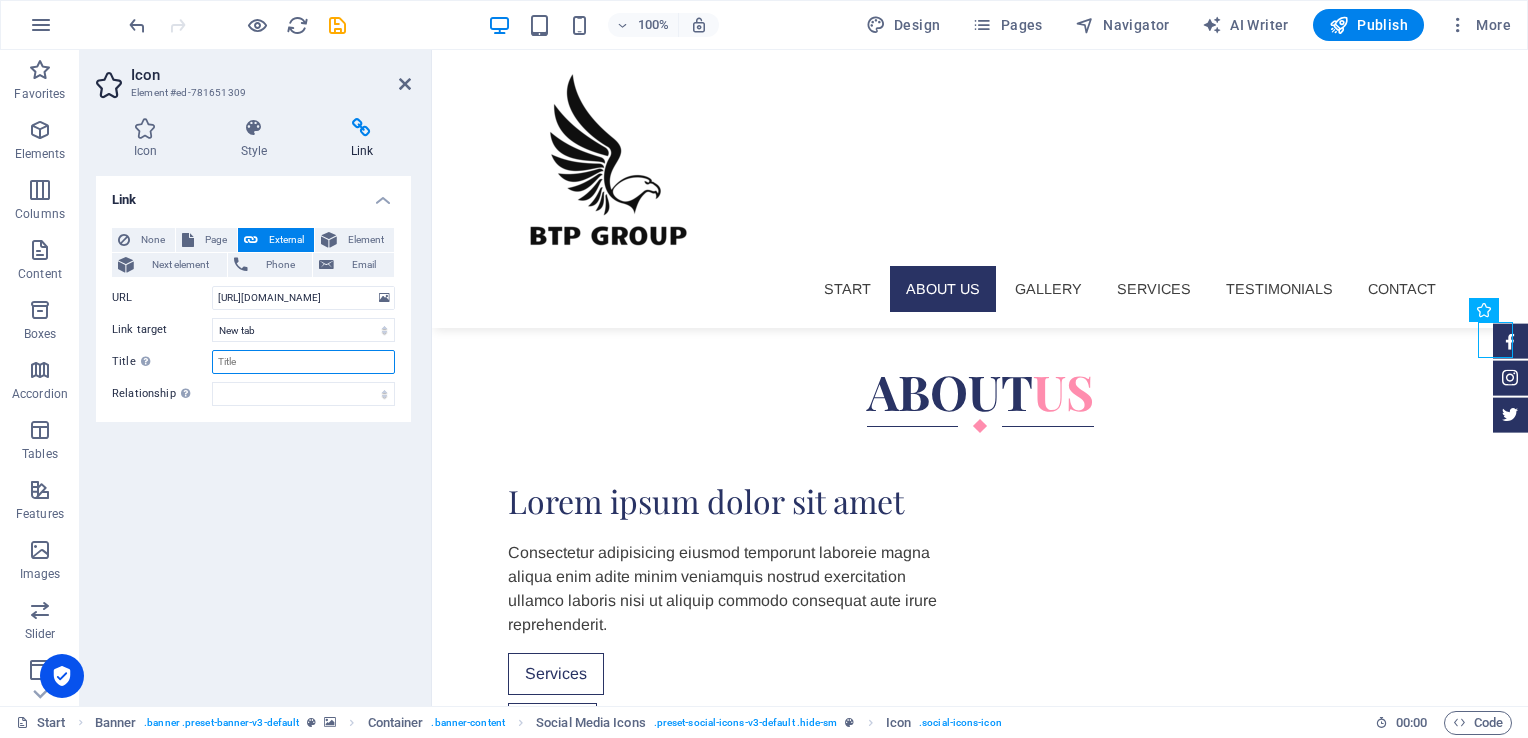 click on "Title Additional link description, should not be the same as the link text. The title is most often shown as a tooltip text when the mouse moves over the element. Leave empty if uncertain." at bounding box center [303, 362] 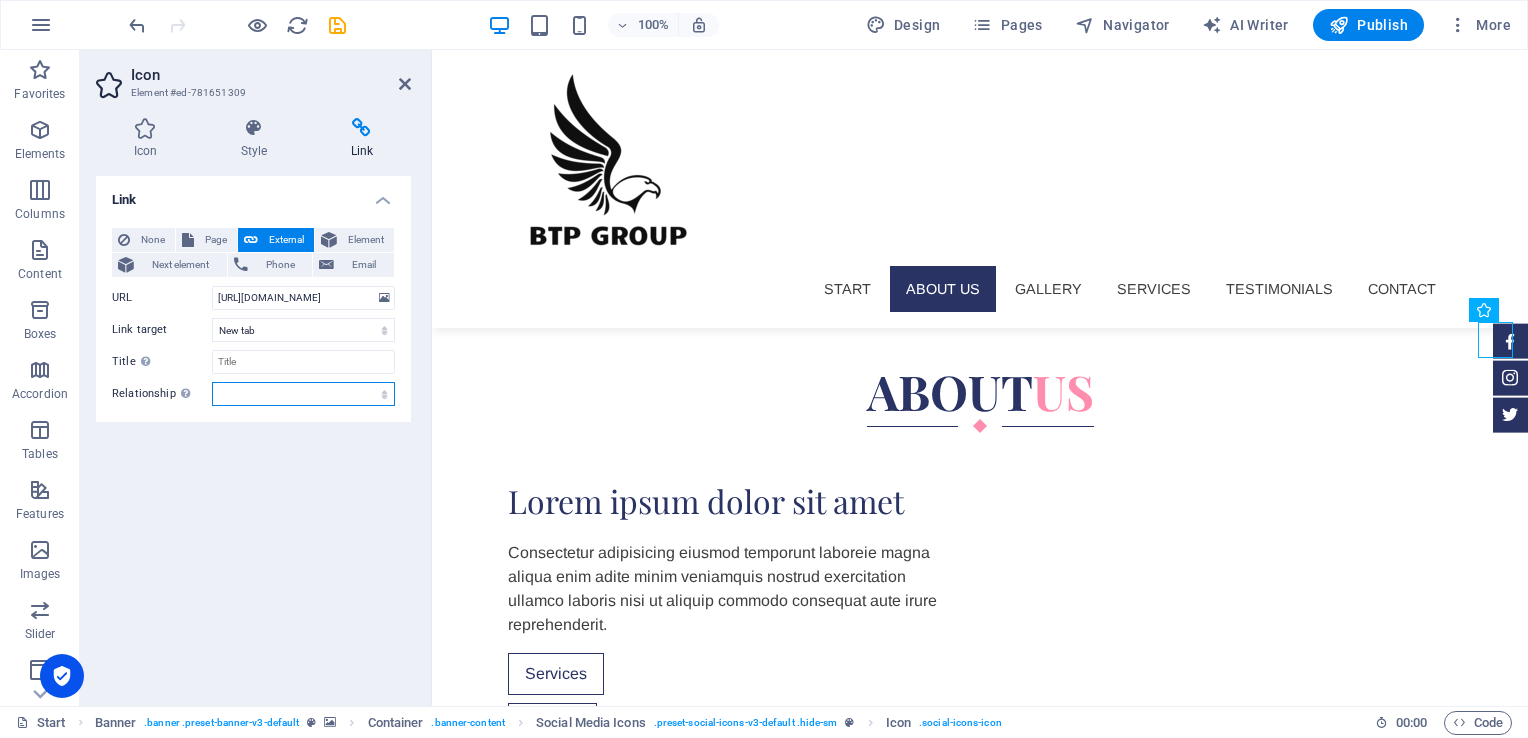 click on "alternate author bookmark external help license next nofollow noreferrer noopener prev search tag" at bounding box center [303, 394] 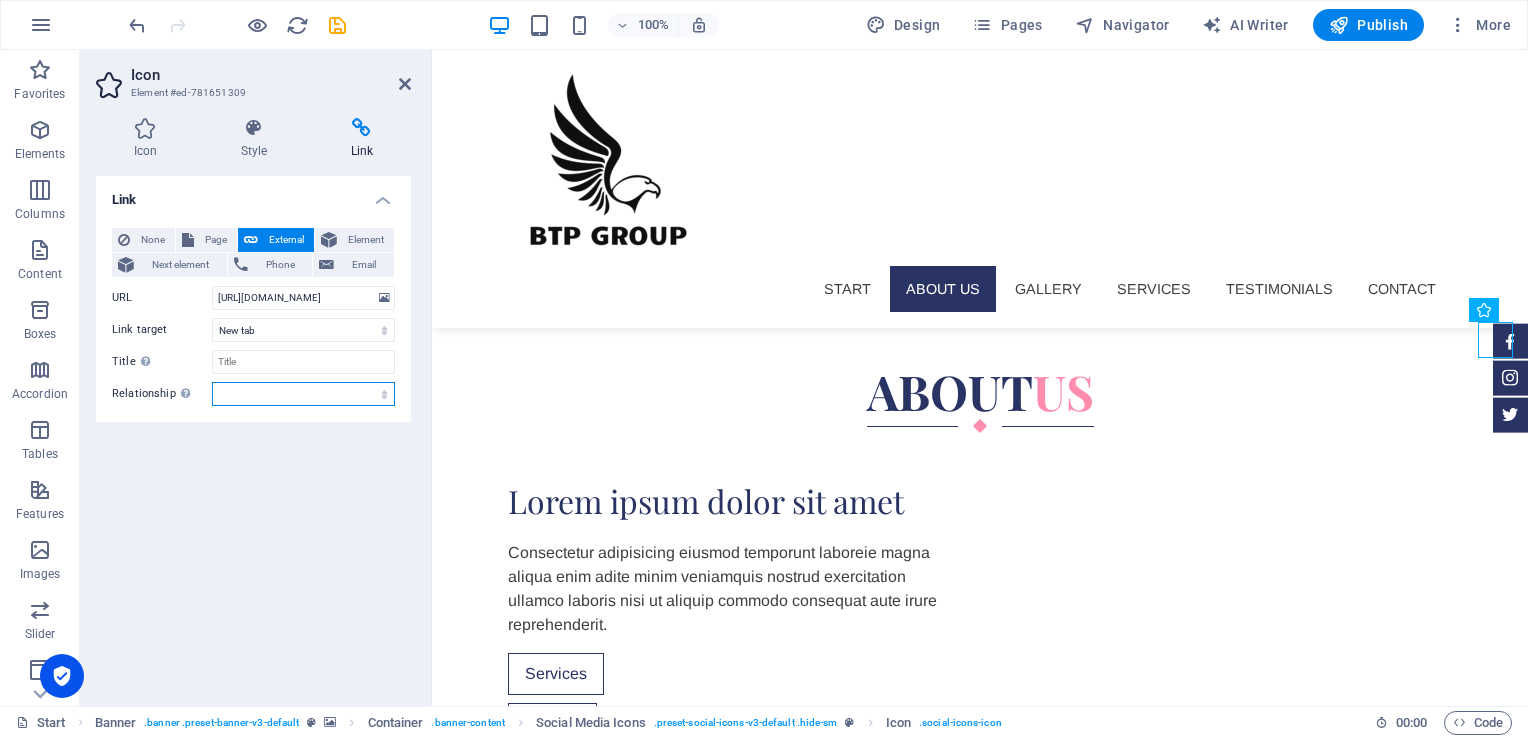 select on "external" 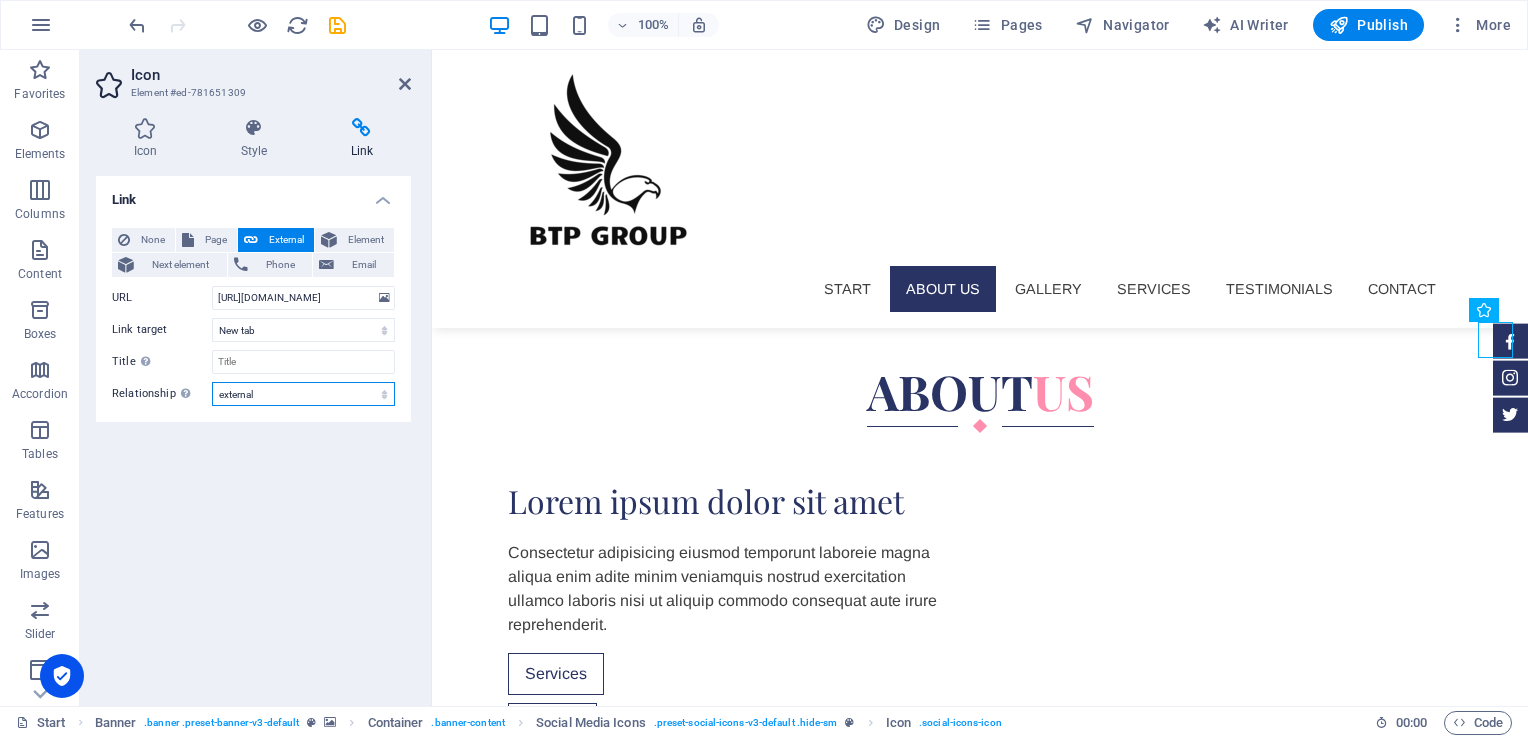 click on "alternate author bookmark external help license next nofollow noreferrer noopener prev search tag" at bounding box center (303, 394) 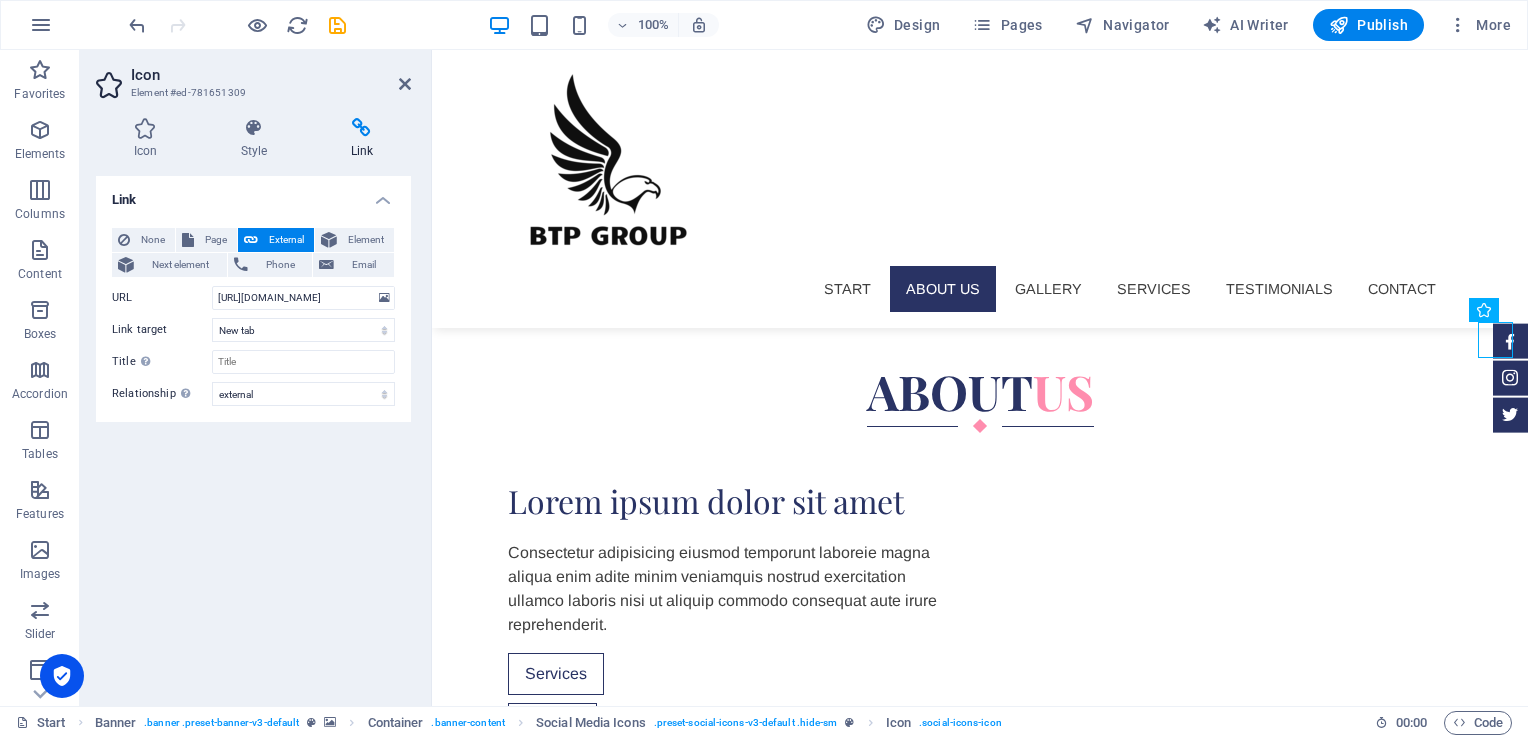 click on "Link None Page External Element Next element Phone Email Page Start Subpage Legal Notice Privacy Element
URL [URL][DOMAIN_NAME] Phone Email Link target New tab Same tab Overlay Title Additional link description, should not be the same as the link text. The title is most often shown as a tooltip text when the mouse moves over the element. Leave empty if uncertain. Relationship Sets the  relationship of this link to the link target . For example, the value "nofollow" instructs search engines not to follow the link. Can be left empty. alternate author bookmark external help license next nofollow noreferrer noopener prev search tag" at bounding box center (253, 433) 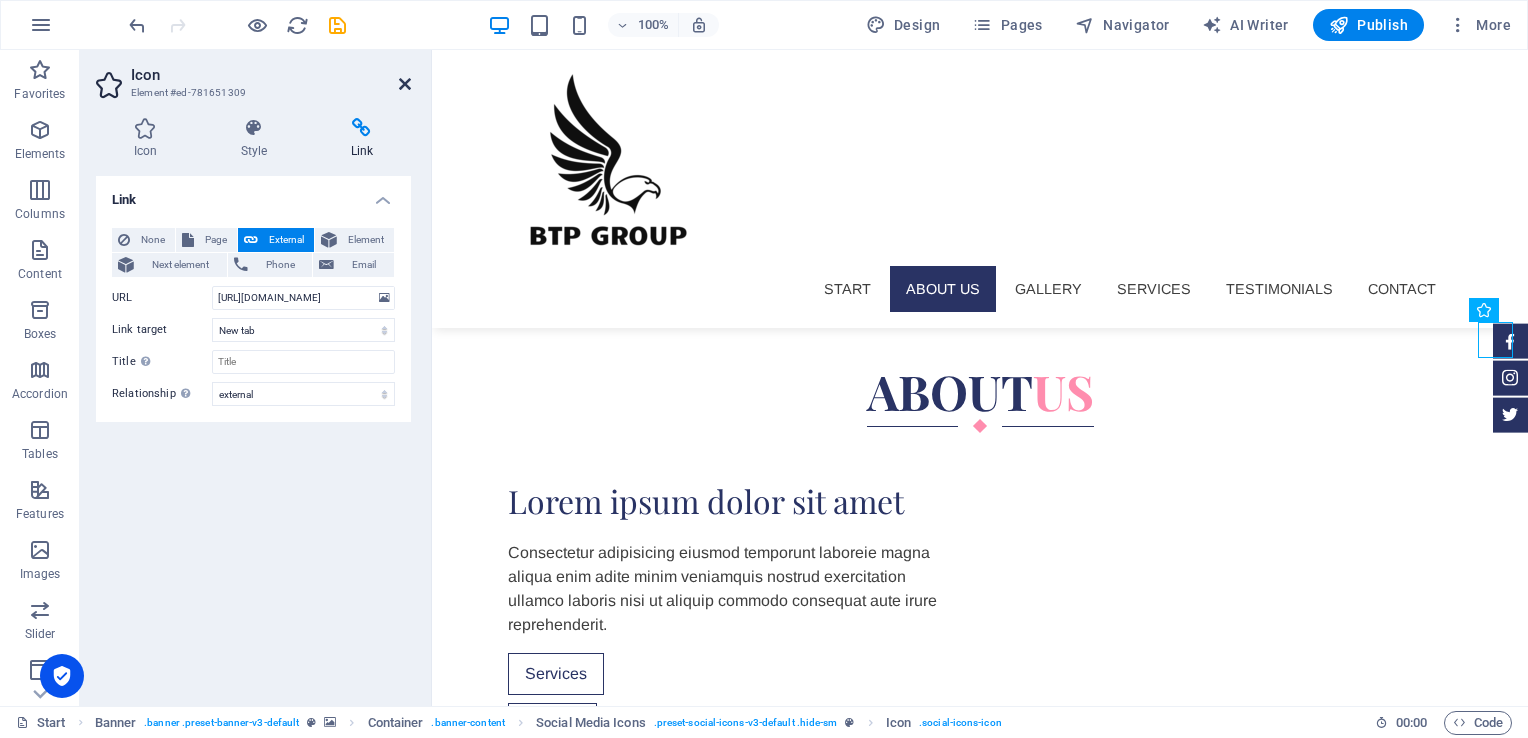 click at bounding box center [405, 84] 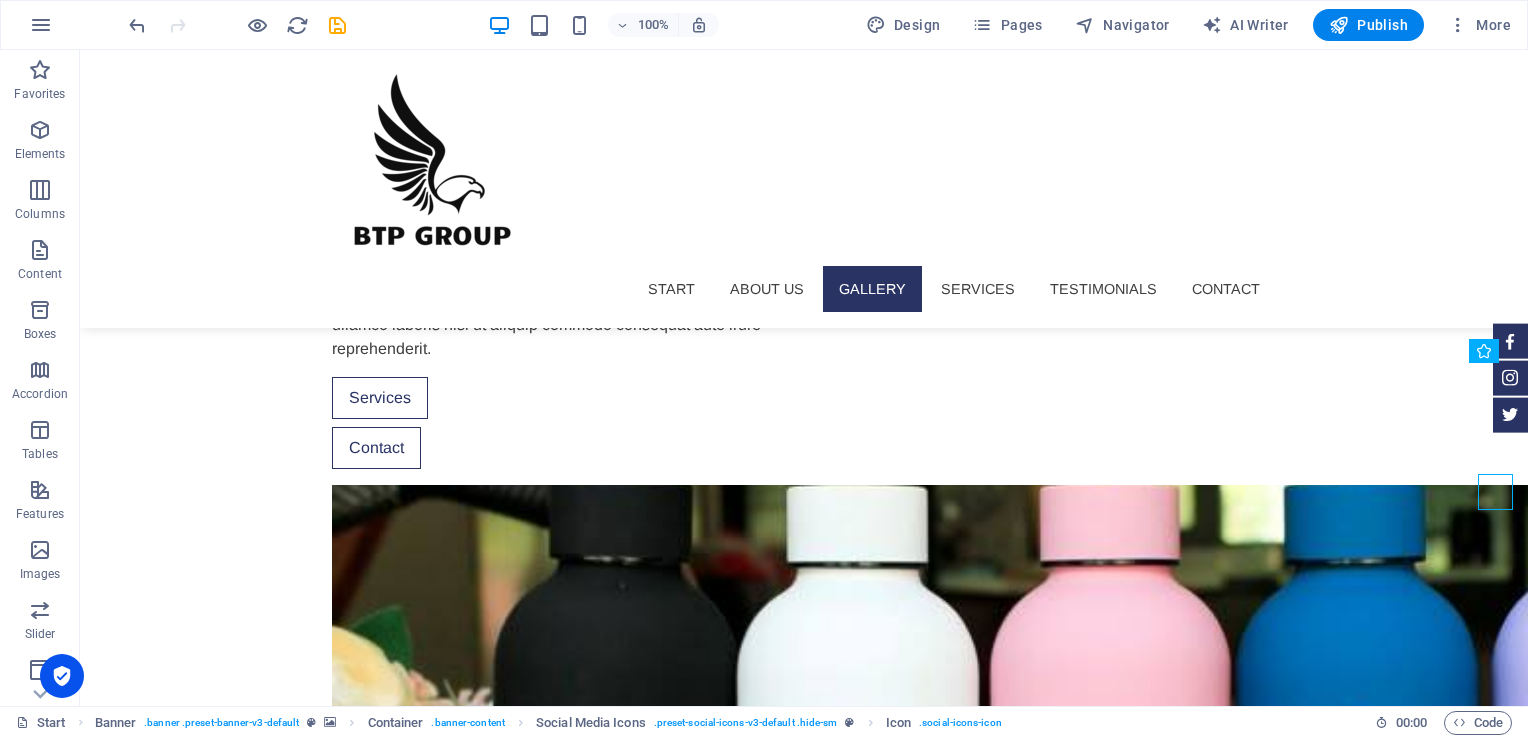 scroll, scrollTop: 1452, scrollLeft: 0, axis: vertical 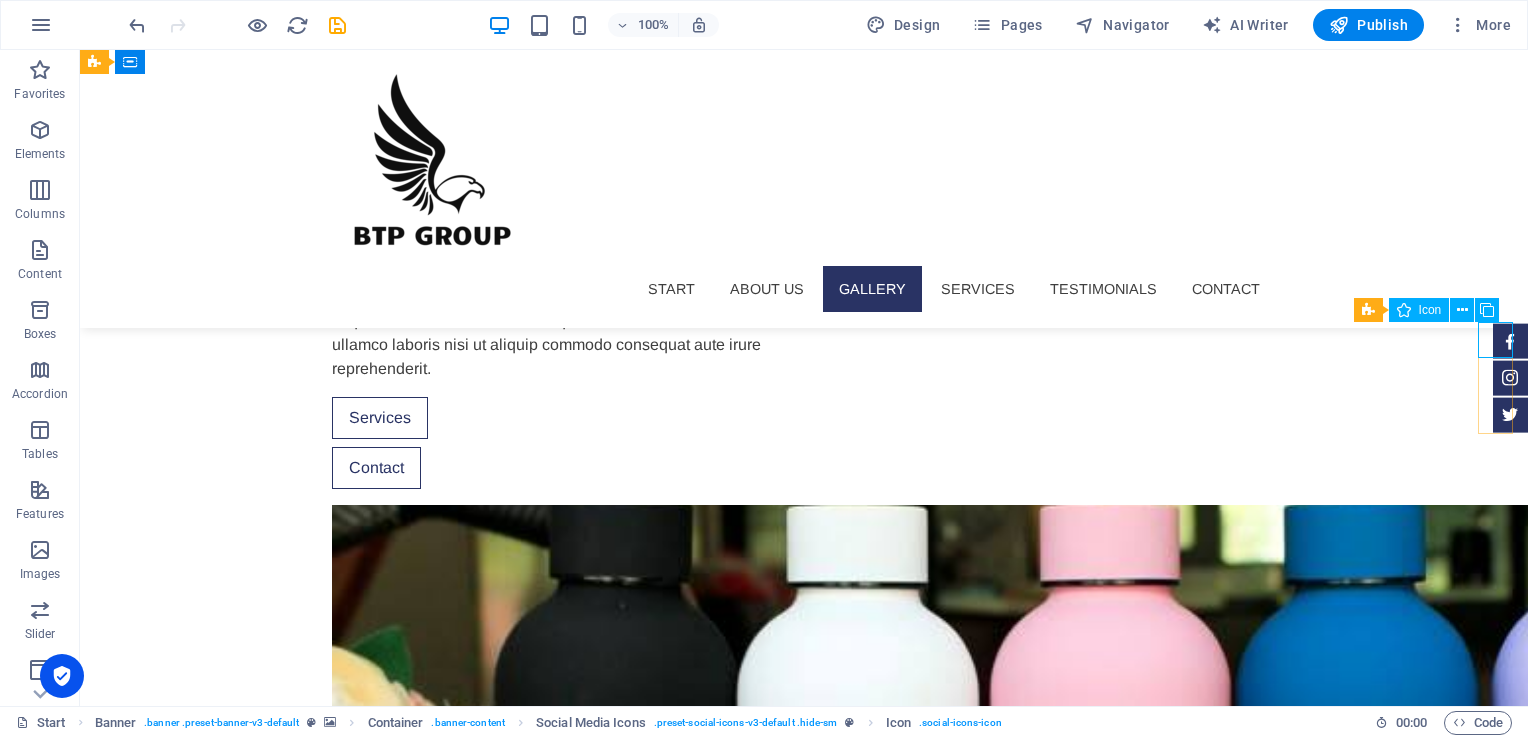 click at bounding box center (1510, 341) 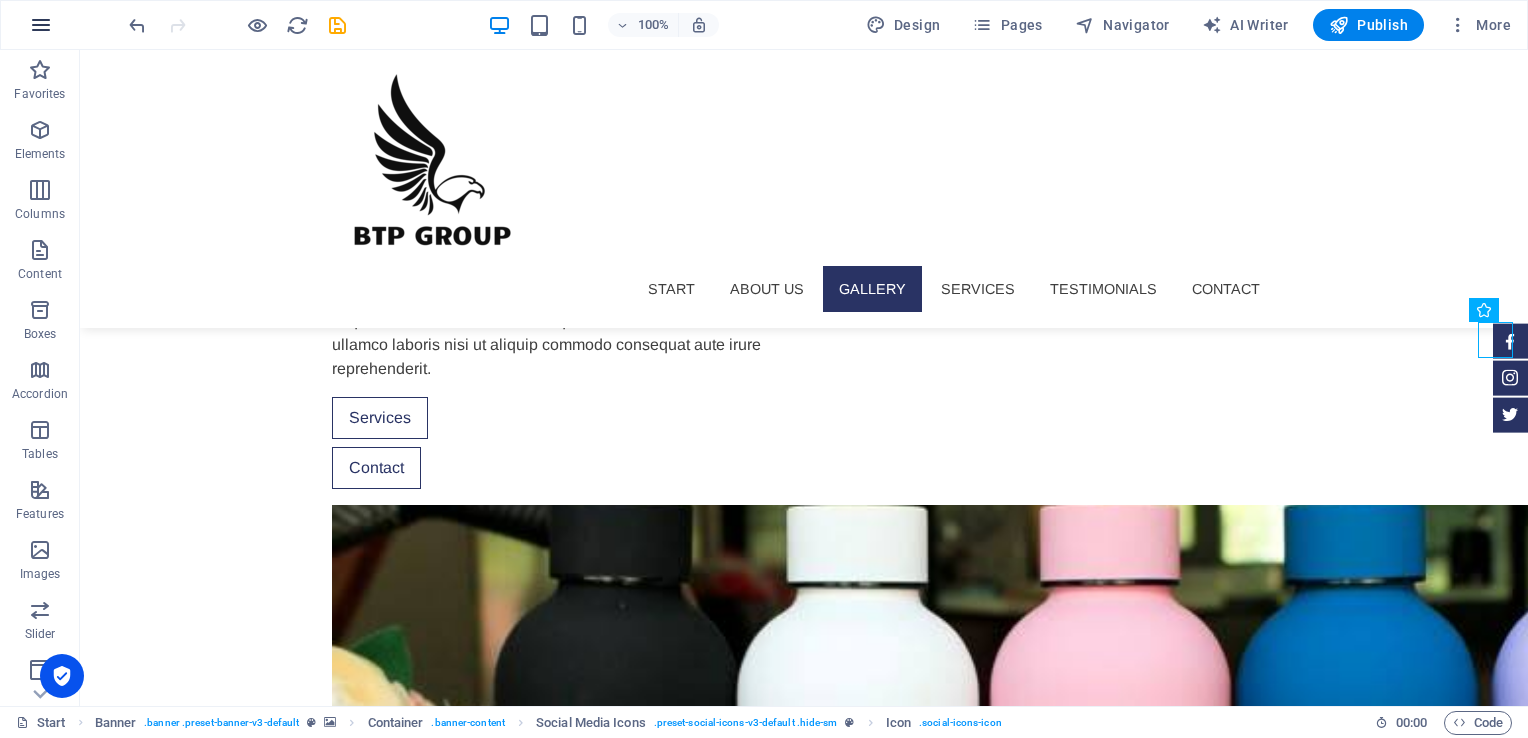 click at bounding box center (41, 25) 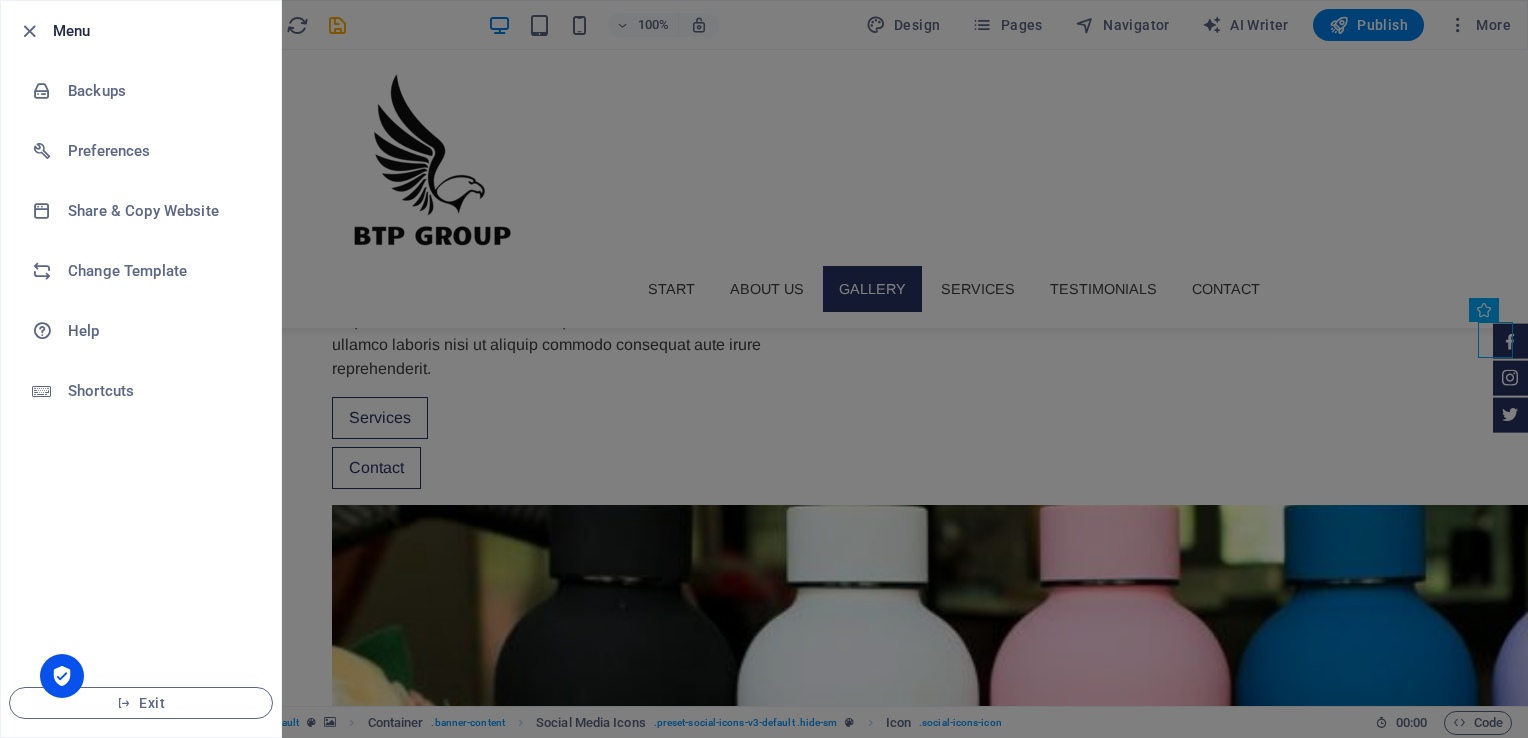 click at bounding box center (35, 31) 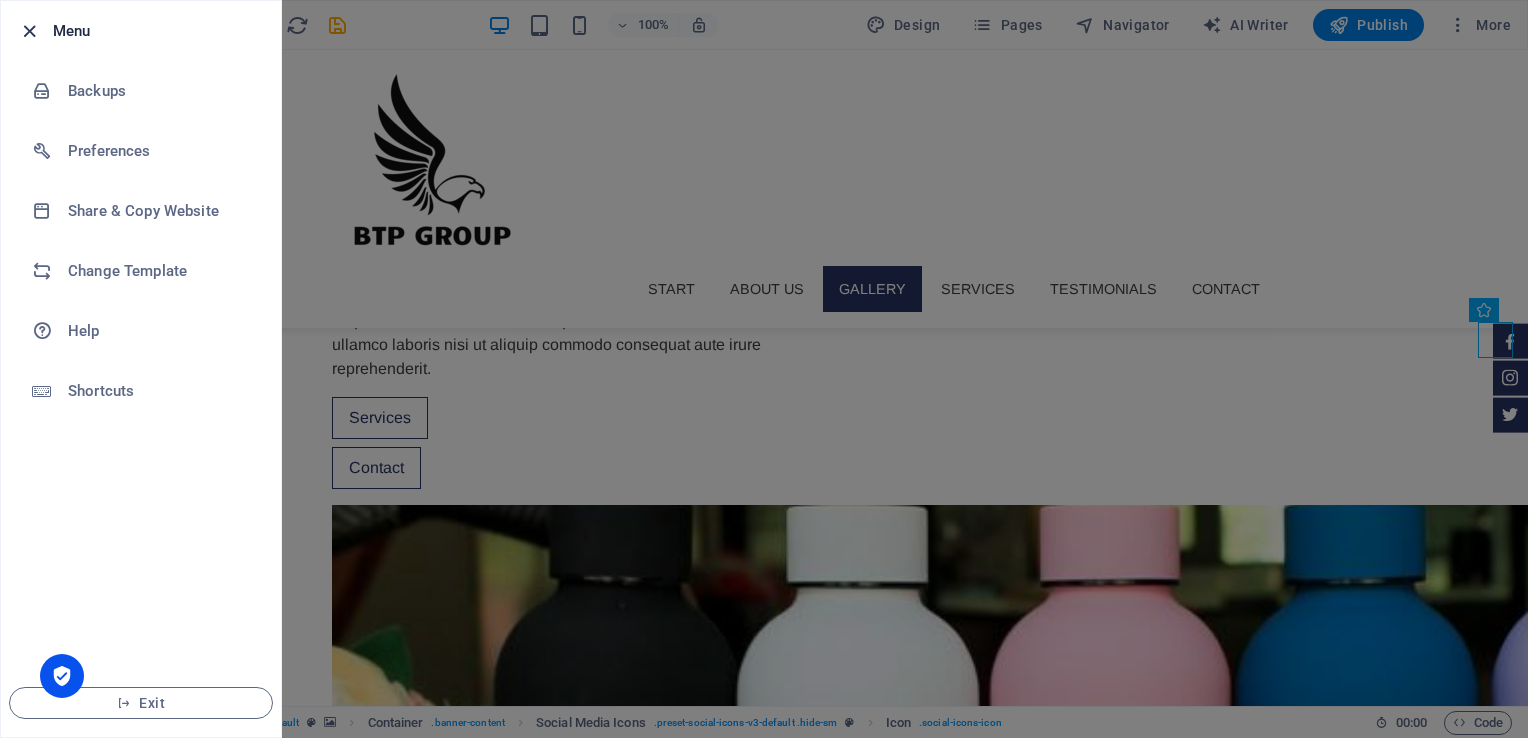 click at bounding box center (29, 31) 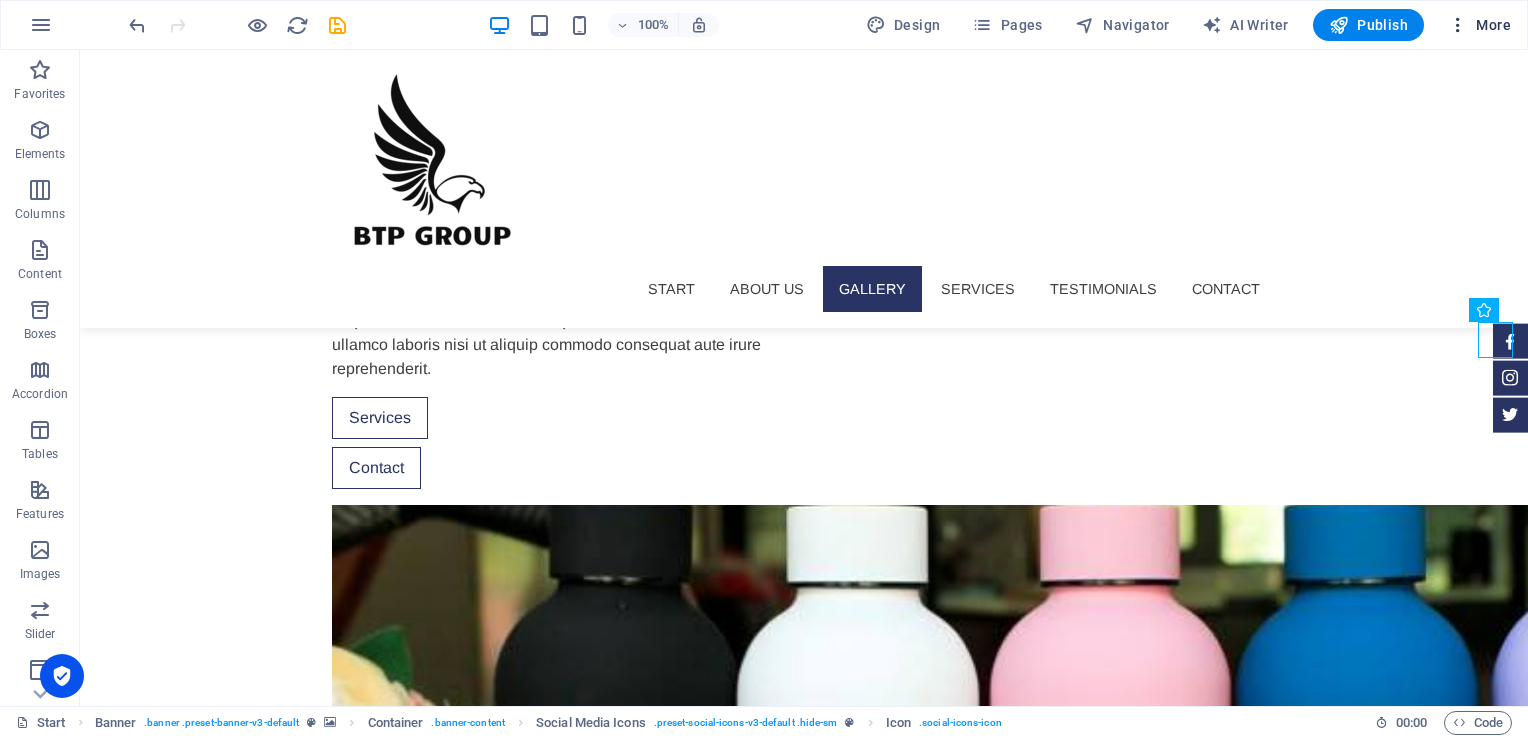 click on "More" at bounding box center (1479, 25) 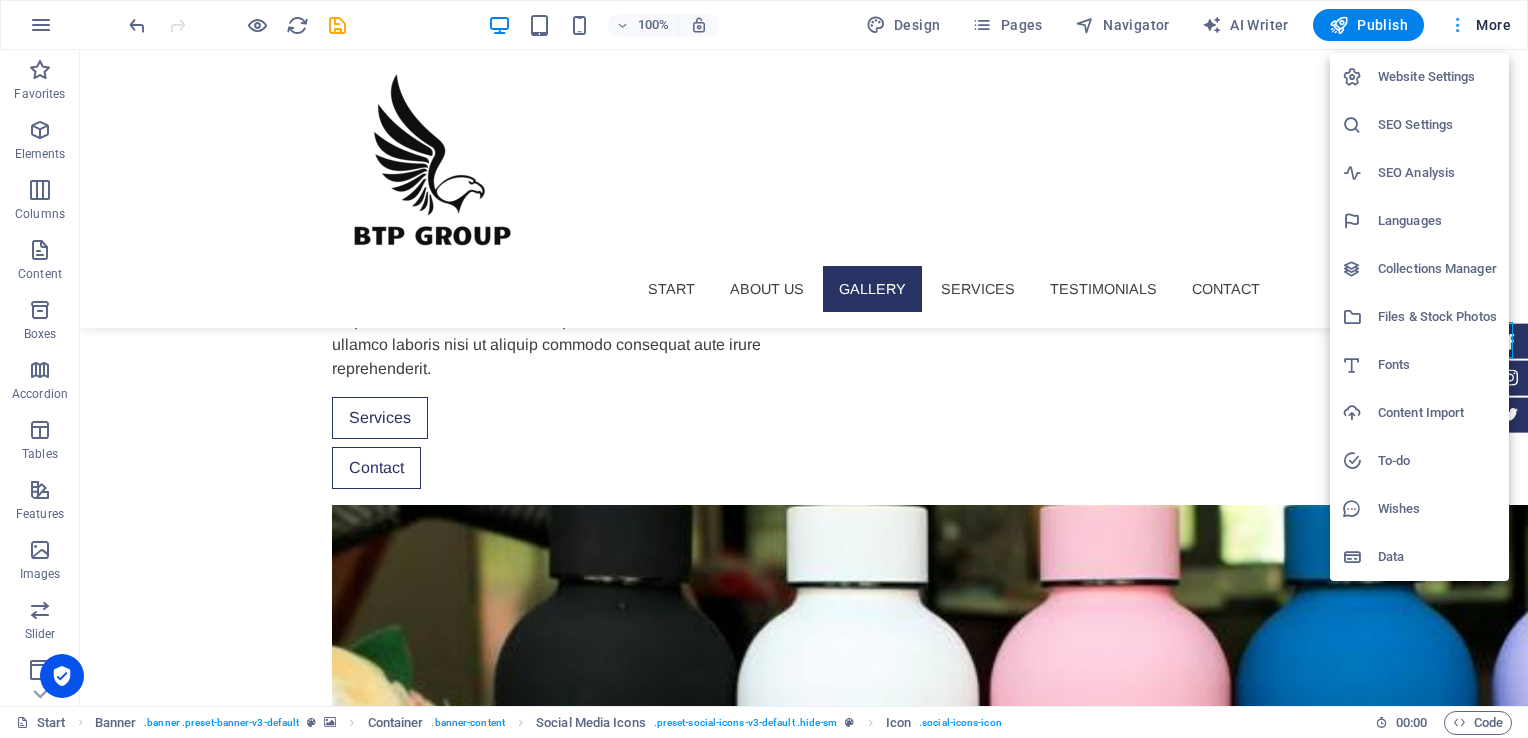 click at bounding box center (764, 369) 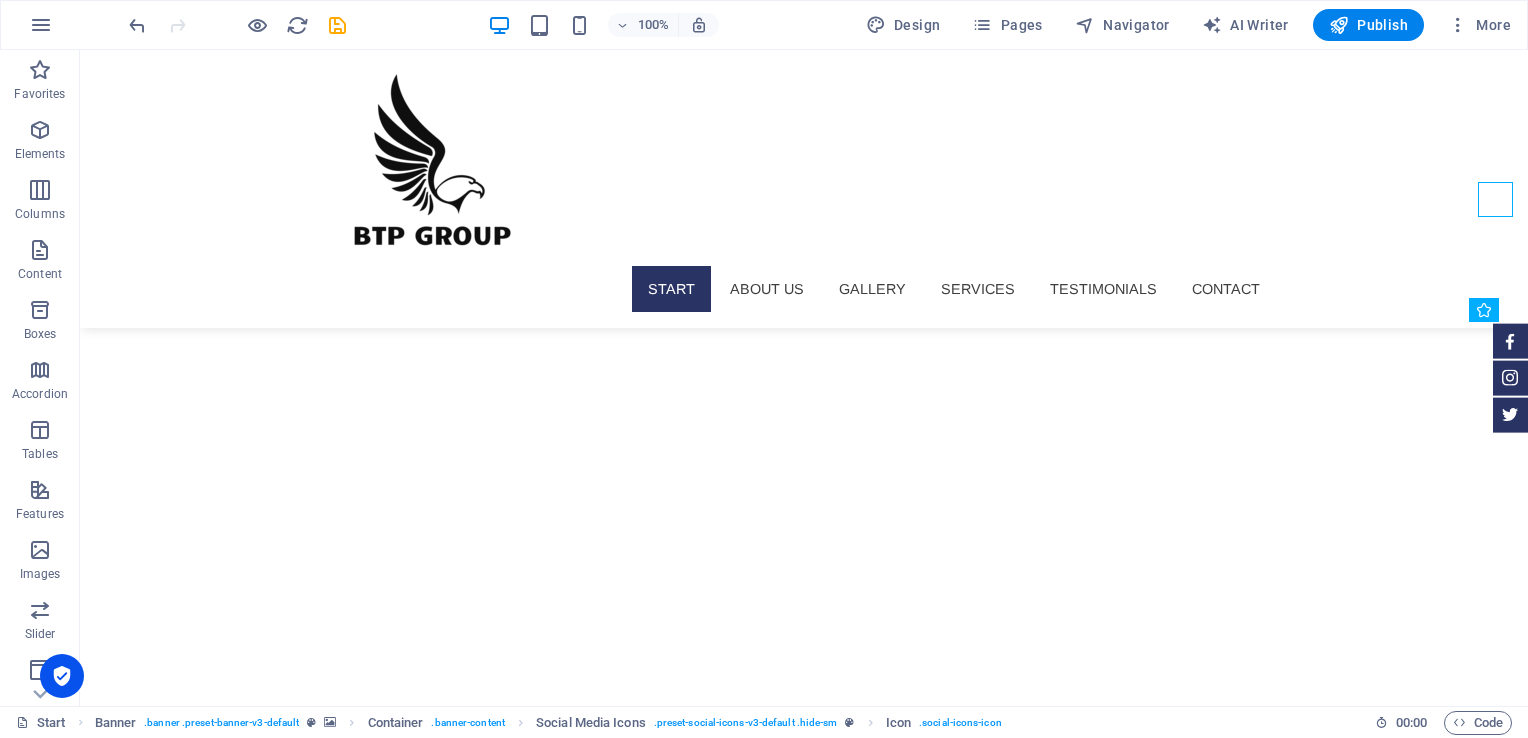 scroll, scrollTop: 343, scrollLeft: 0, axis: vertical 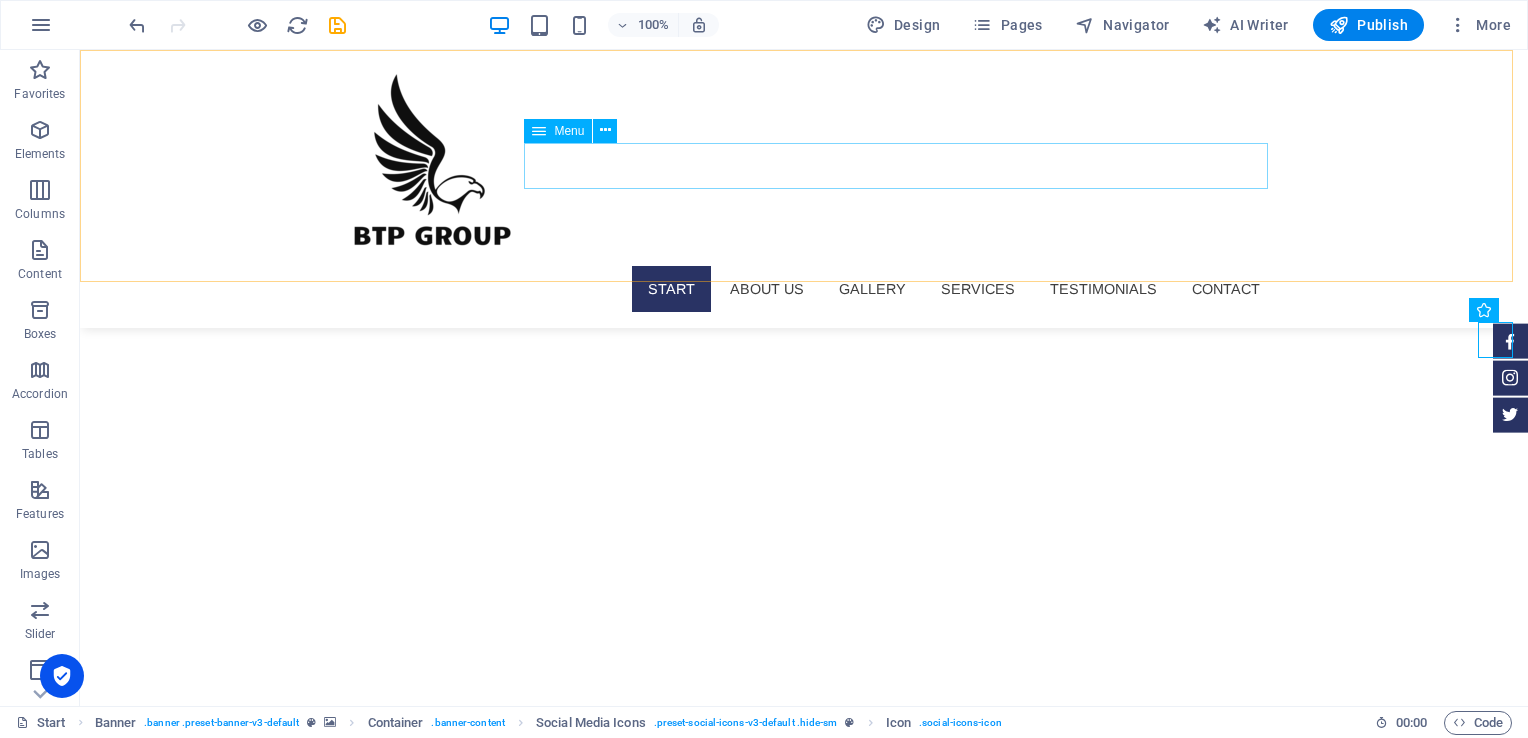 click on "Start About us Gallery Services Testimonials Contact" at bounding box center (804, 289) 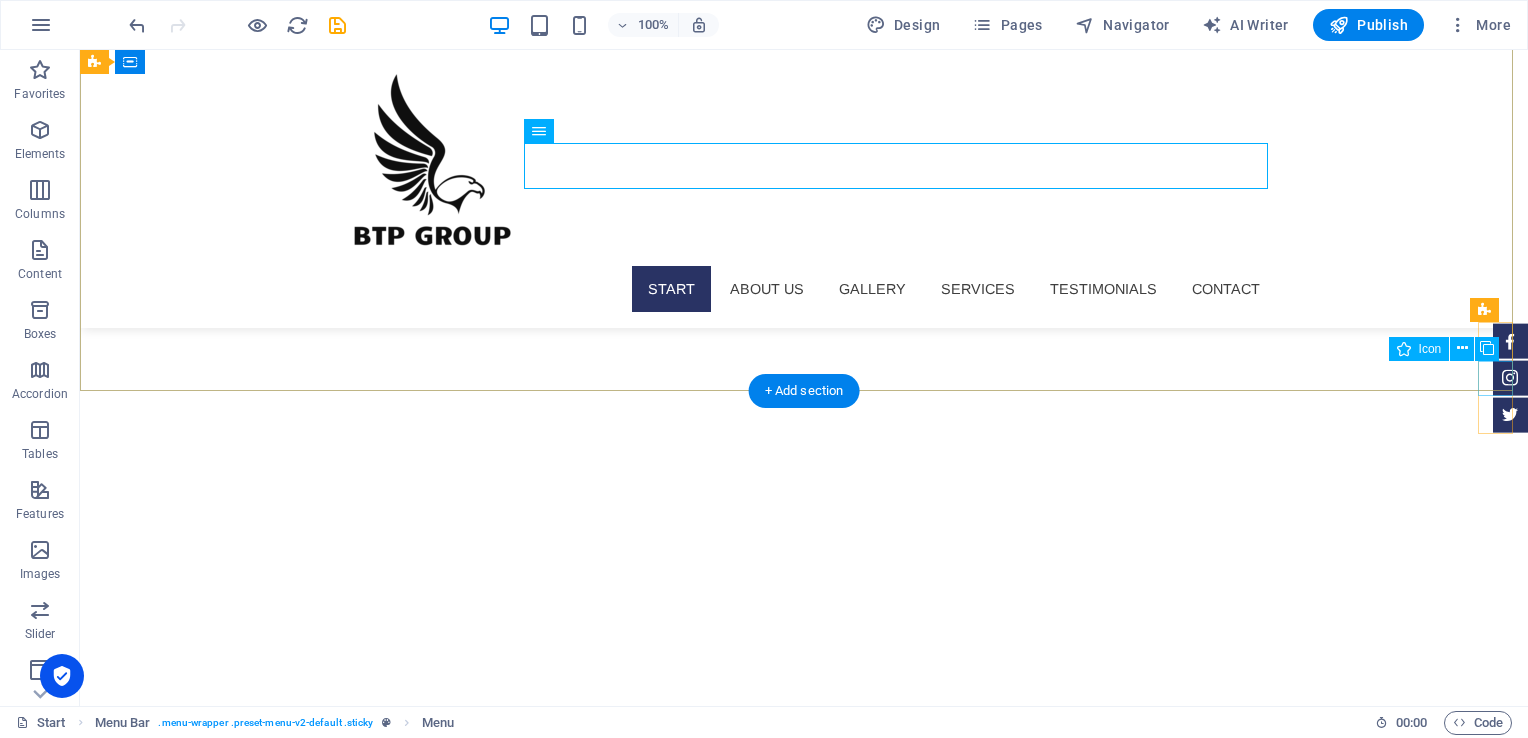 click at bounding box center [1510, 377] 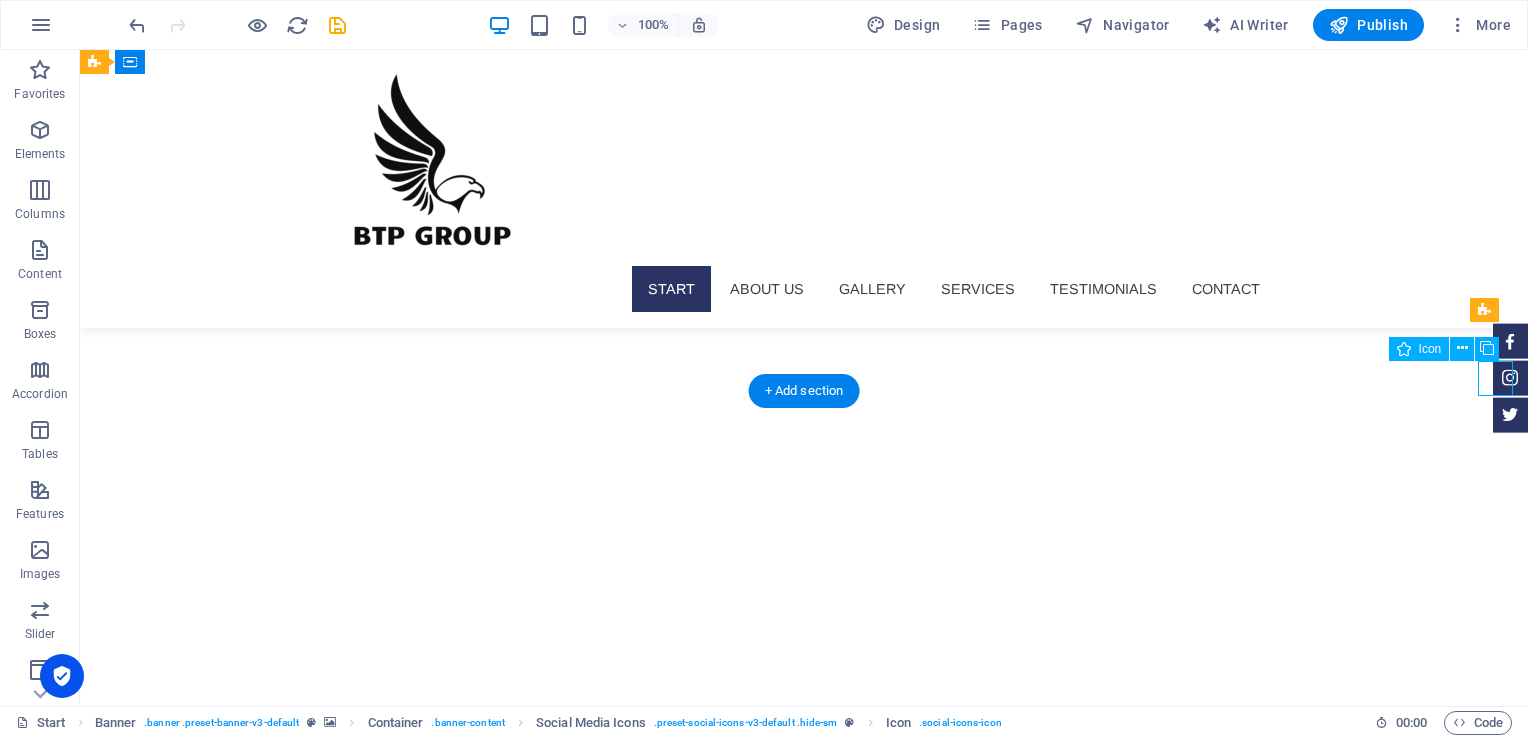 click at bounding box center [1510, 377] 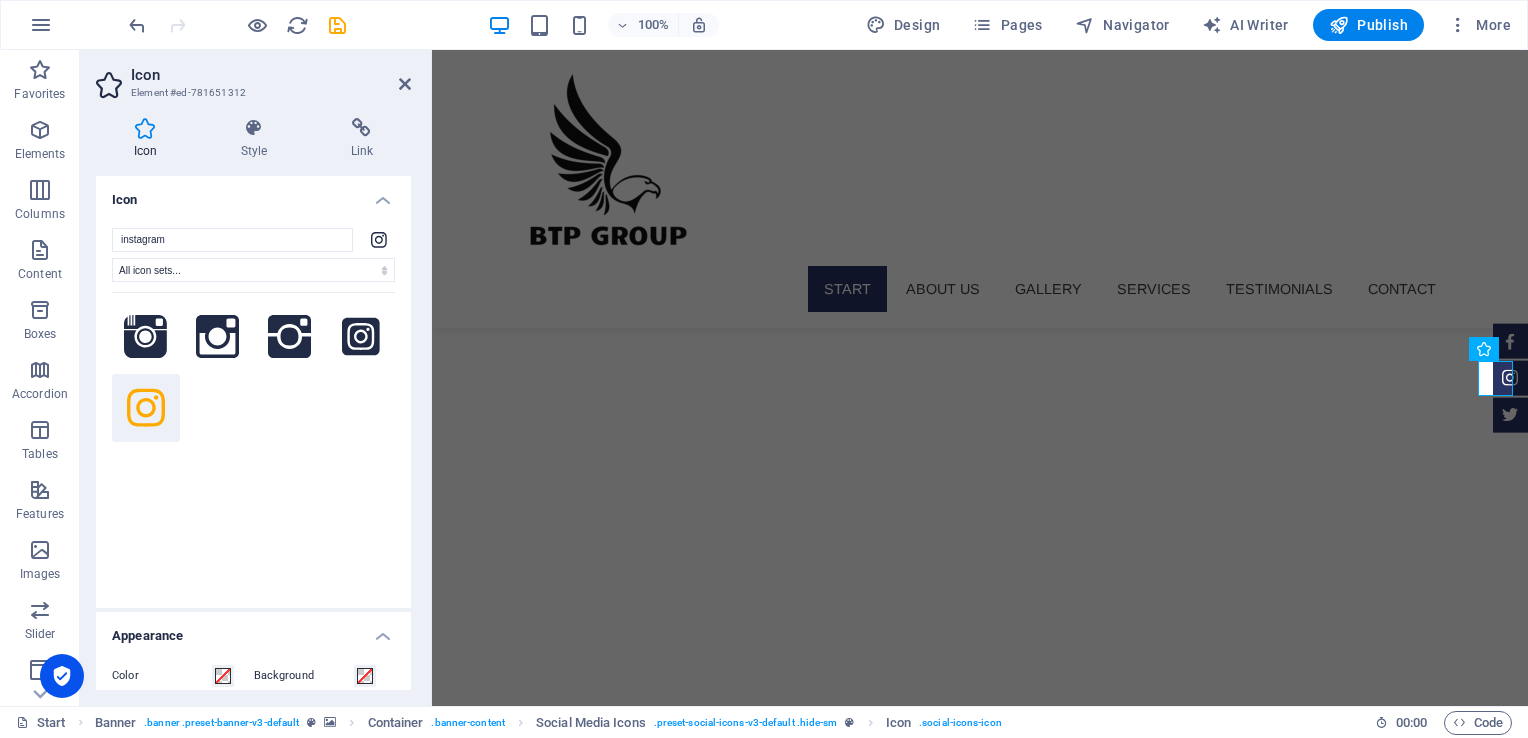 click on "Icon" at bounding box center (253, 194) 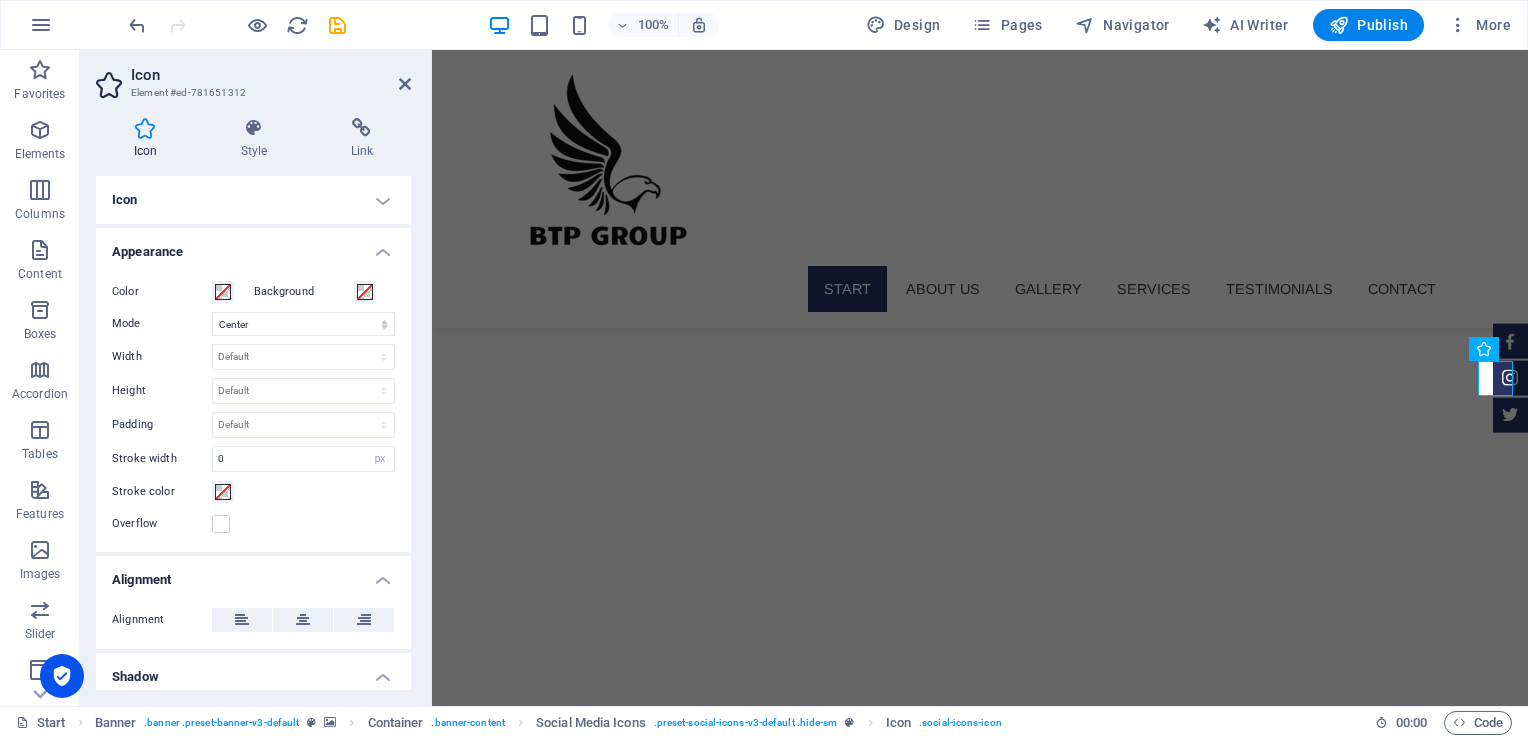 drag, startPoint x: 411, startPoint y: 272, endPoint x: 422, endPoint y: 340, distance: 68.88396 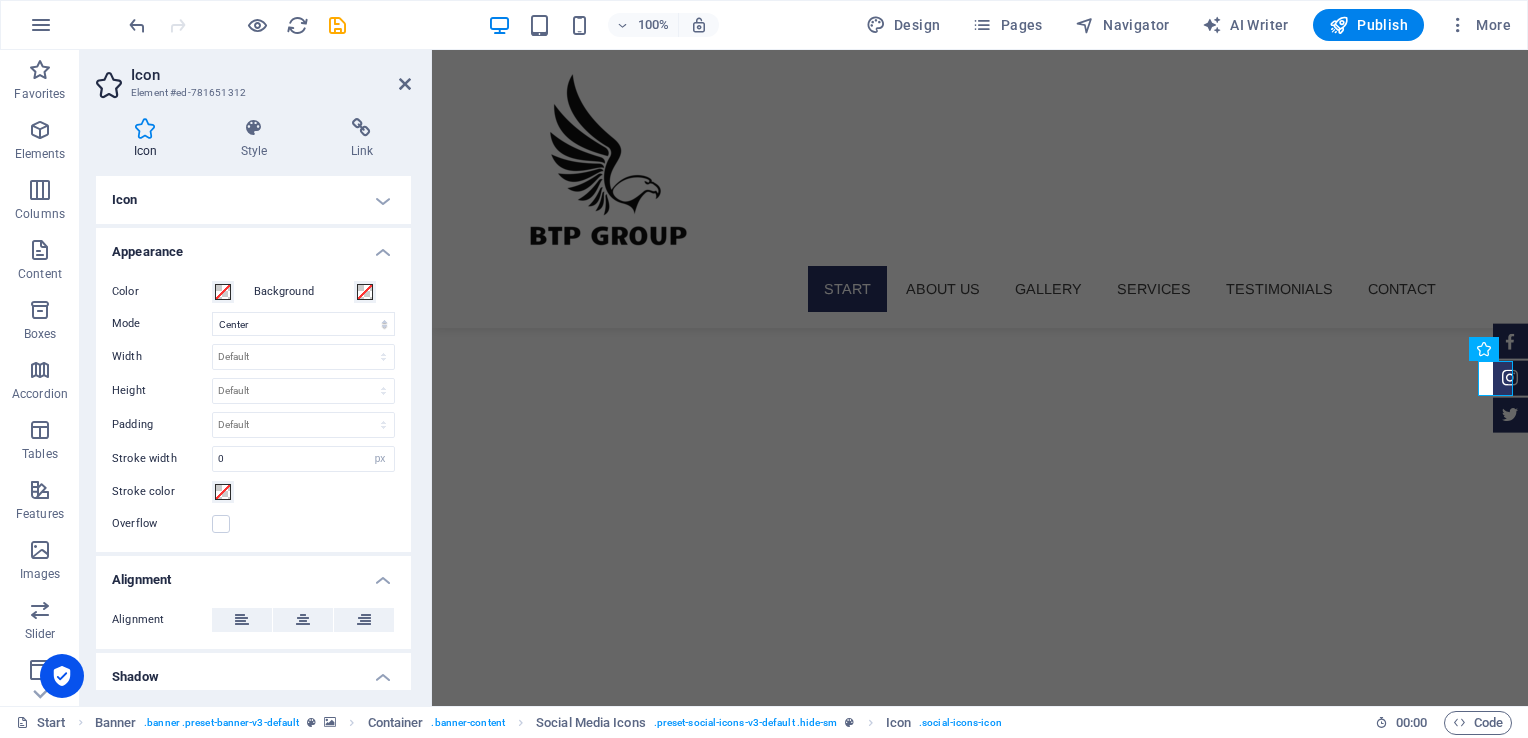click on "Icon Style Link Icon instagram All icon sets... IcoFont Ionicons FontAwesome Brands FontAwesome Duotone FontAwesome Solid FontAwesome Regular FontAwesome Light FontAwesome Thin FontAwesome Sharp Solid FontAwesome Sharp Regular FontAwesome Sharp Light FontAwesome Sharp Thin Appearance Color Background Mode Scale Left Center Right Width Default auto px rem % em vh vw Height Default auto px rem em vh vw Padding Default px rem % em vh vw Stroke width 0 Default px rem % em vh vw Stroke color Overflow Alignment Alignment Shadow Default None Outside Color X offset 0 px rem vh vw Y offset 0 px rem vh vw Blur 0 px rem % vh vw Text Alternative text The alternative text is used by devices that cannot display images (e.g. image search engines) and should be added to every image to improve website accessibility. Social Media Icons Element Layout How this element expands within the layout (Flexbox). Size Default auto px % 1/1 1/2 1/3 1/4 1/5 1/6 1/7 1/8 1/9 1/10 Grow Shrink Order Container layout Visible Visible Opacity %" at bounding box center (253, 404) 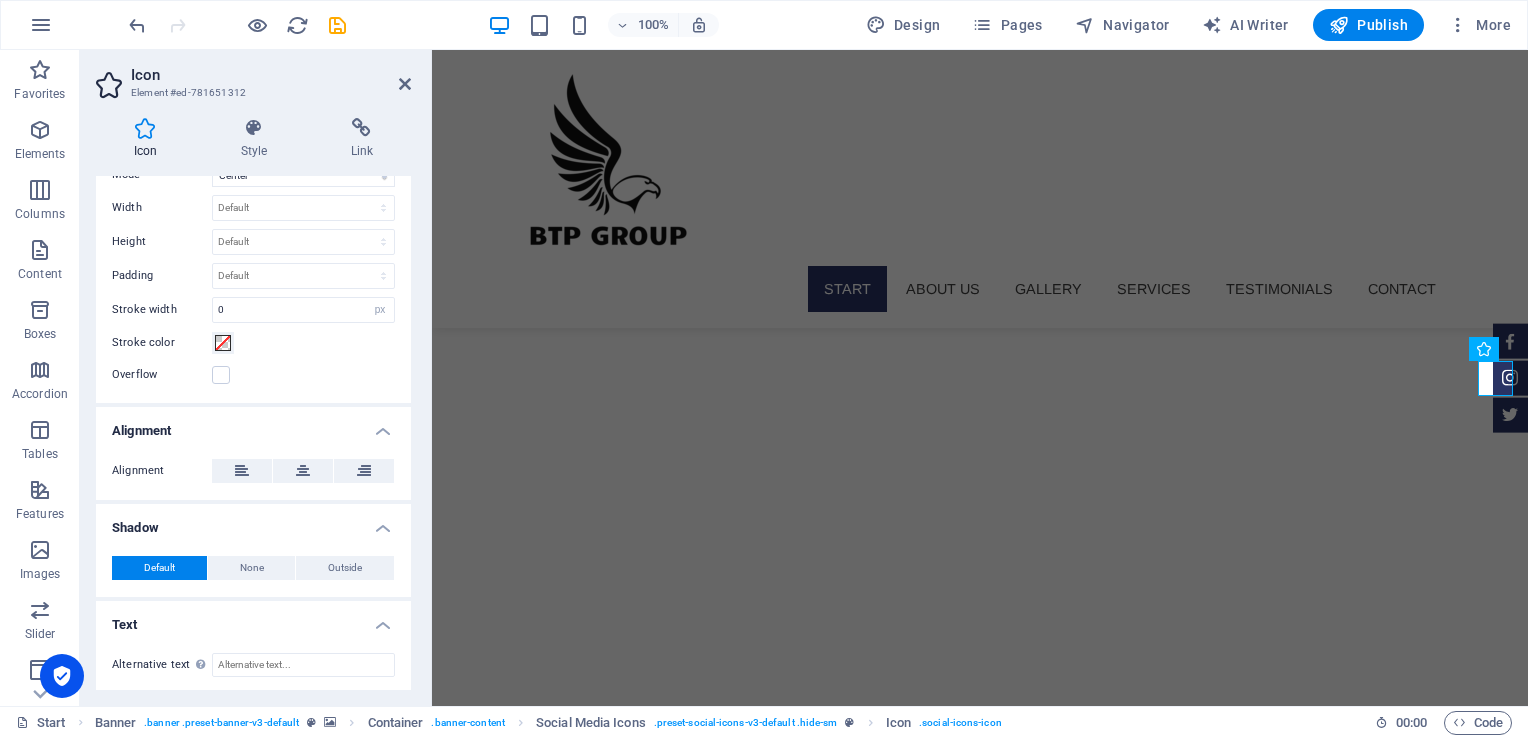 scroll, scrollTop: 65, scrollLeft: 0, axis: vertical 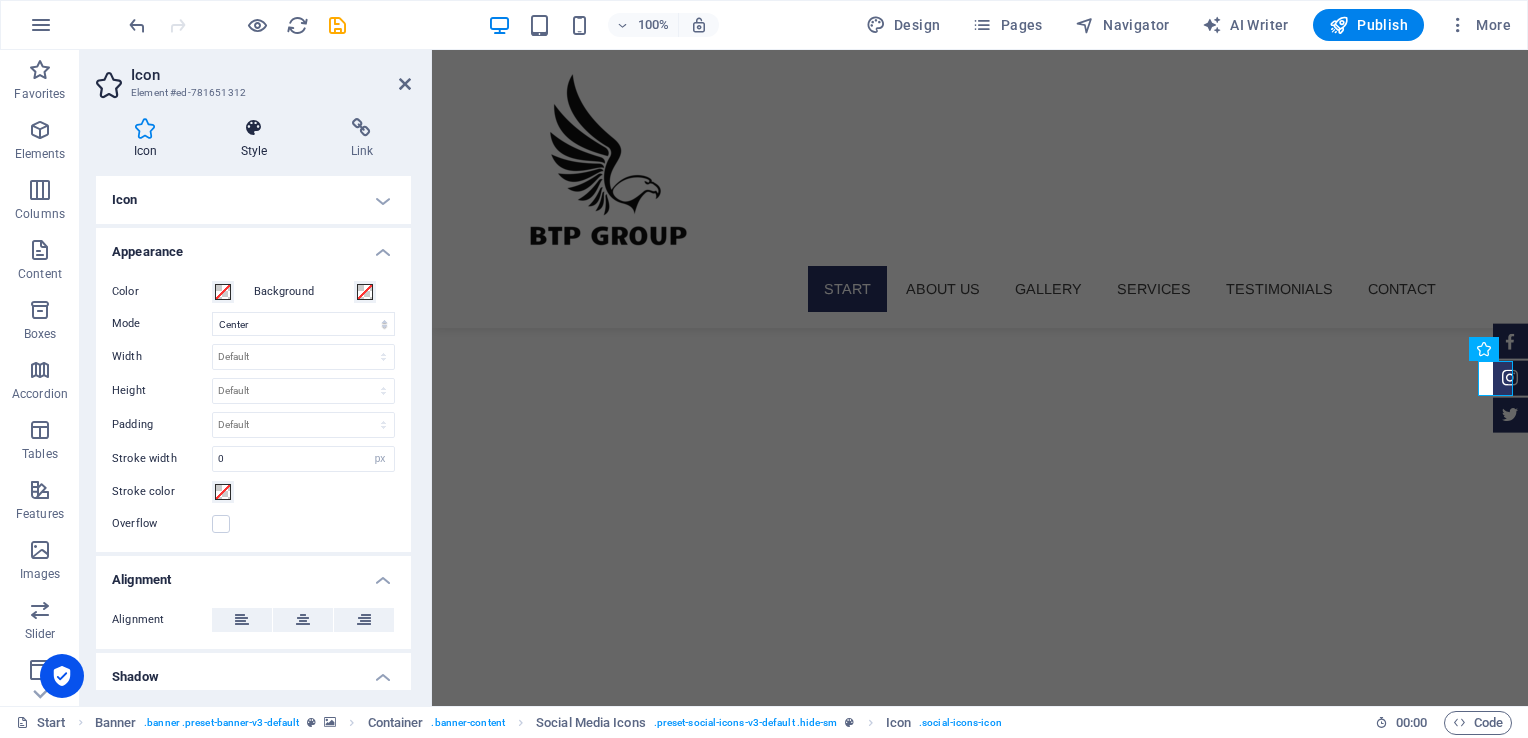 click on "Style" at bounding box center [258, 139] 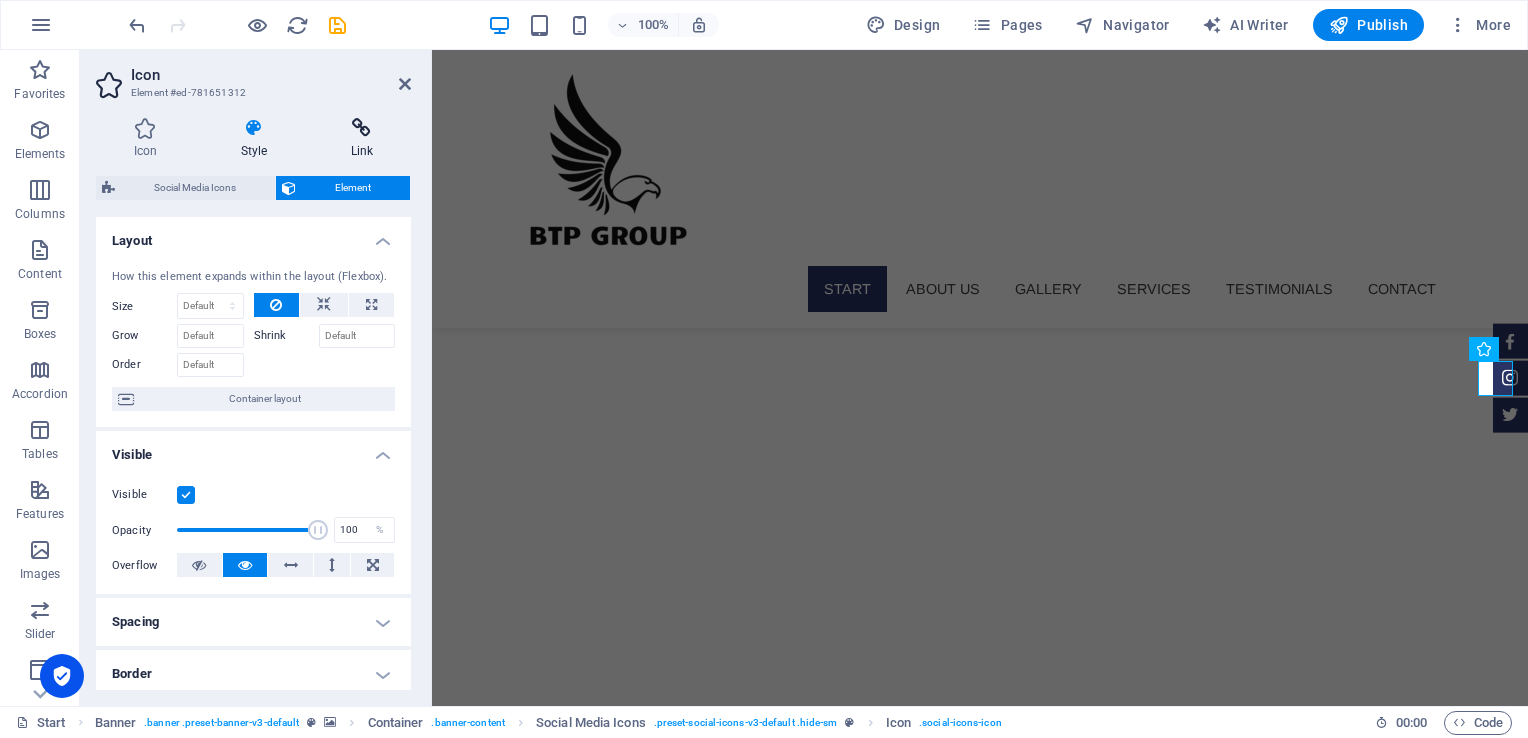 click on "Link" at bounding box center [362, 139] 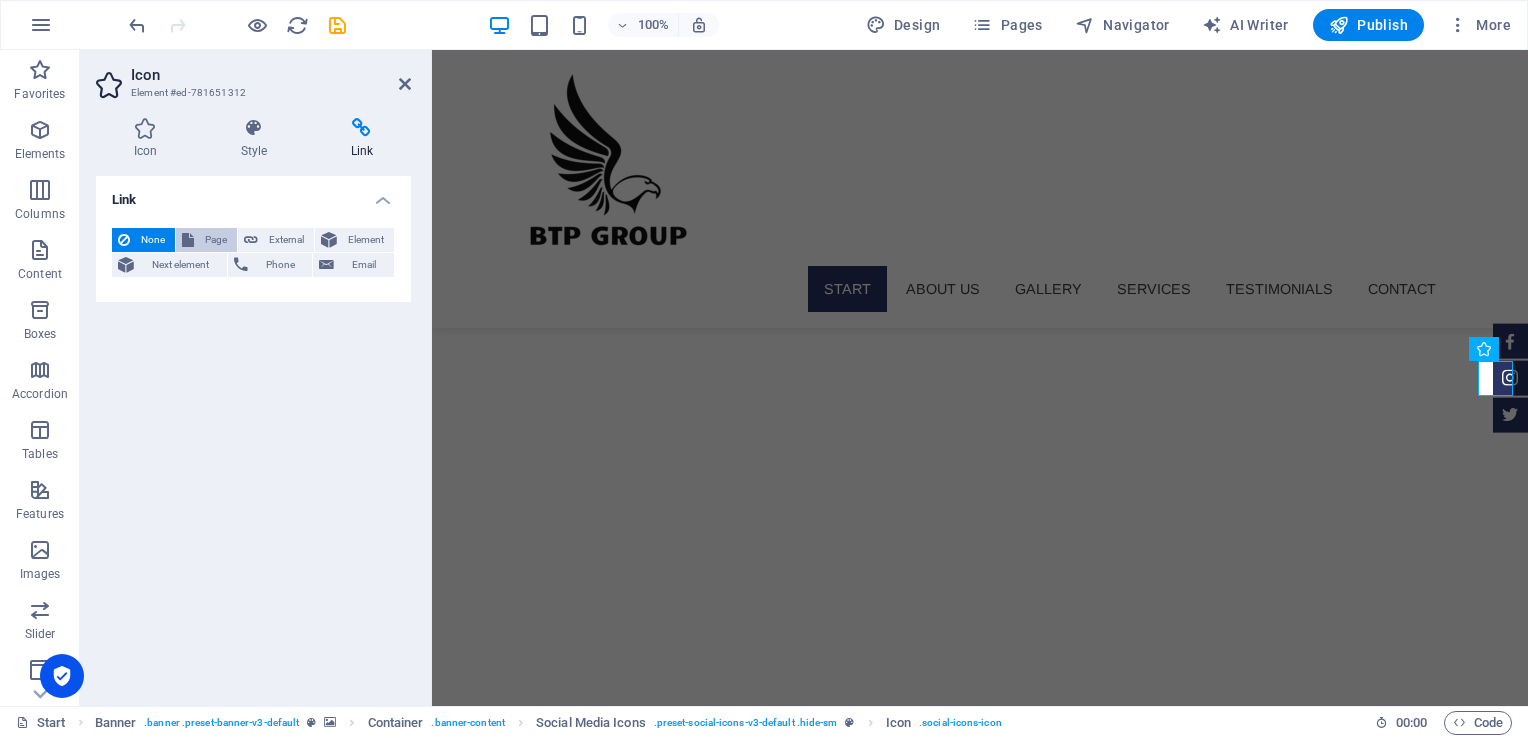 click on "Page" at bounding box center (206, 240) 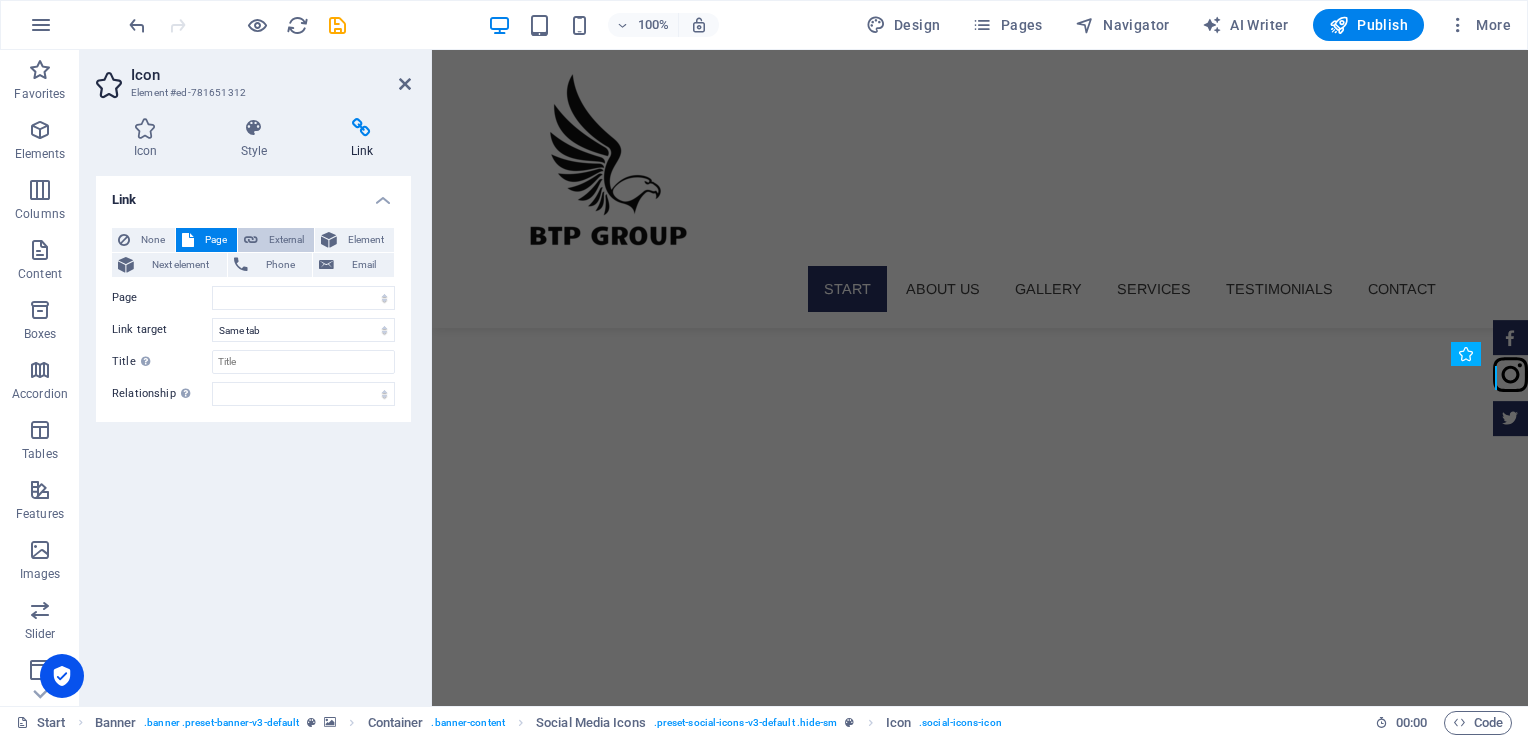 click on "External" at bounding box center [276, 240] 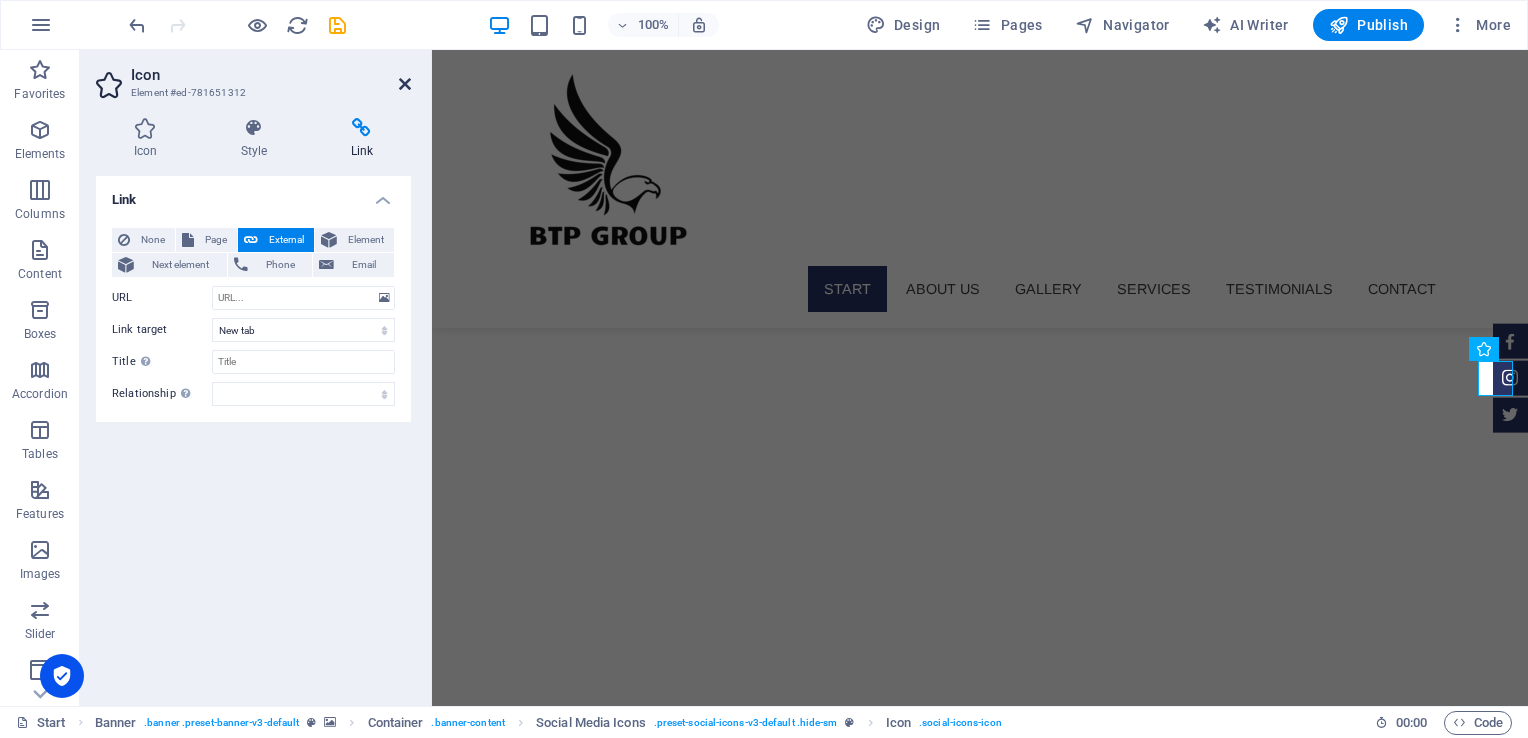 click at bounding box center (405, 84) 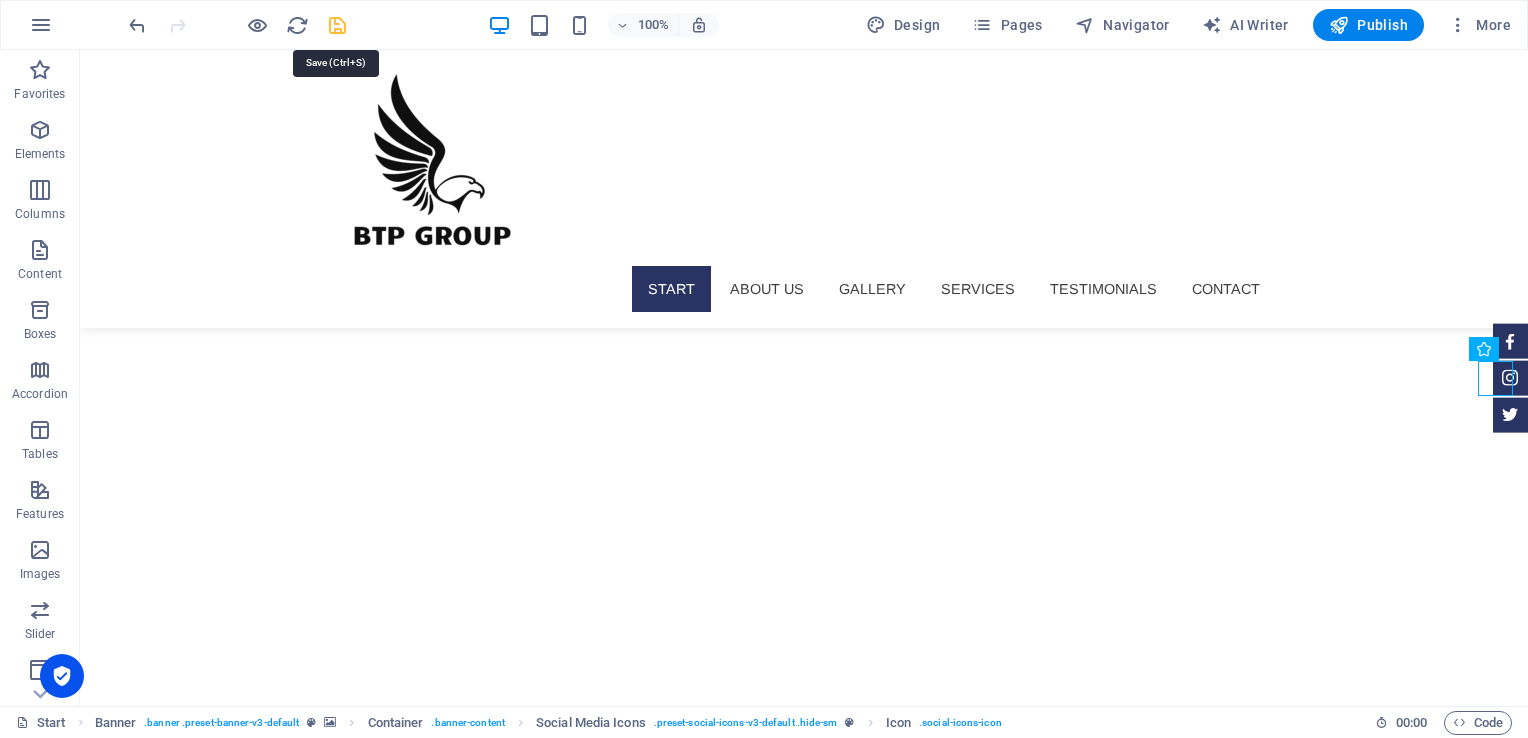 click at bounding box center (337, 25) 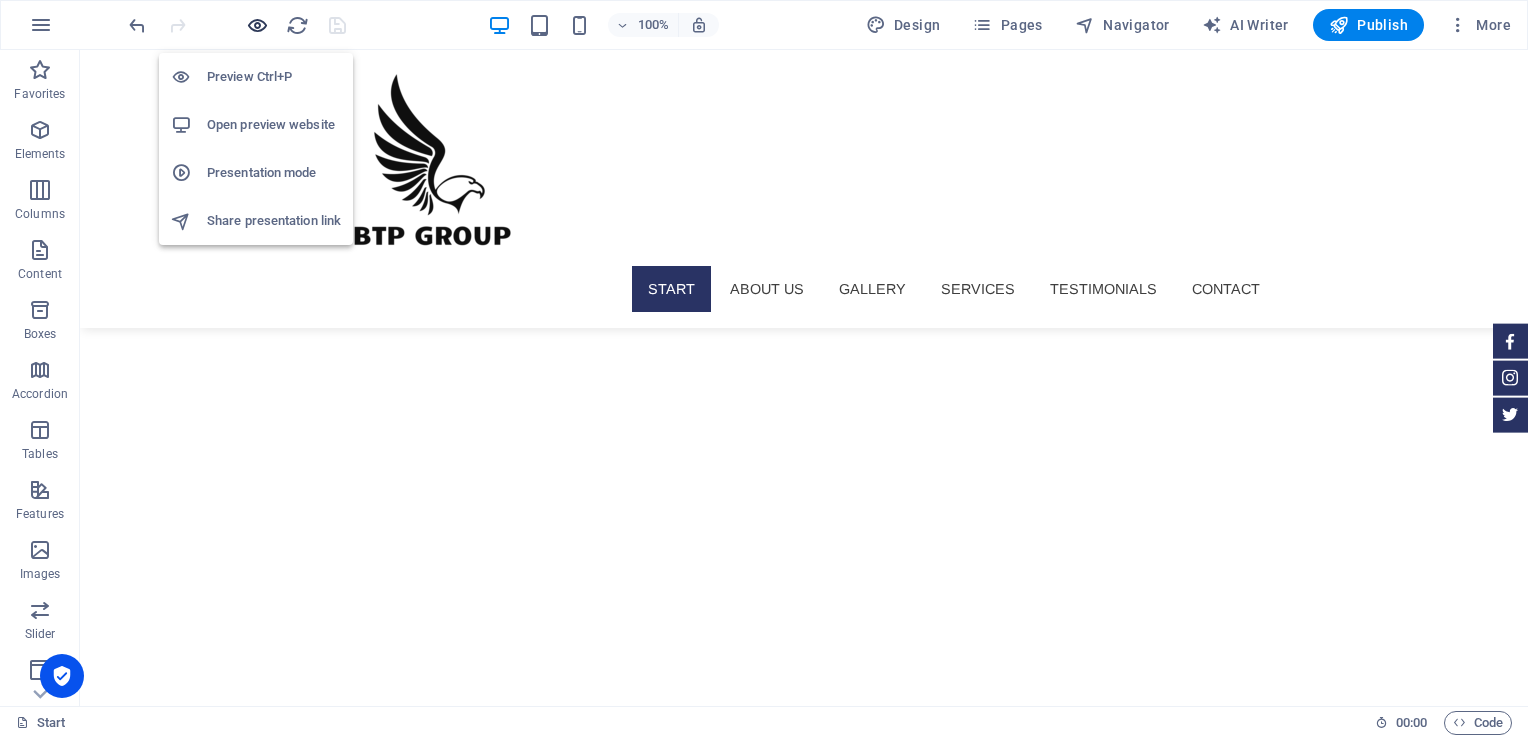 click at bounding box center (257, 25) 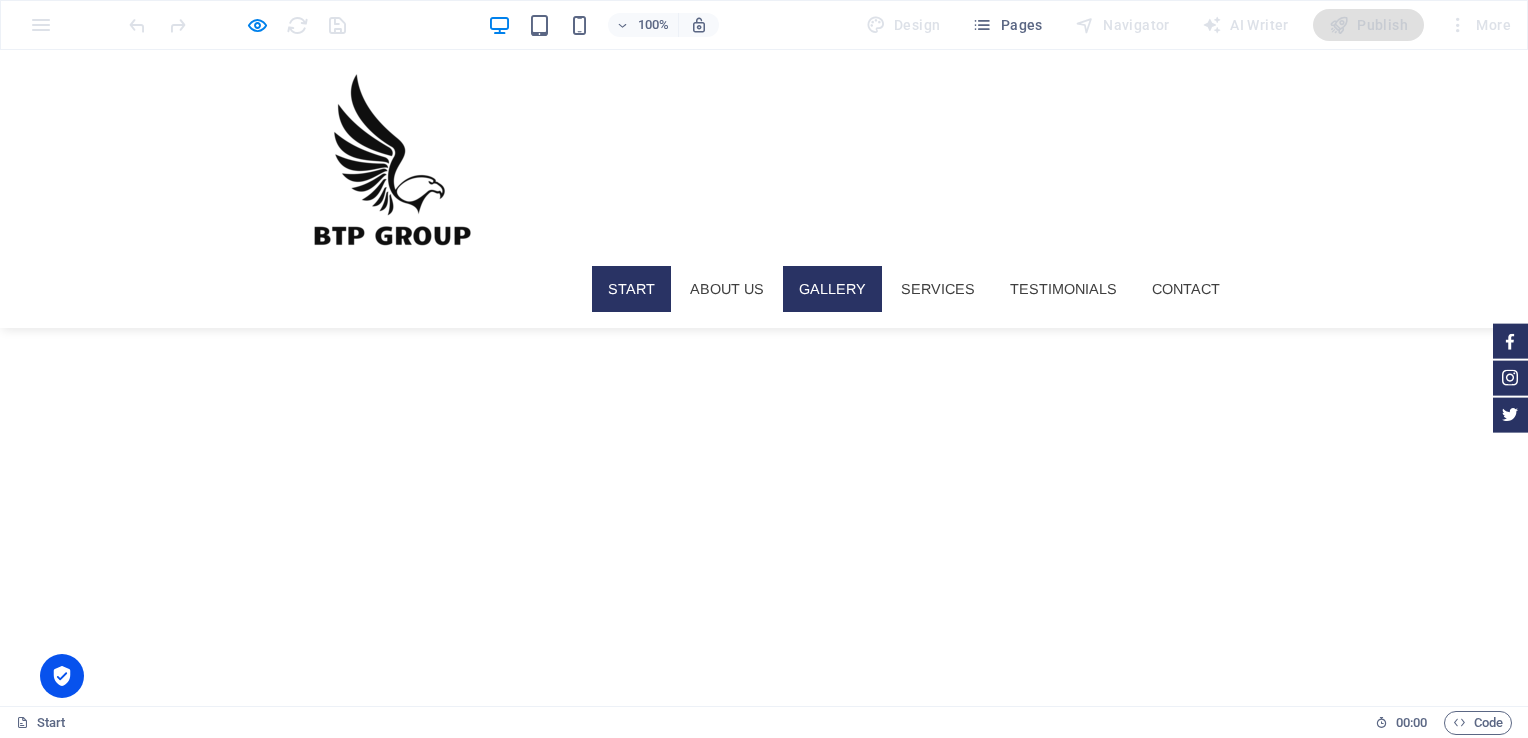 click on "Gallery" at bounding box center [832, 289] 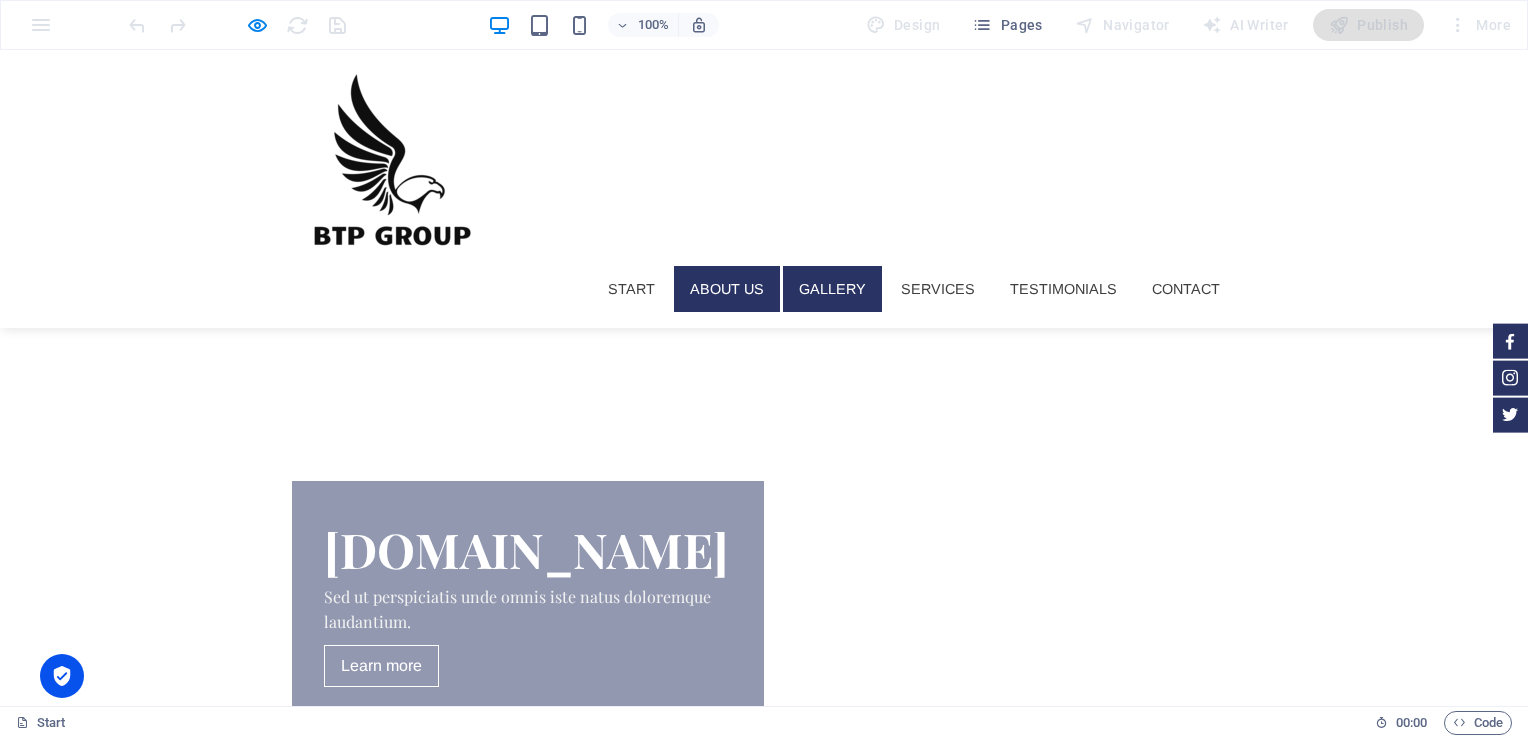 scroll, scrollTop: 1030, scrollLeft: 0, axis: vertical 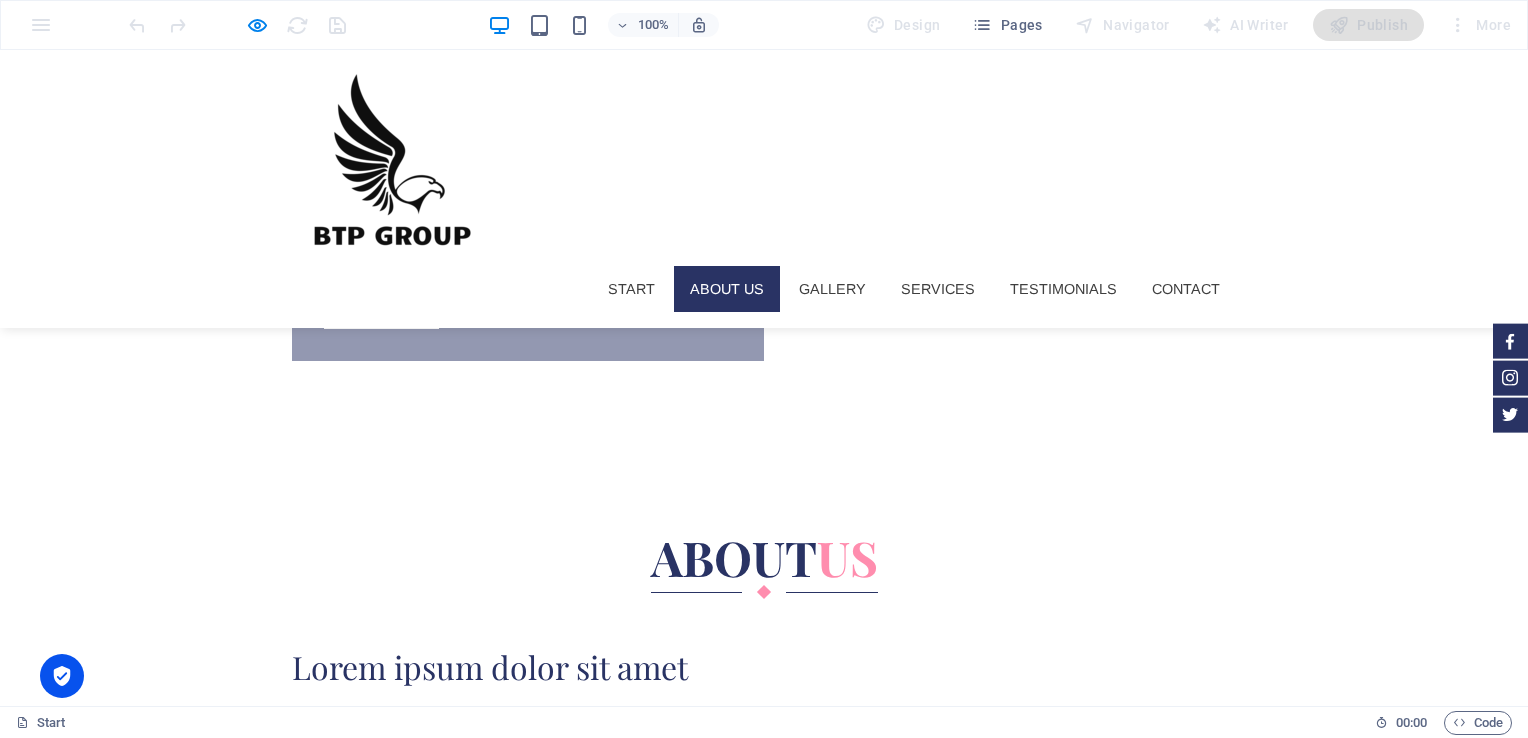 click on "About us" at bounding box center [727, 289] 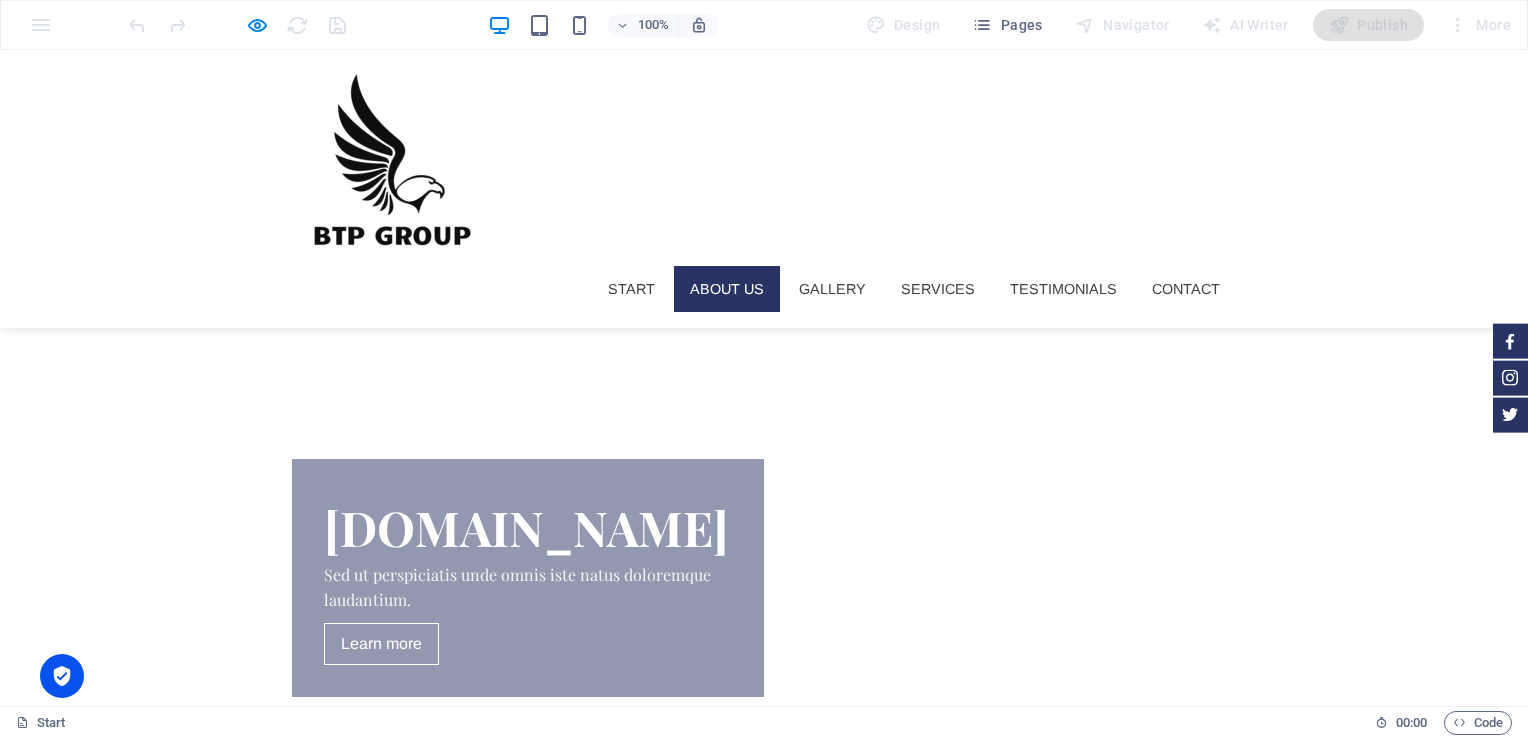 scroll, scrollTop: 452, scrollLeft: 0, axis: vertical 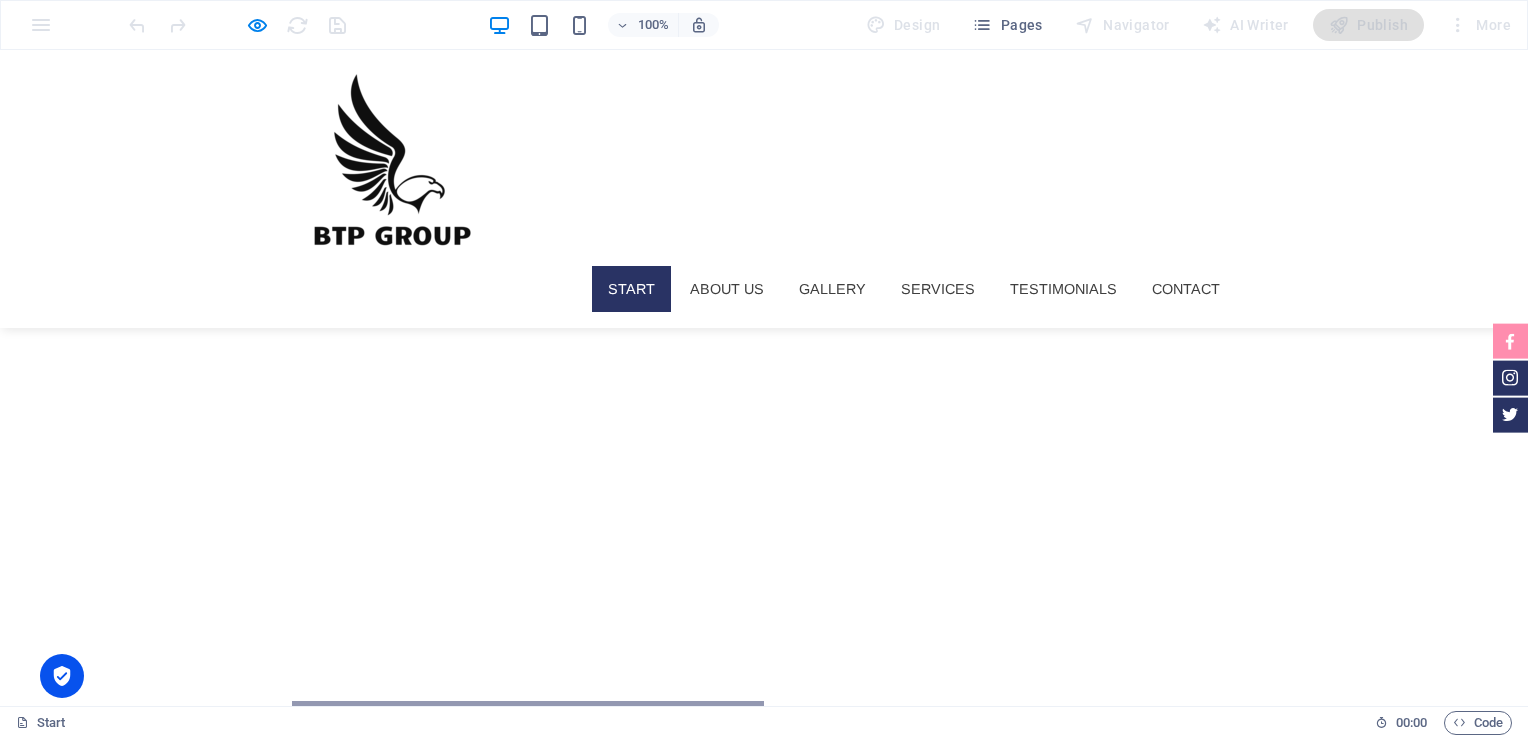 click 